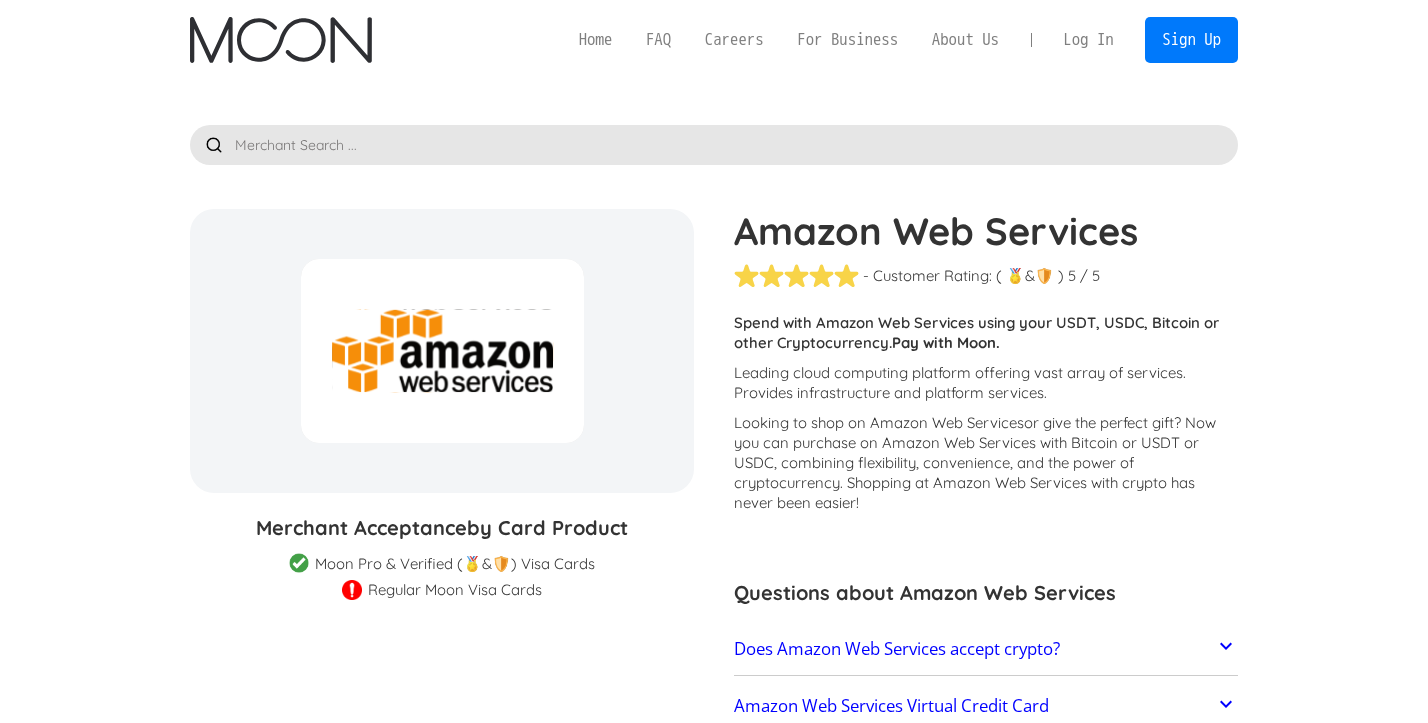 scroll, scrollTop: 134, scrollLeft: 0, axis: vertical 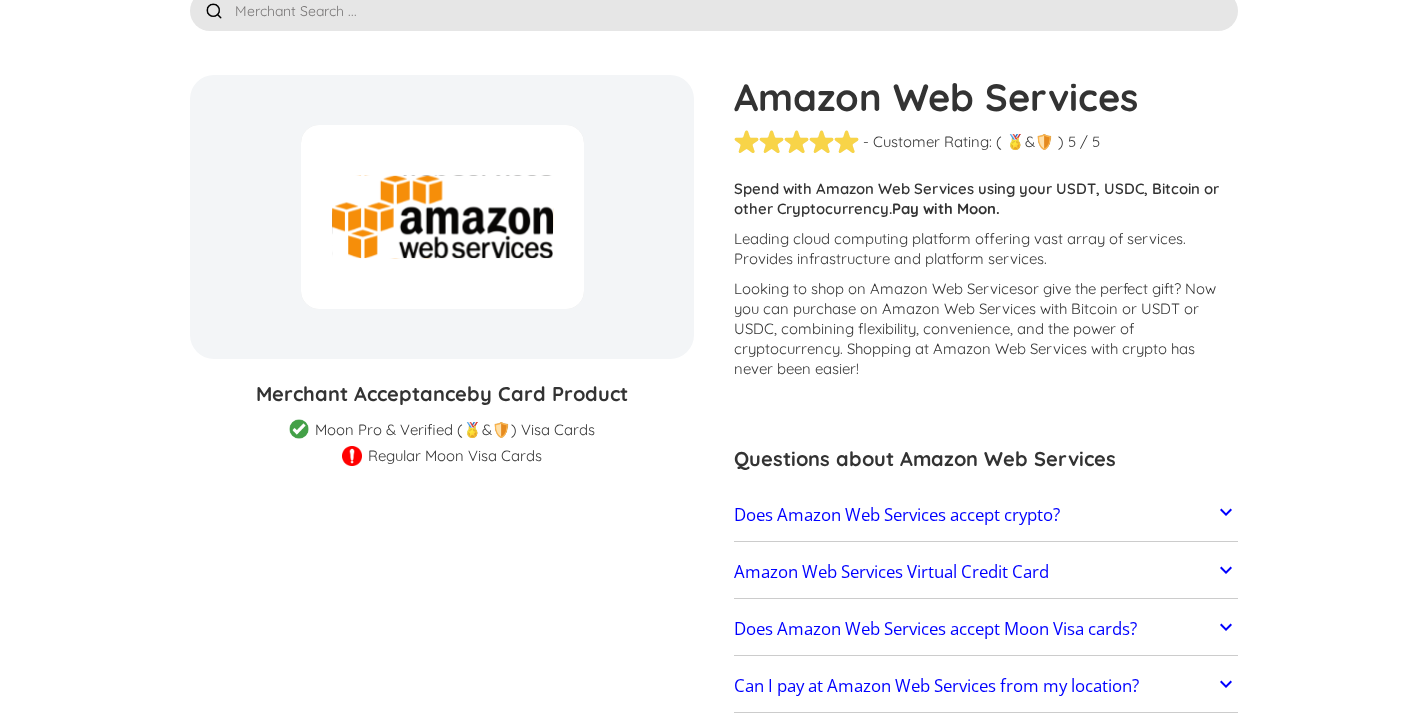 click on "Does Amazon Web Services accept crypto?" at bounding box center [986, 515] 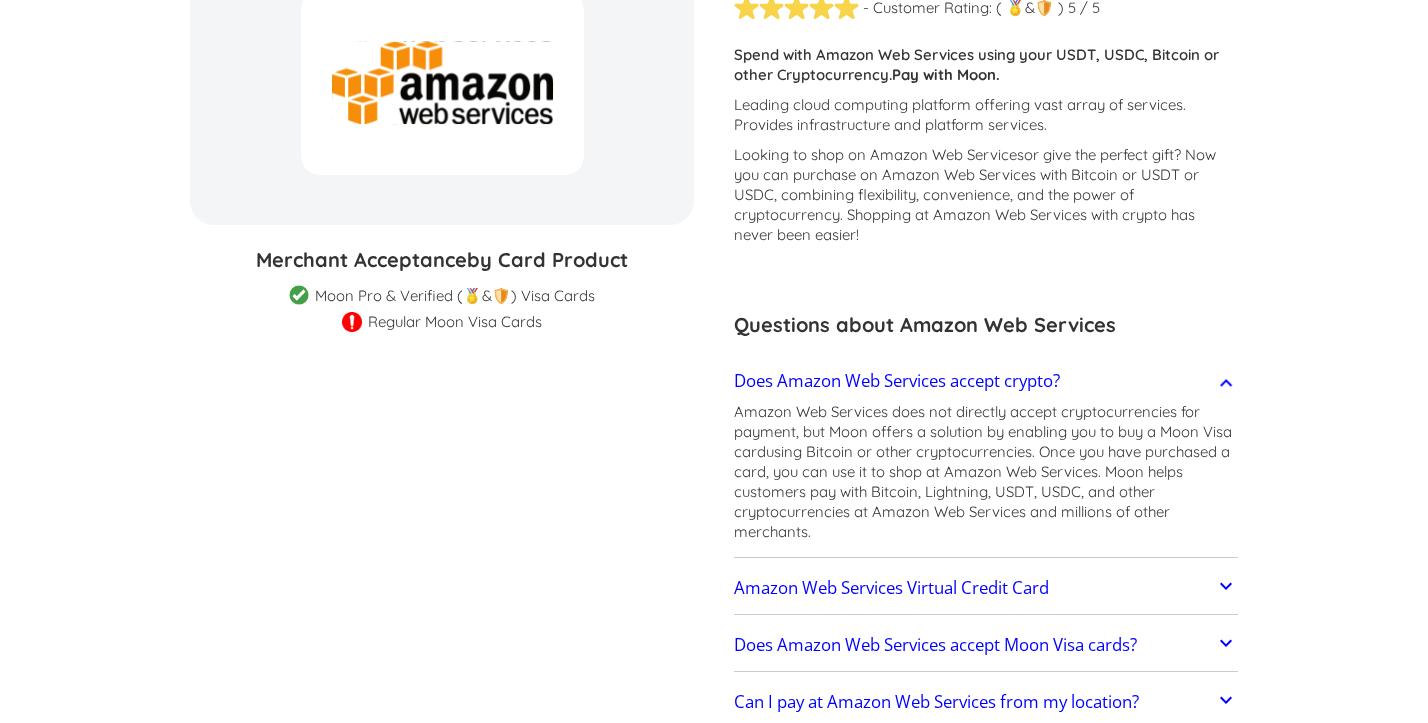 scroll, scrollTop: 403, scrollLeft: 0, axis: vertical 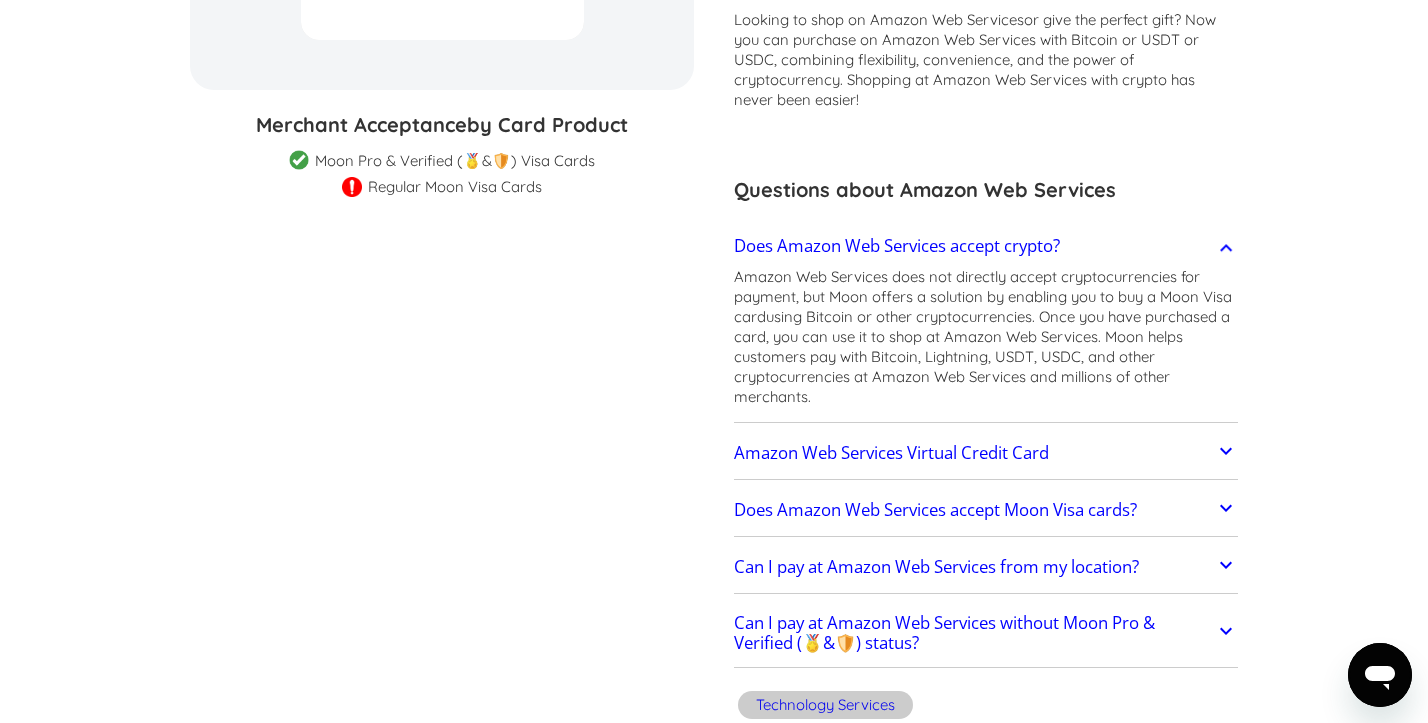 click on "Amazon Web Services Virtual Credit Card" at bounding box center [891, 453] 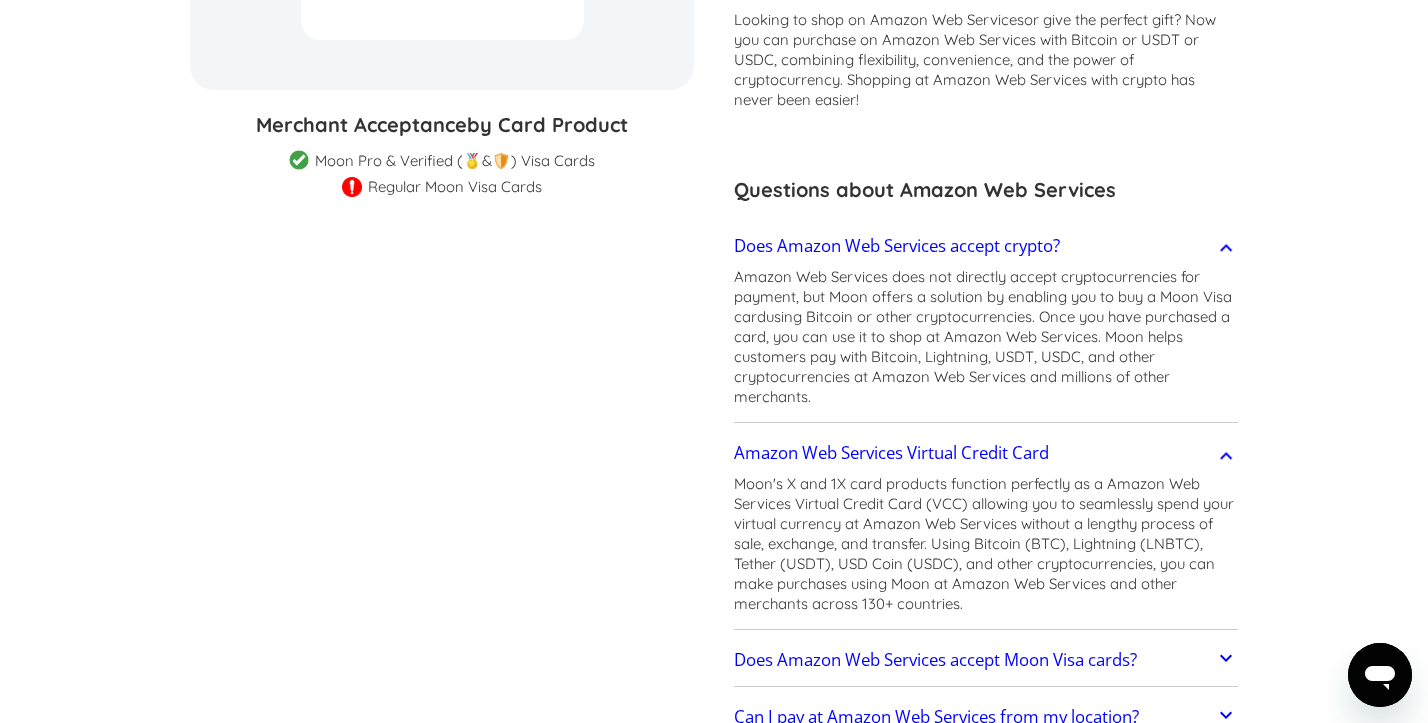 scroll, scrollTop: 537, scrollLeft: 0, axis: vertical 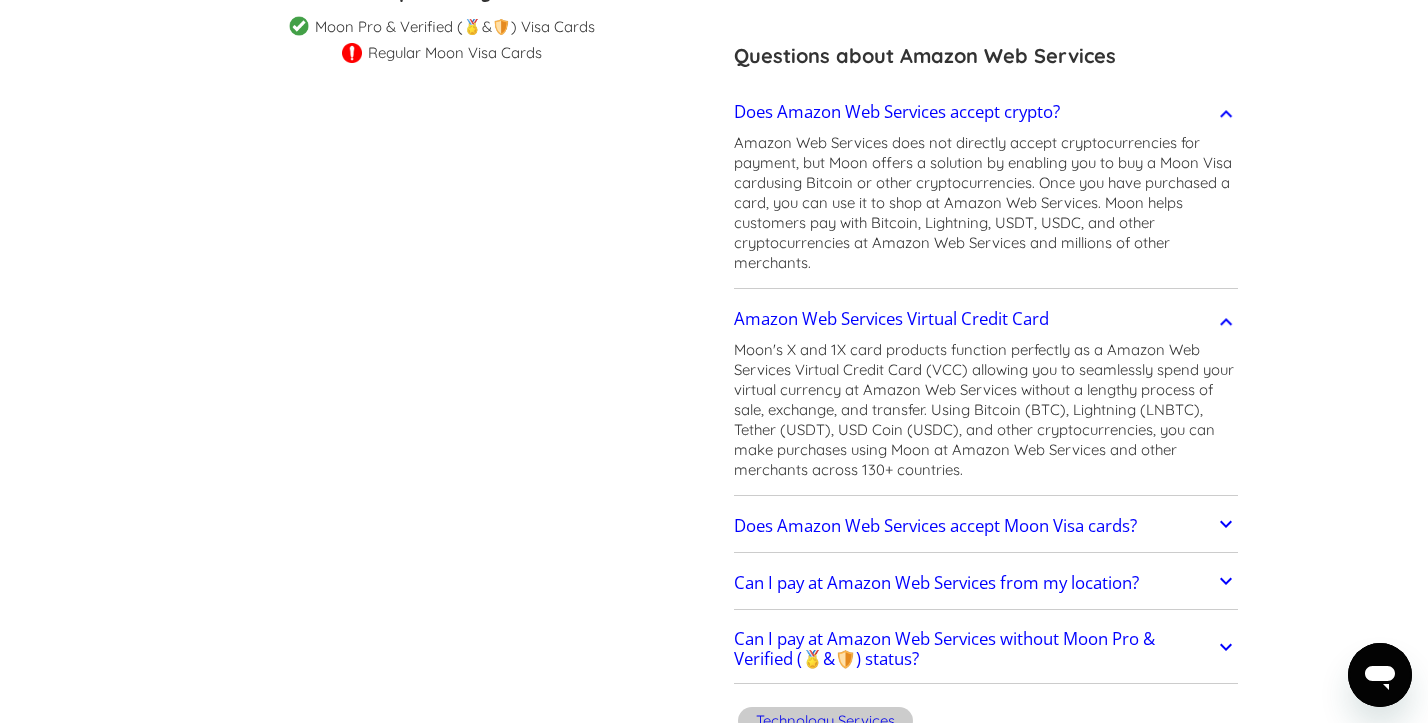 click on "Does Amazon Web Services accept Moon Visa cards?" at bounding box center [935, 526] 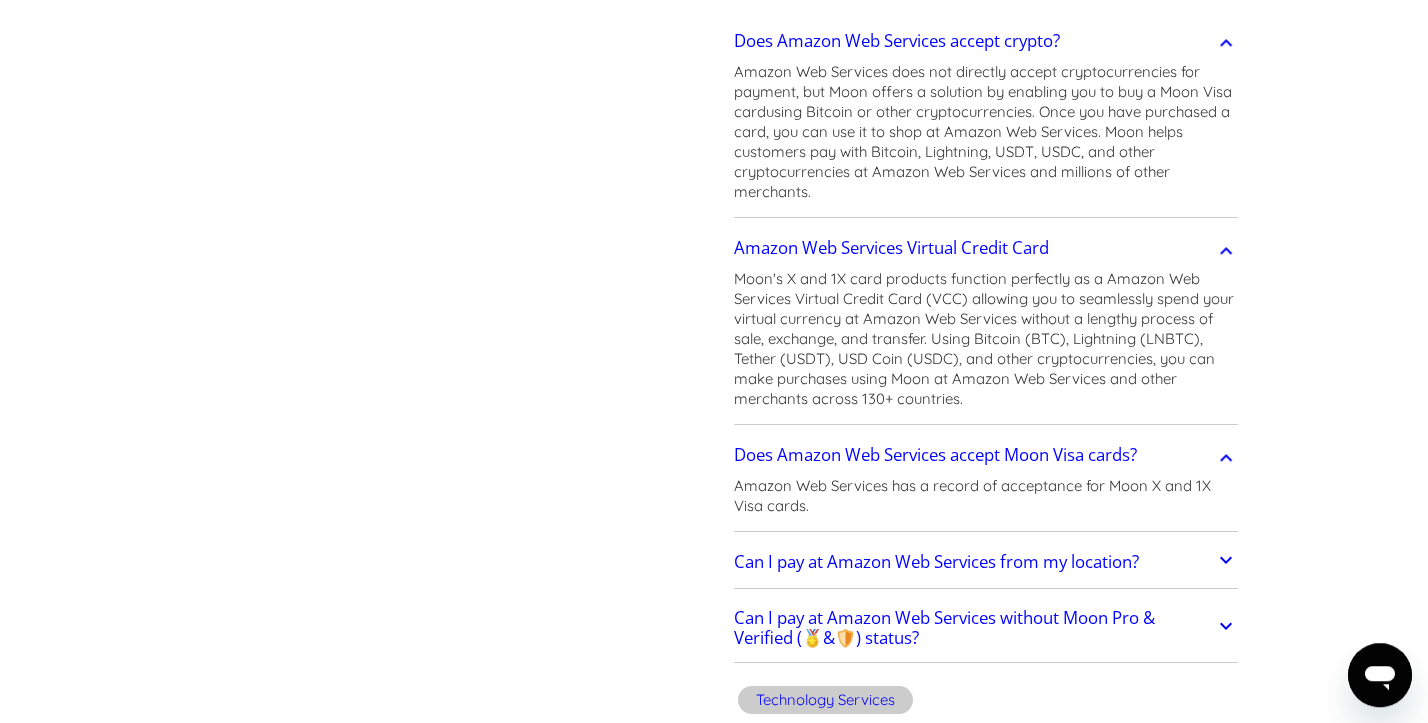 scroll, scrollTop: 672, scrollLeft: 0, axis: vertical 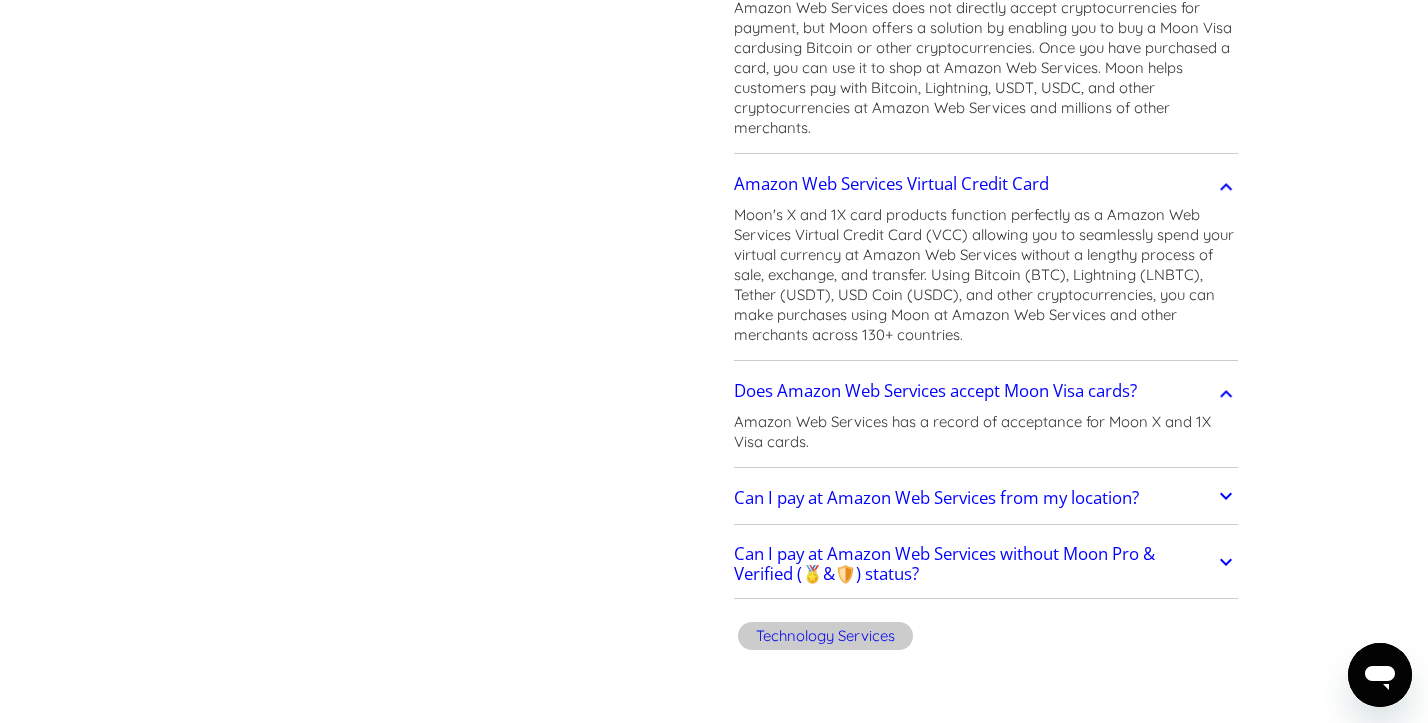 click on "Can I pay at Amazon Web Services from my location?" at bounding box center (936, 498) 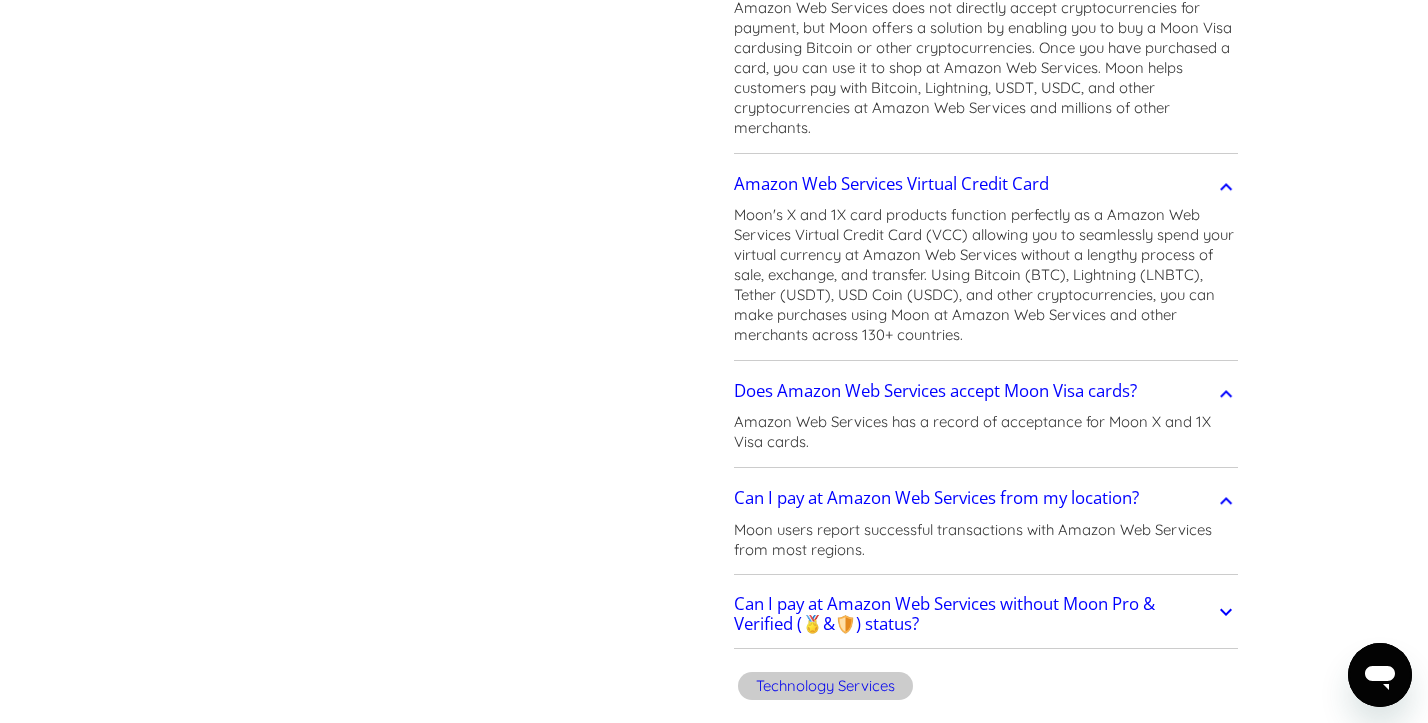 scroll, scrollTop: 806, scrollLeft: 0, axis: vertical 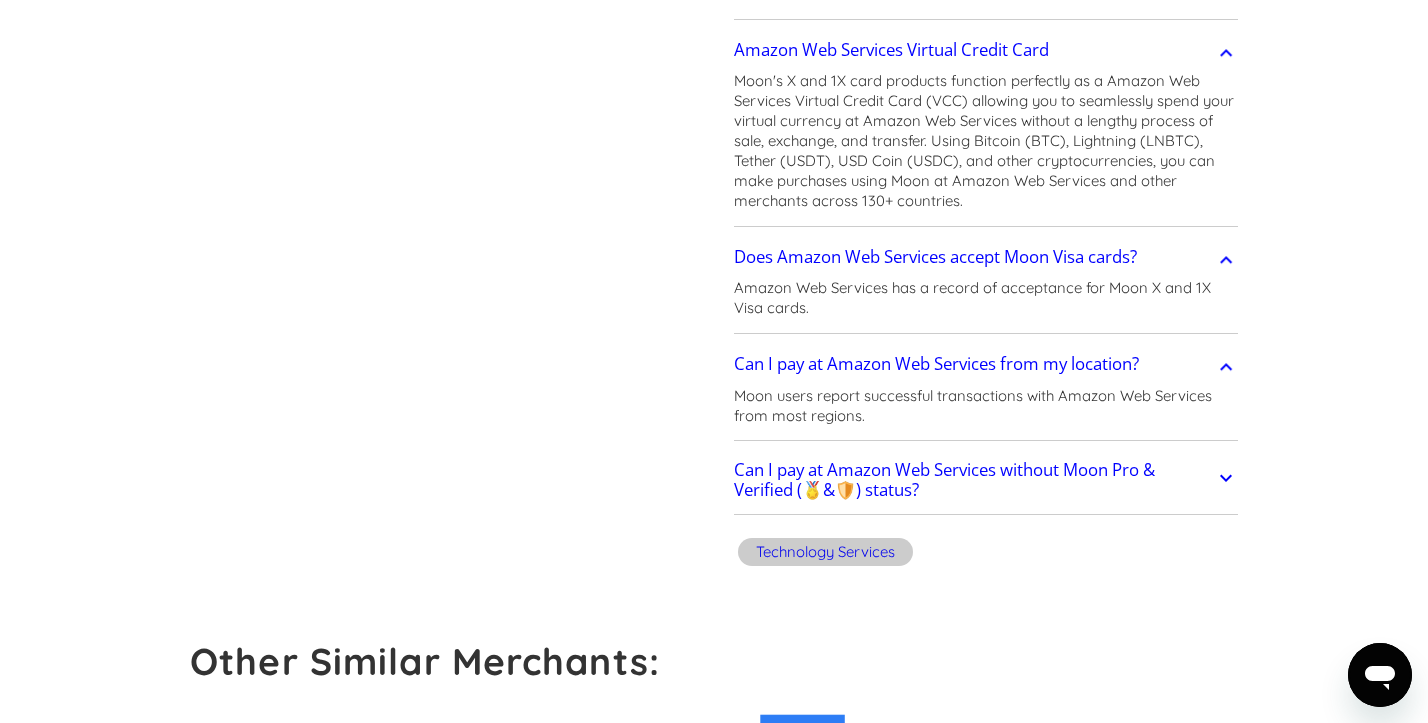 click on "Can I pay at Amazon Web Services without Moon Pro & Verified (🏅&🛡️) status?" at bounding box center (974, 480) 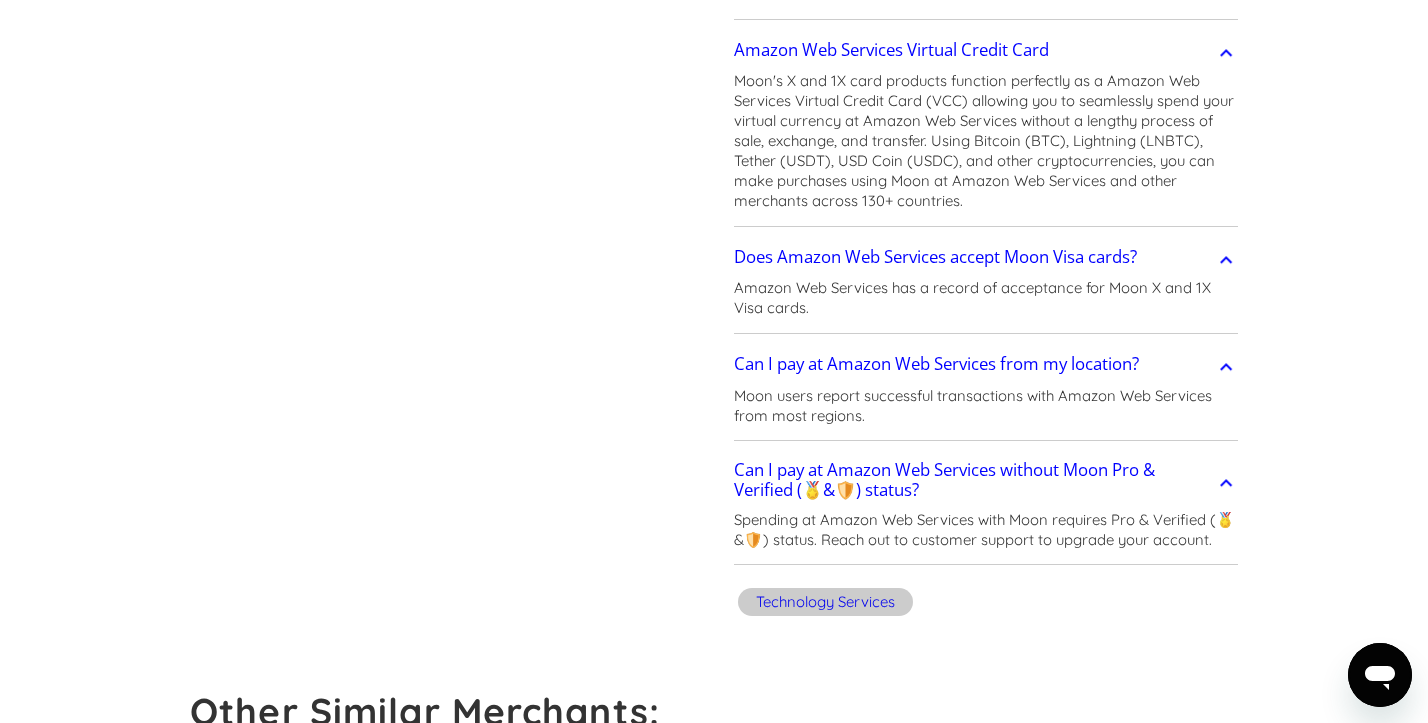 click on "Can I pay at Amazon Web Services without Moon Pro & Verified (🏅&🛡️) status?" at bounding box center (974, 480) 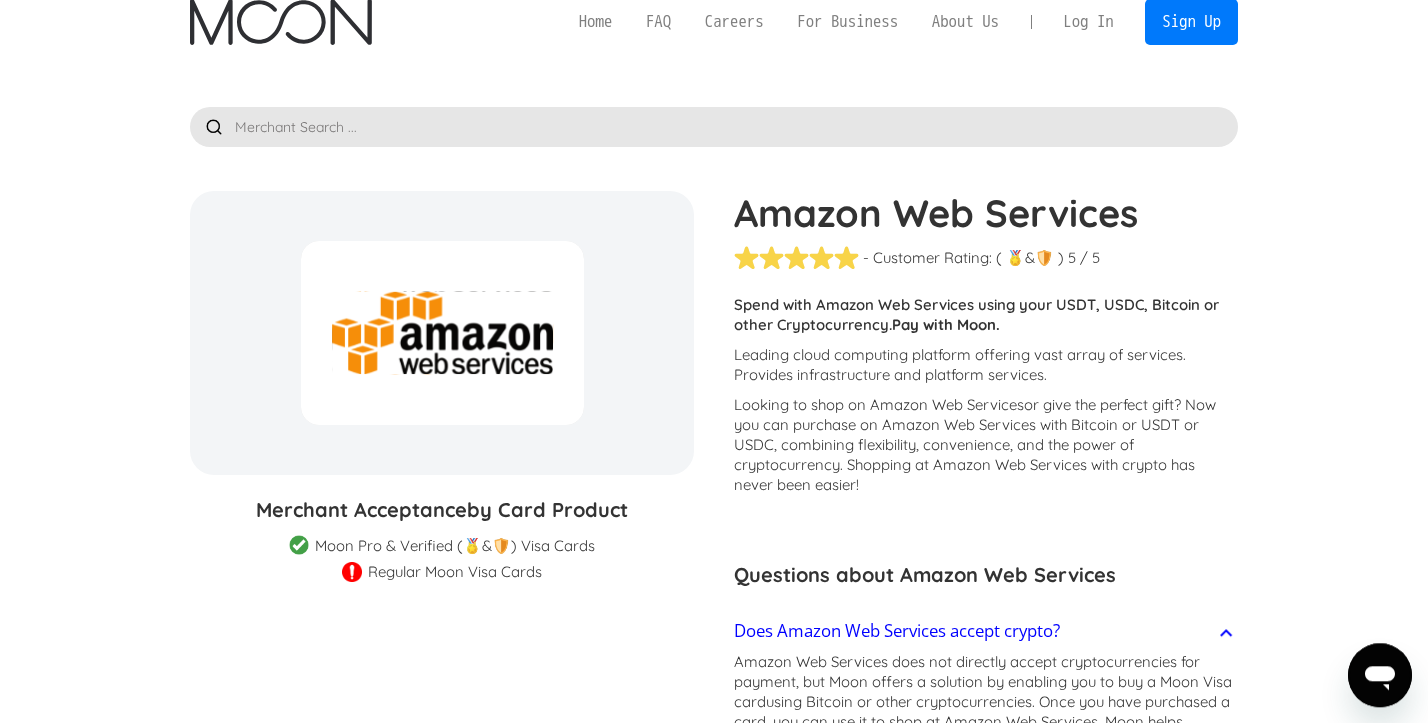 scroll, scrollTop: 0, scrollLeft: 0, axis: both 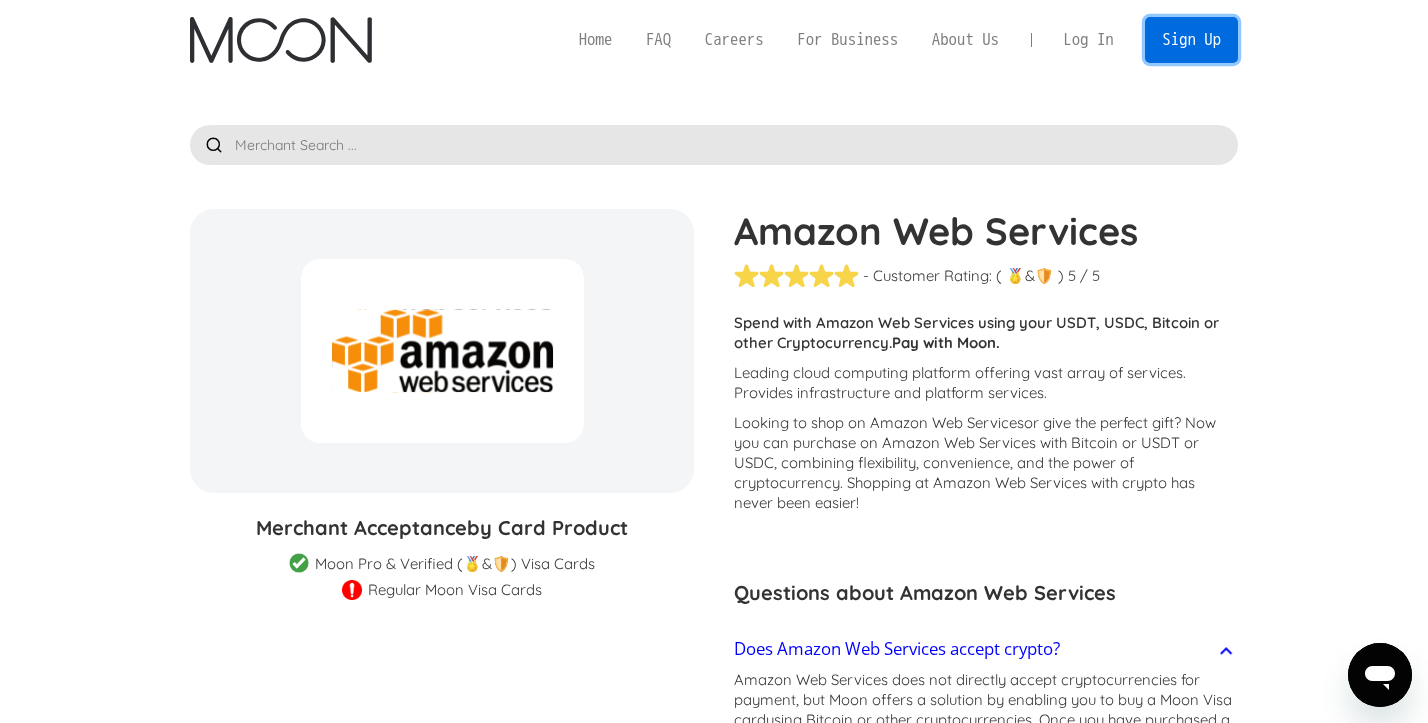 click on "Sign Up" at bounding box center [1191, 39] 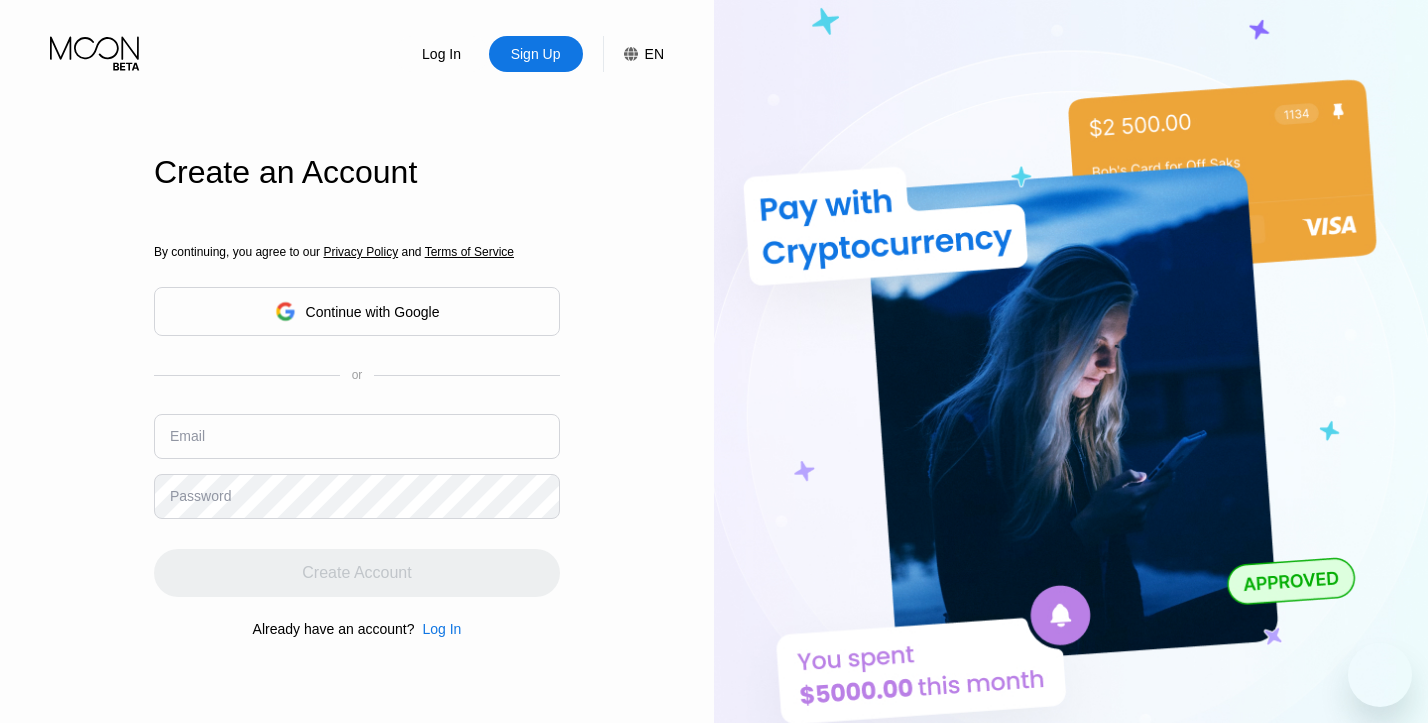 scroll, scrollTop: 0, scrollLeft: 0, axis: both 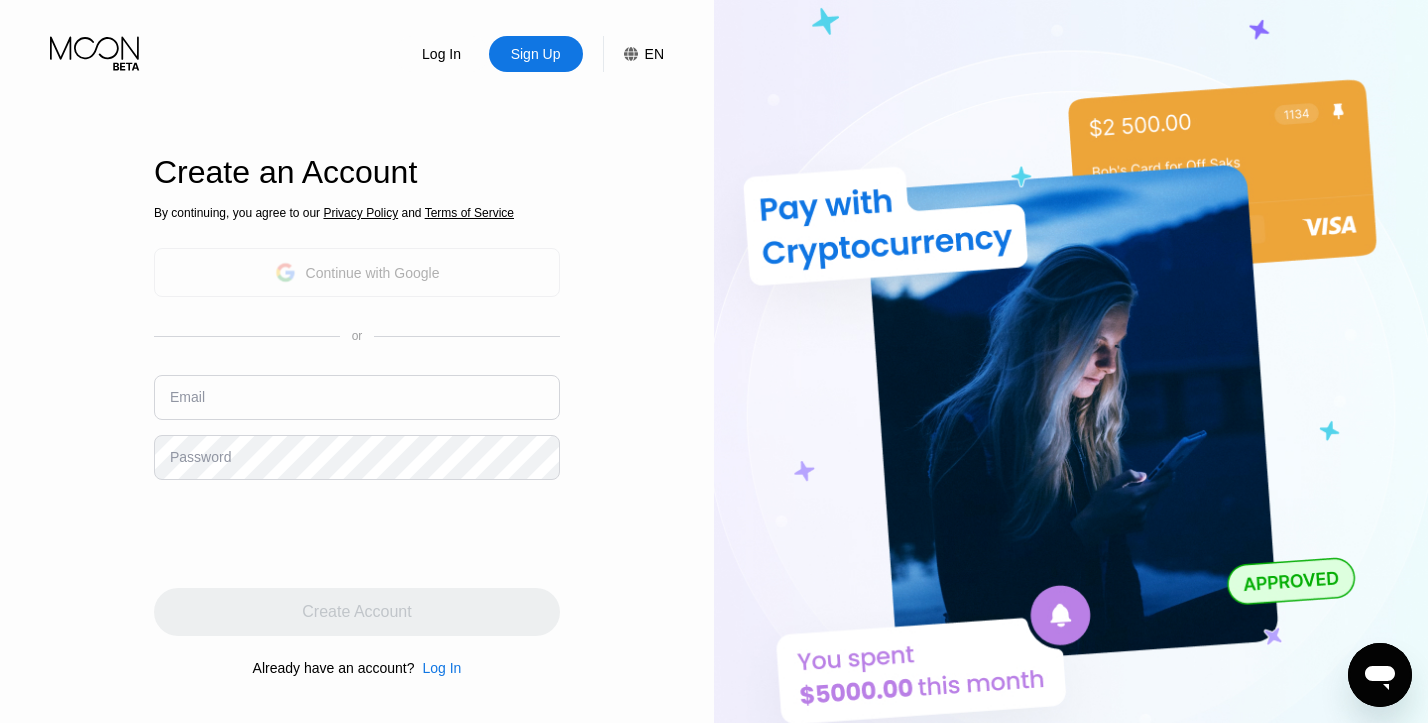click on "Continue with Google" at bounding box center (373, 273) 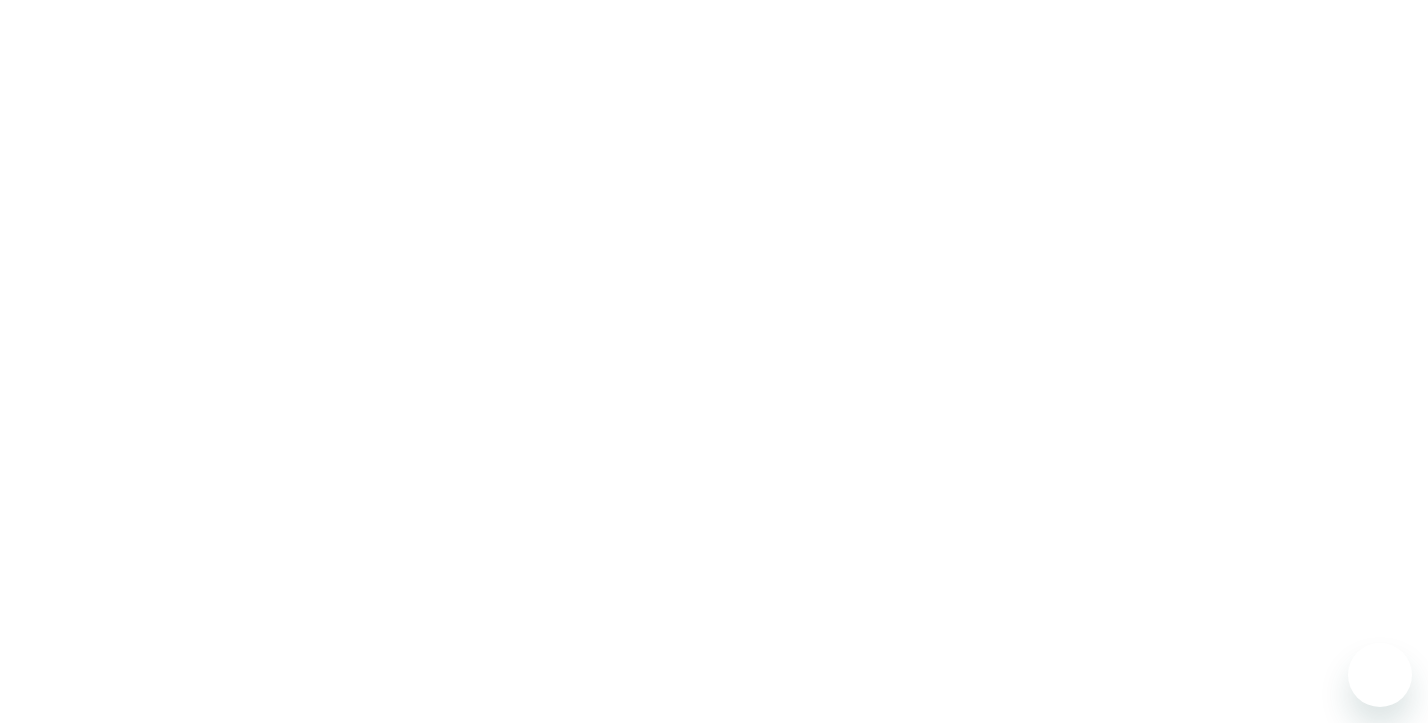 scroll, scrollTop: 0, scrollLeft: 0, axis: both 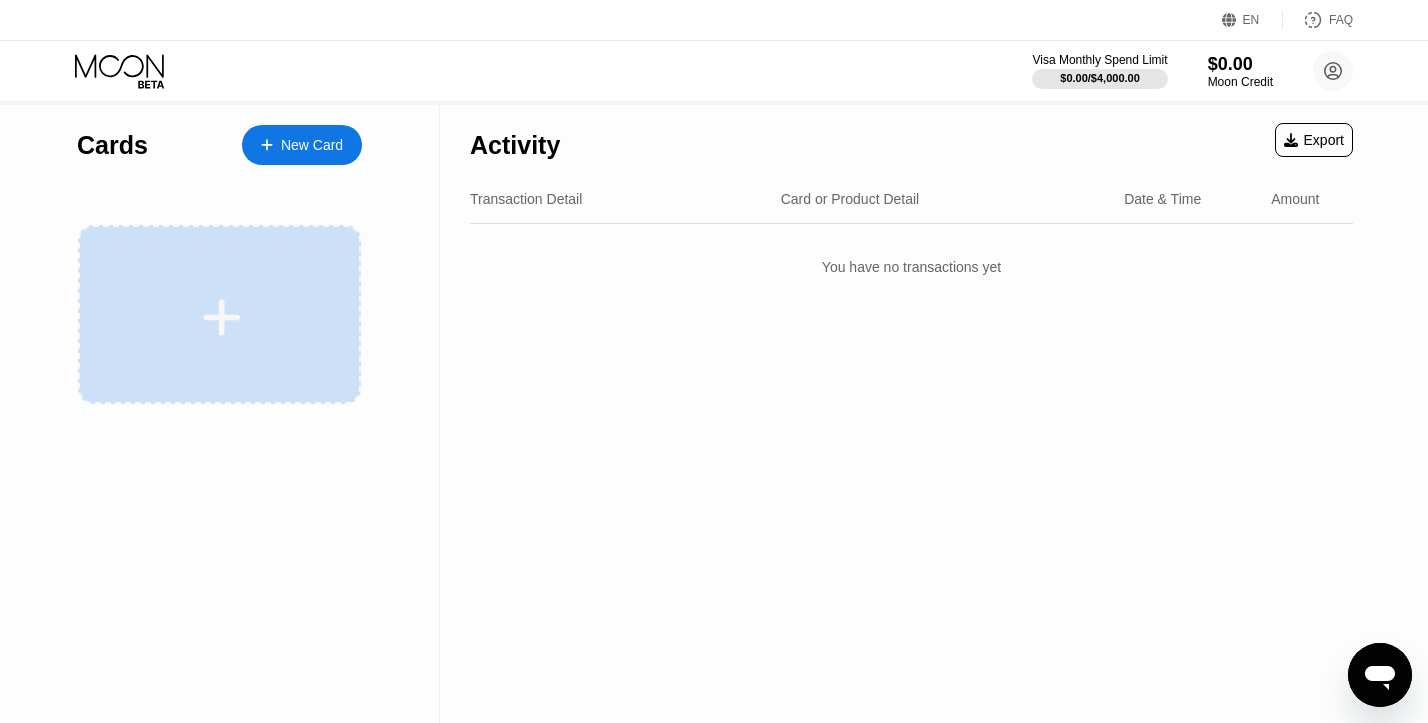 click 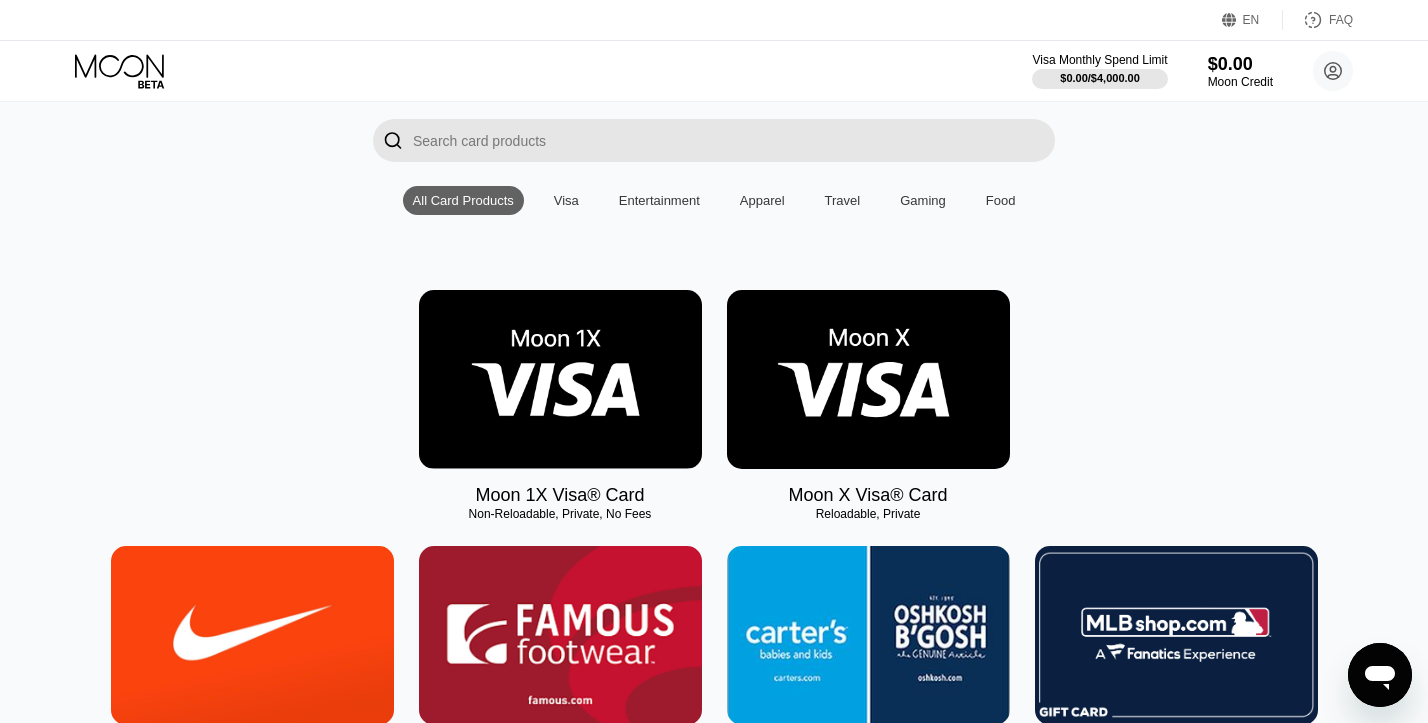 scroll, scrollTop: 268, scrollLeft: 0, axis: vertical 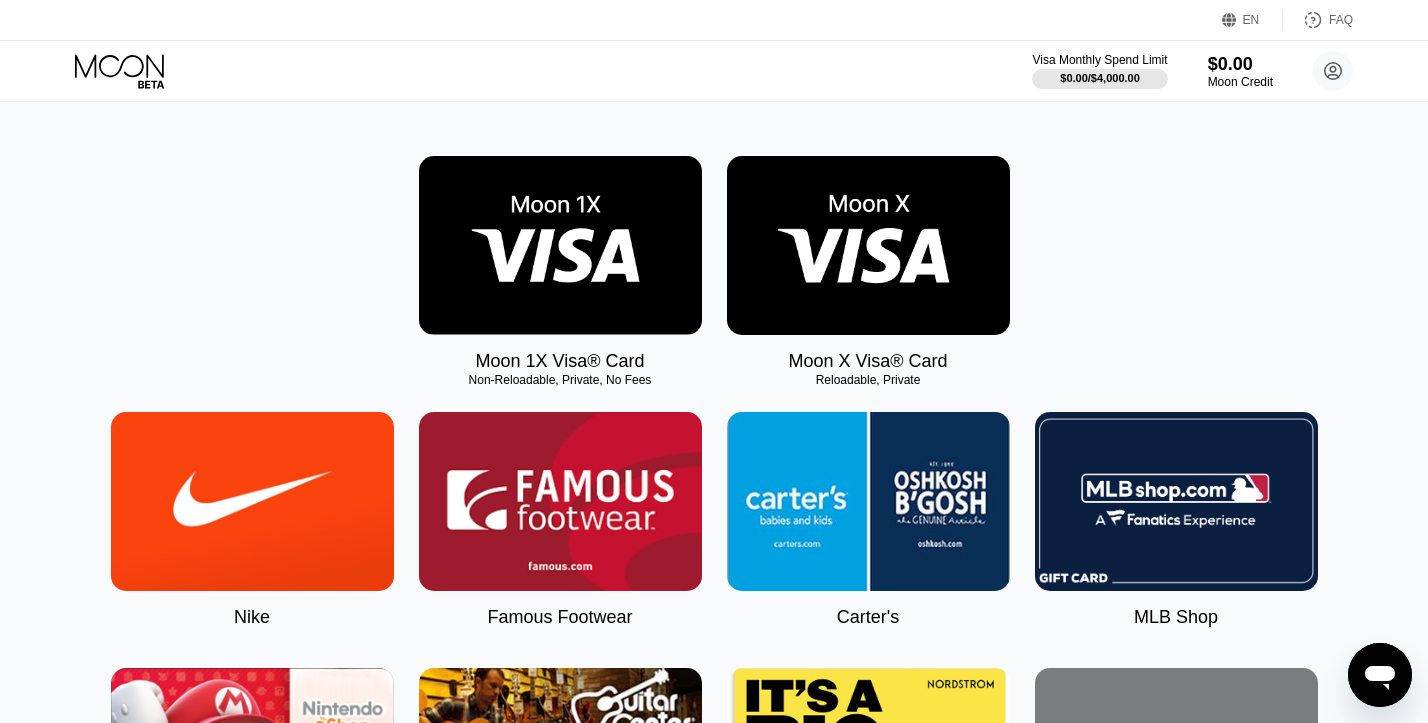 click at bounding box center [560, 245] 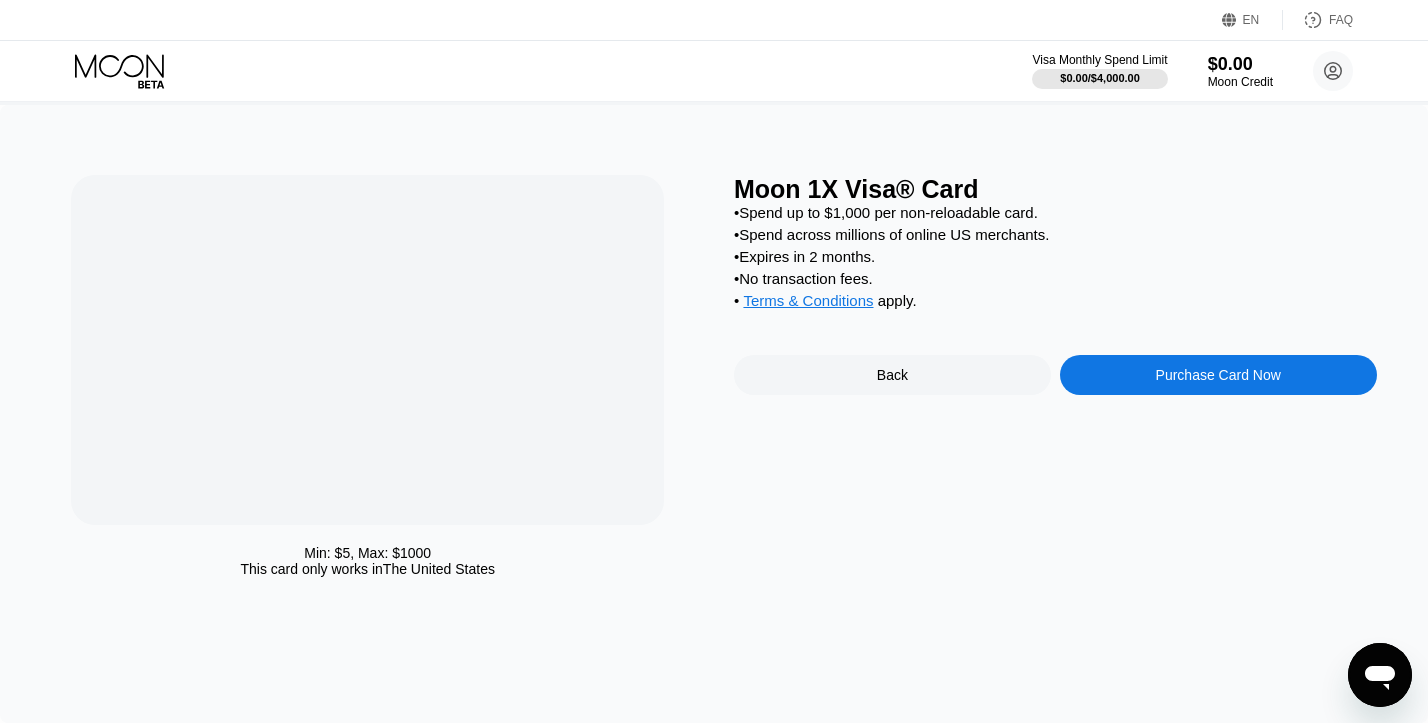 scroll, scrollTop: 0, scrollLeft: 0, axis: both 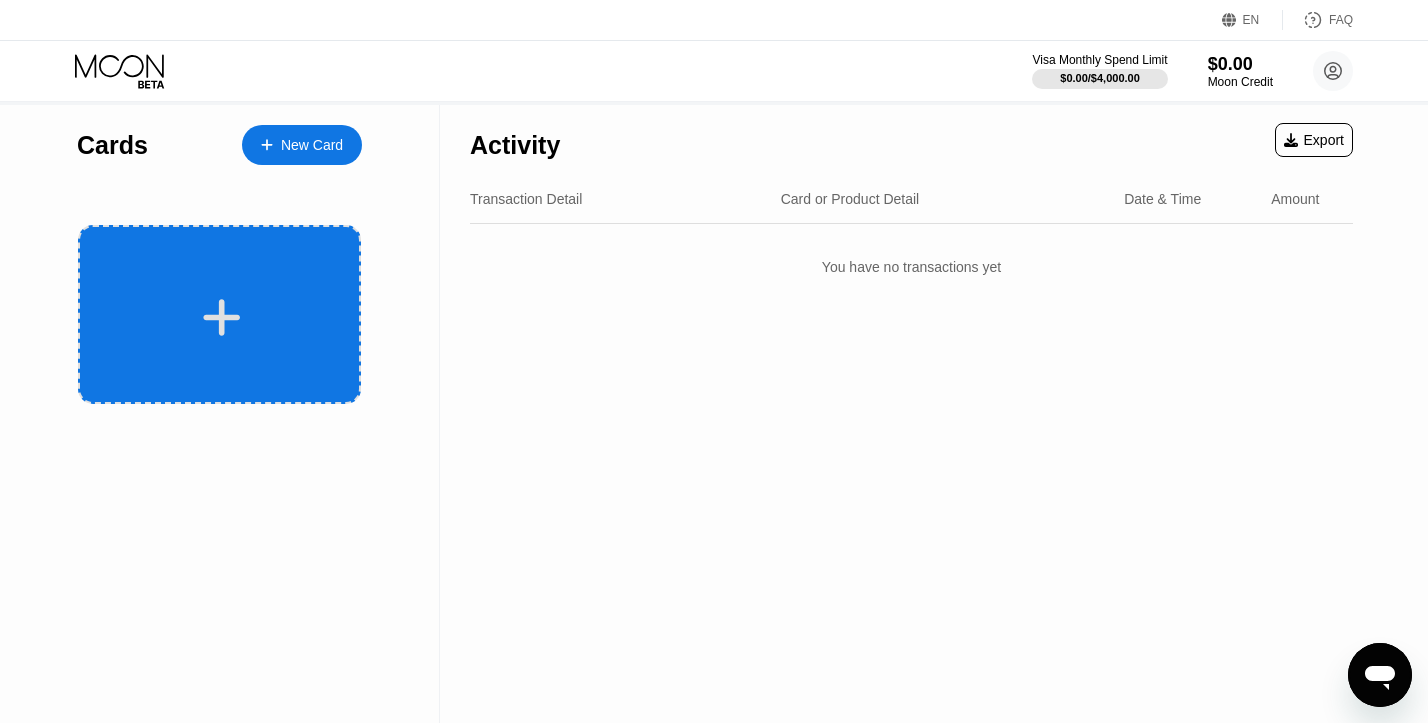 click at bounding box center [219, 314] 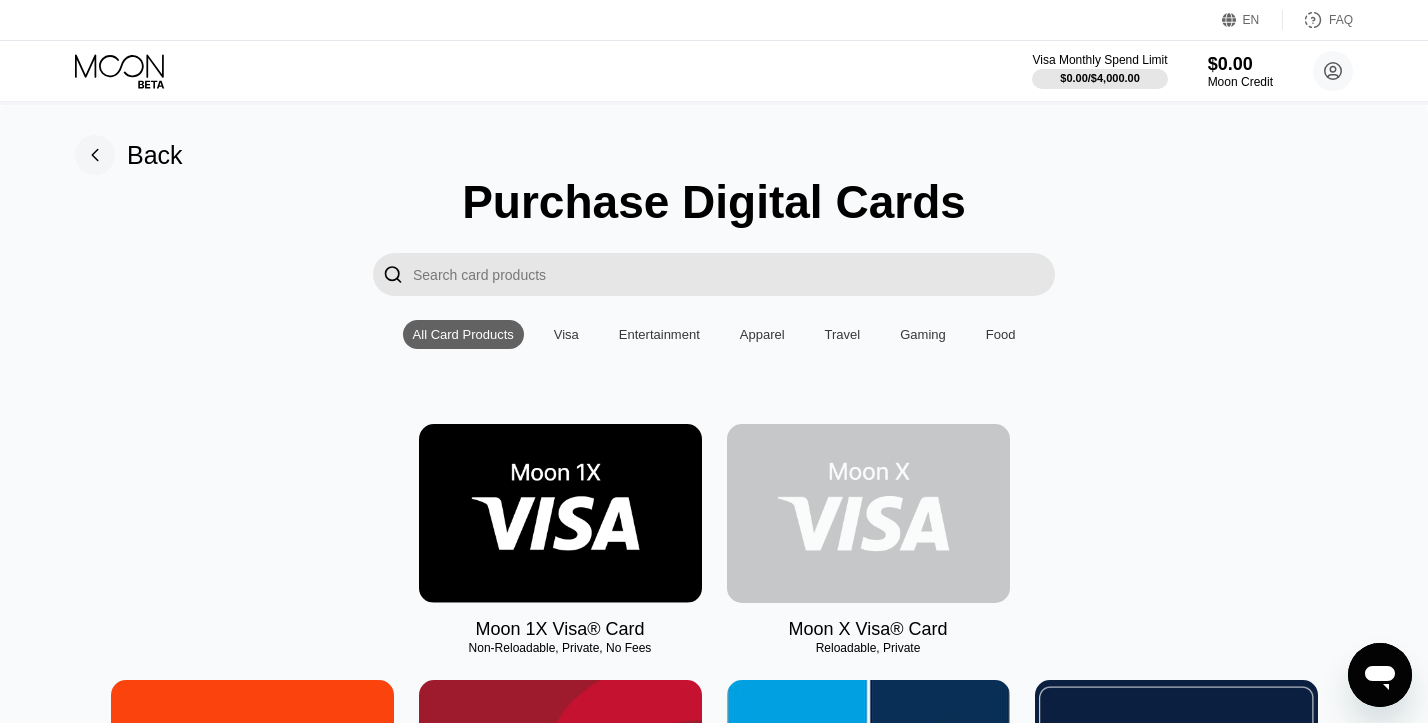 click at bounding box center [868, 513] 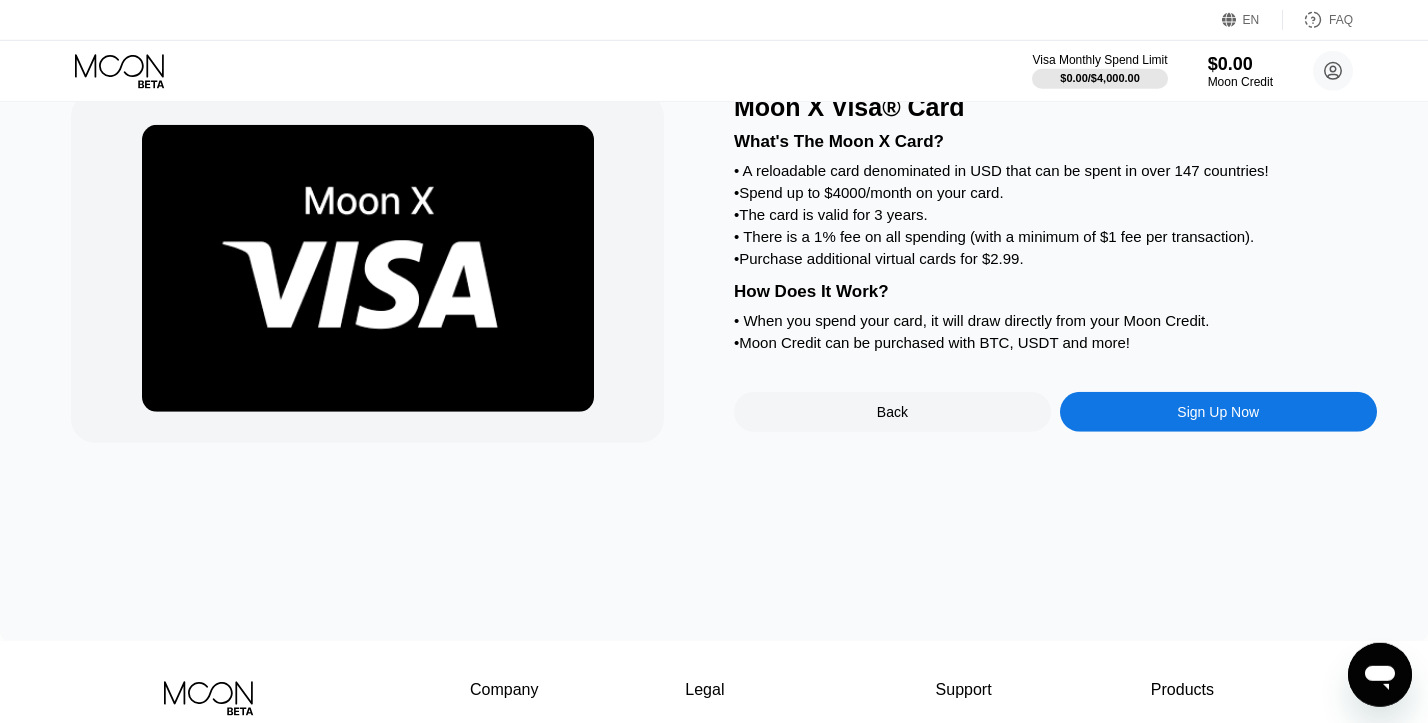 scroll, scrollTop: 134, scrollLeft: 0, axis: vertical 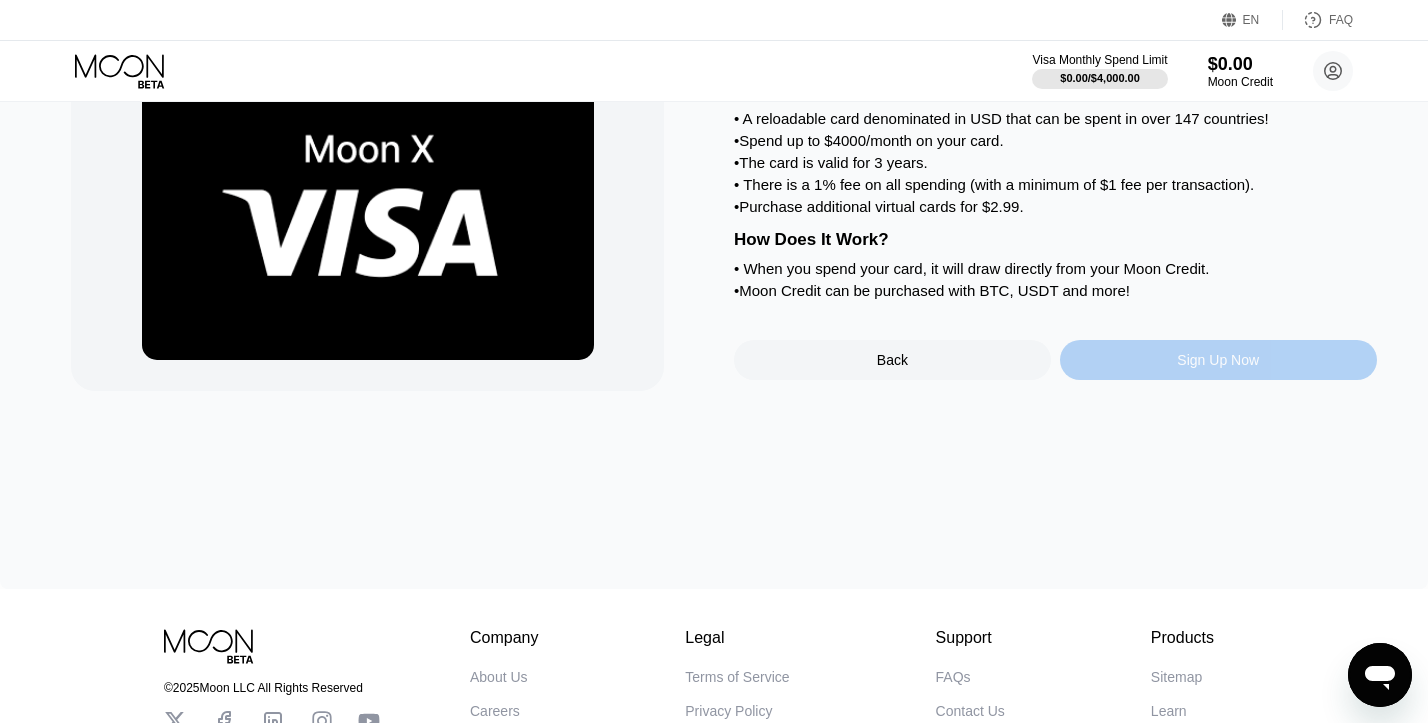 click on "Sign Up Now" at bounding box center [1218, 360] 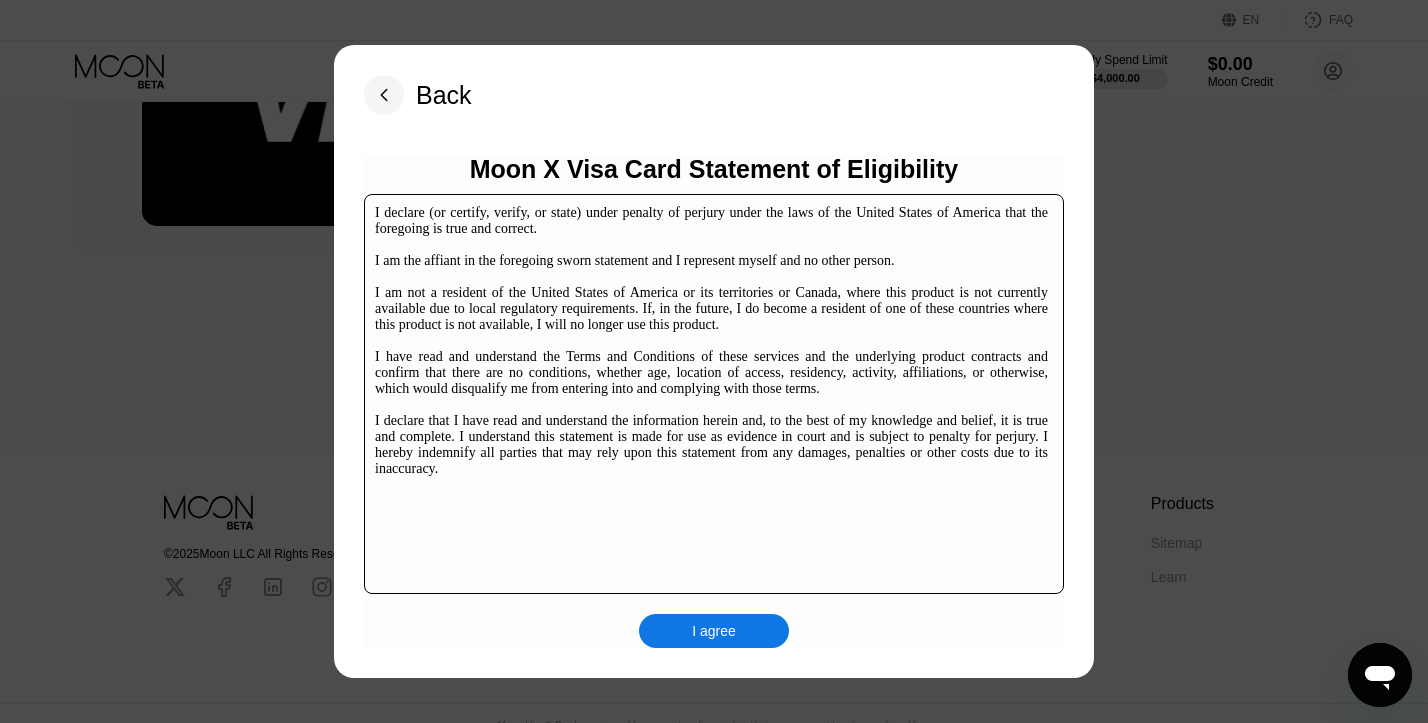 scroll, scrollTop: 312, scrollLeft: 0, axis: vertical 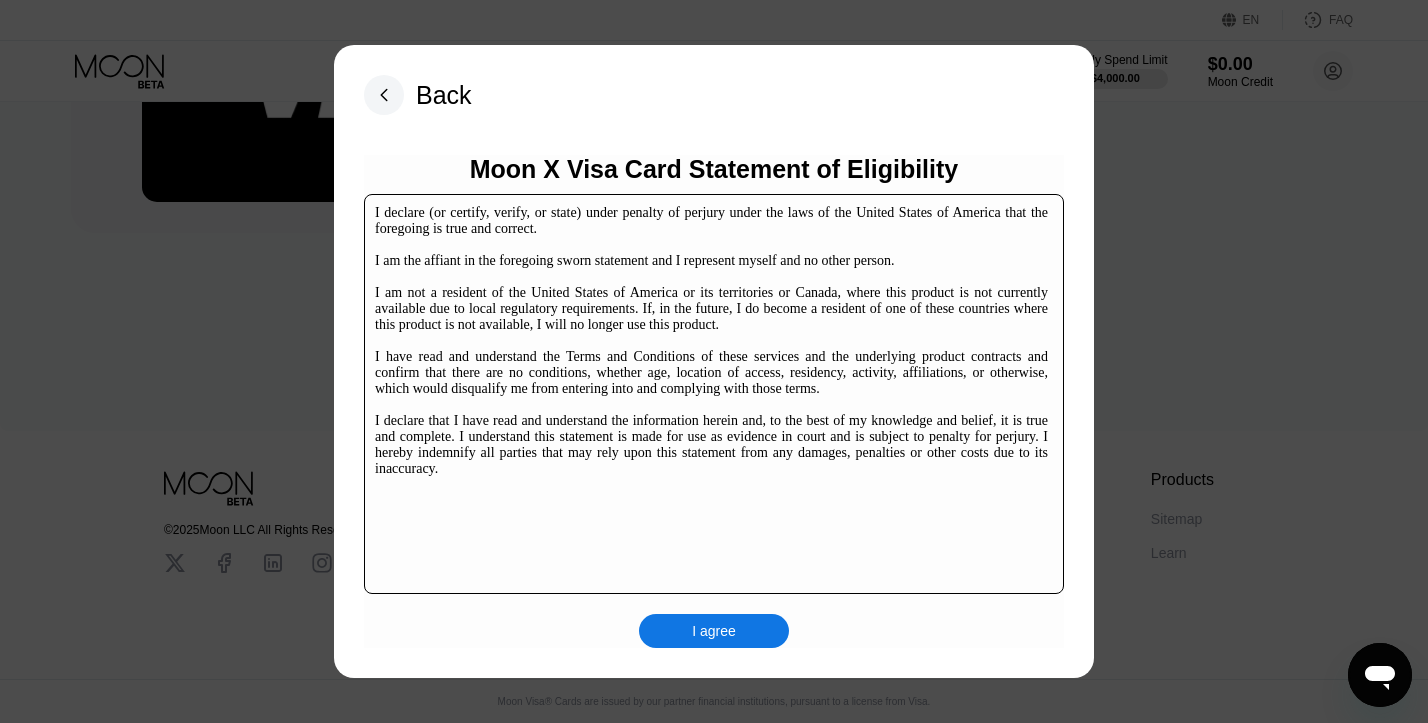 click on "I agree" at bounding box center [714, 631] 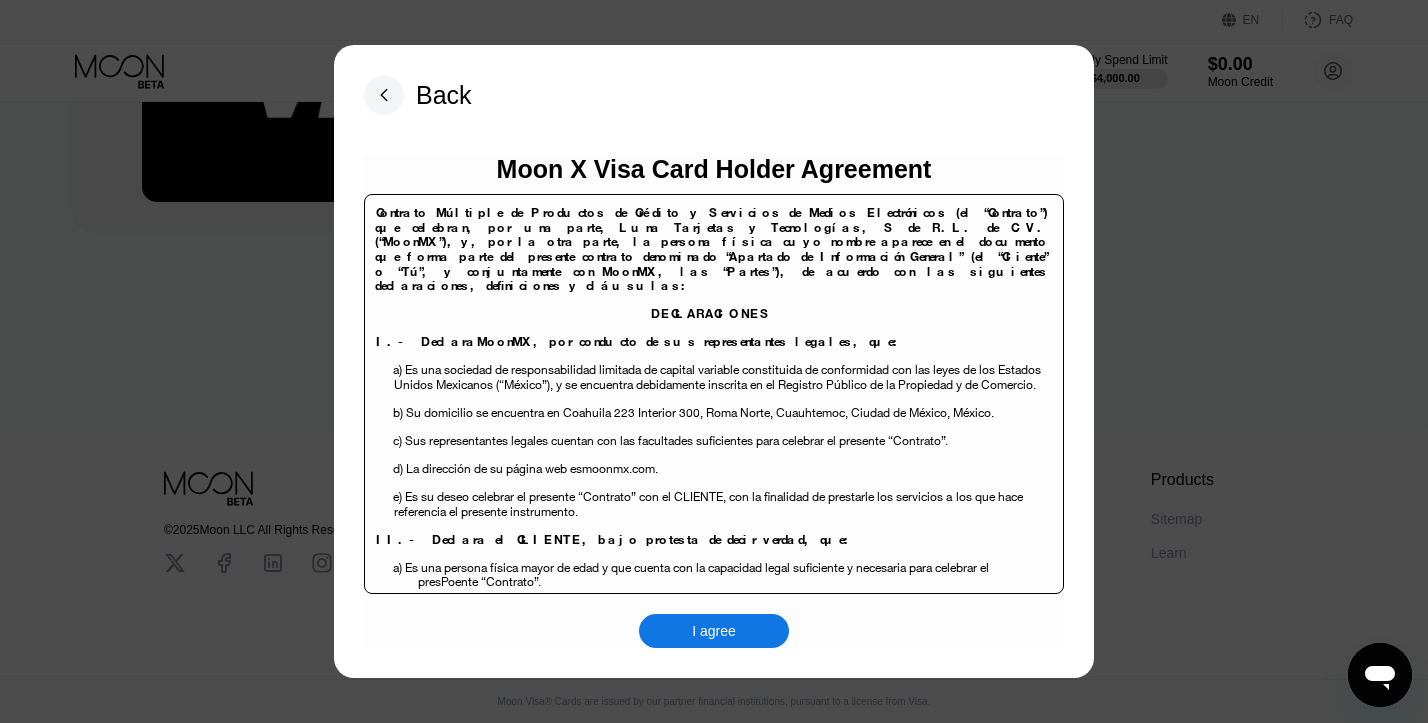 click on "I agree" at bounding box center [714, 631] 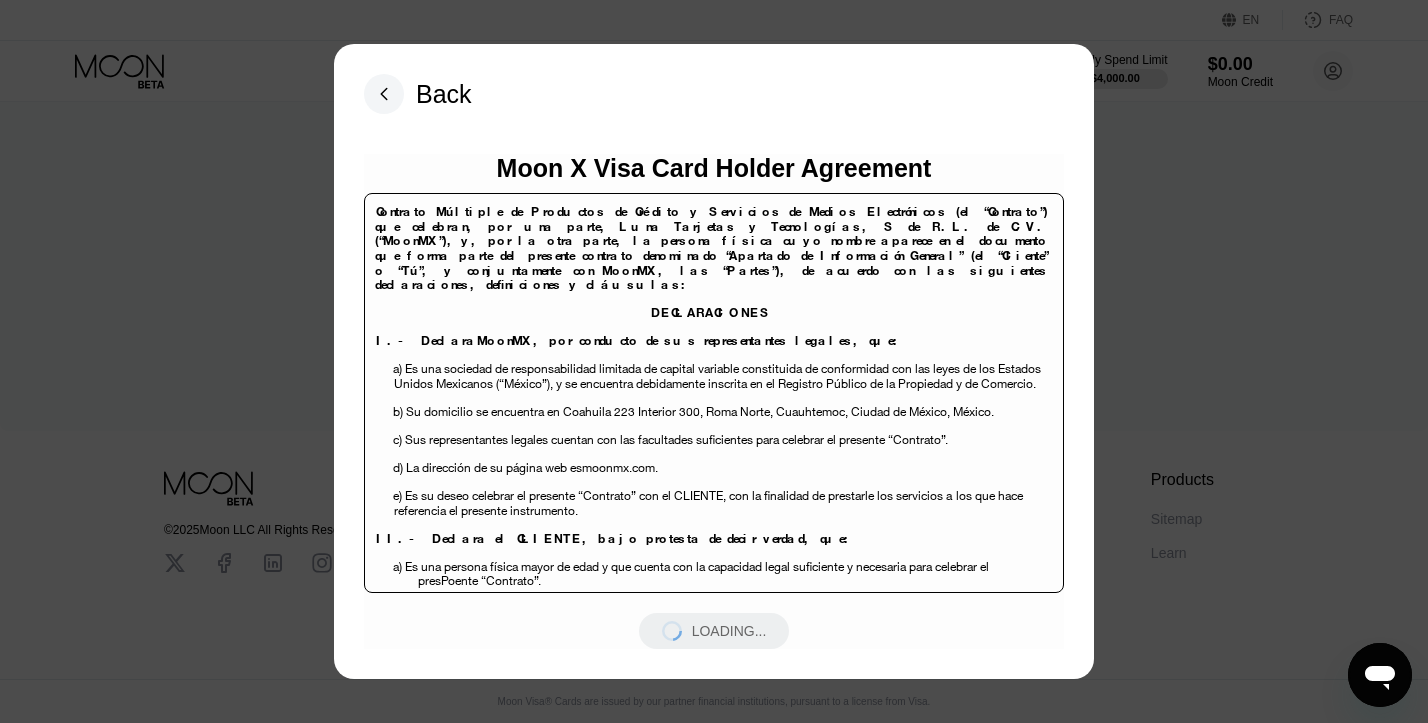 scroll, scrollTop: 0, scrollLeft: 0, axis: both 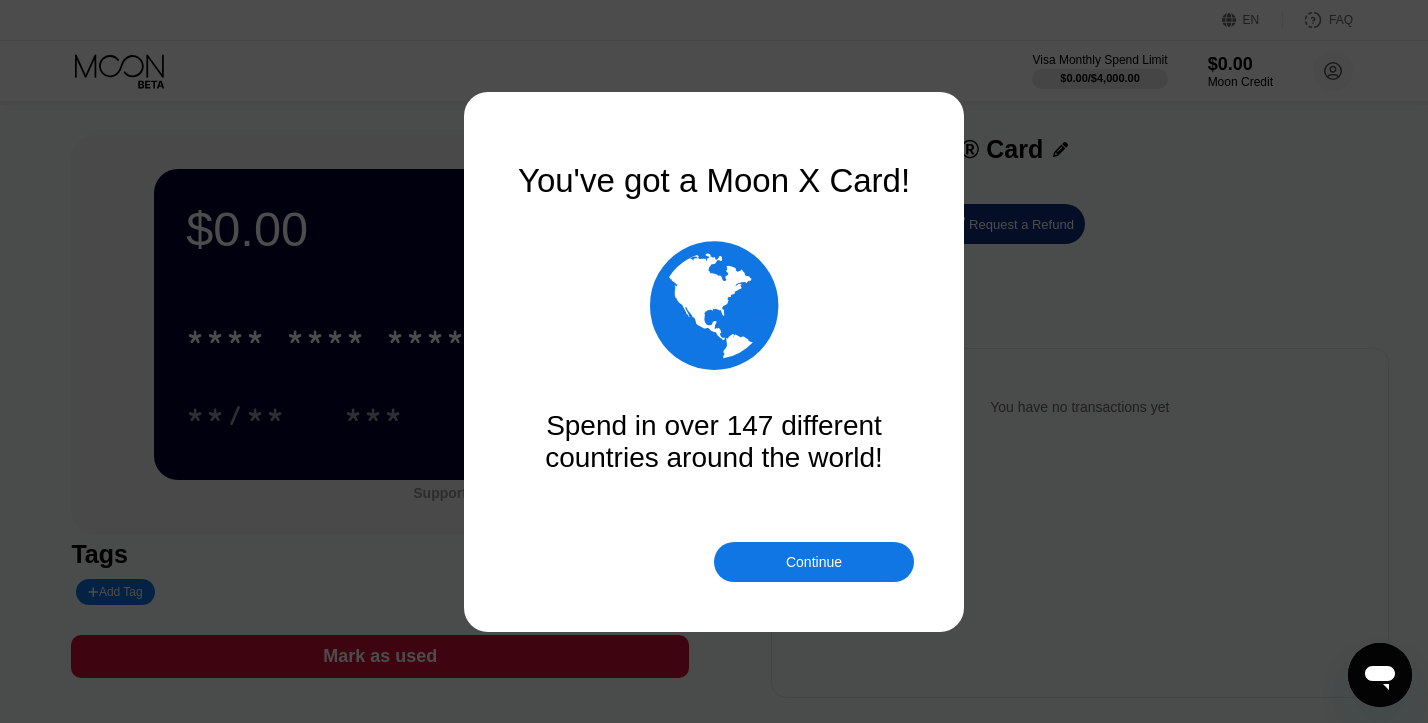 click on "Continue" at bounding box center [814, 562] 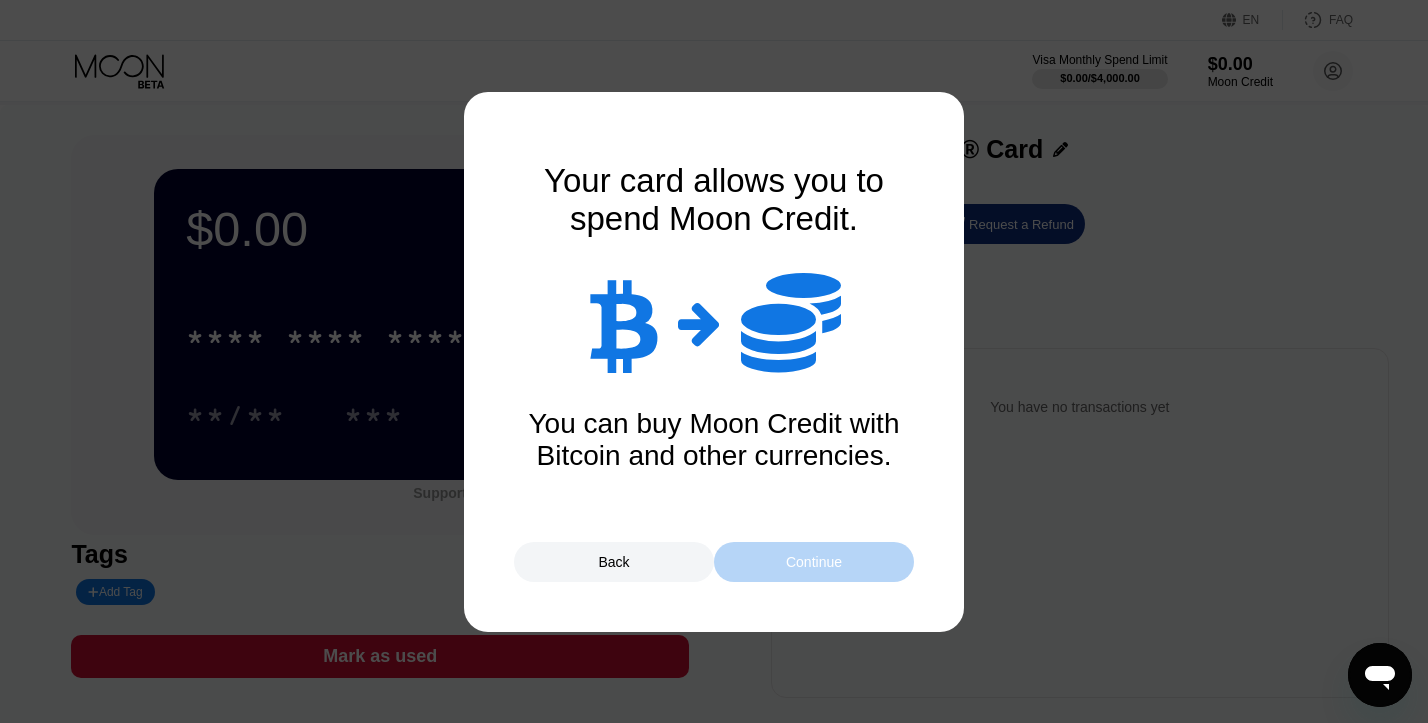 click on "Continue" at bounding box center (814, 562) 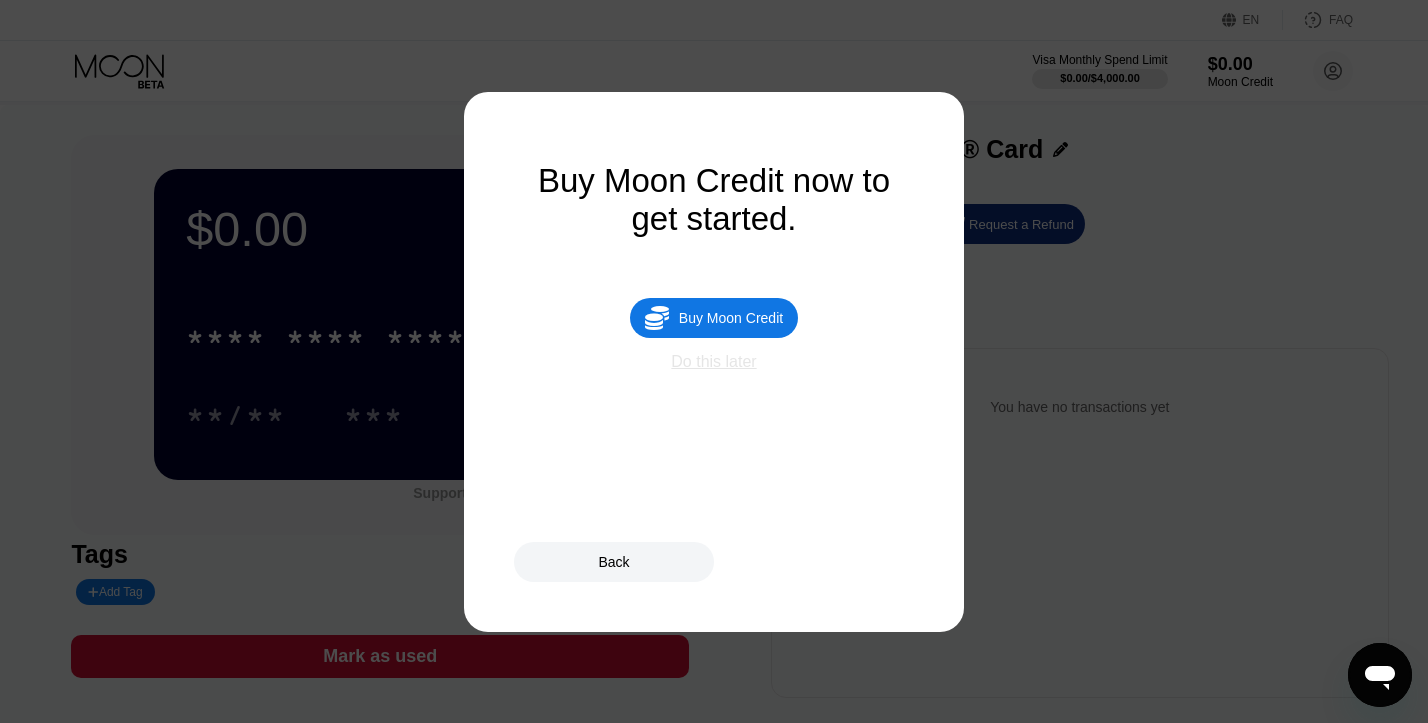 click on "Do this later" at bounding box center (713, 362) 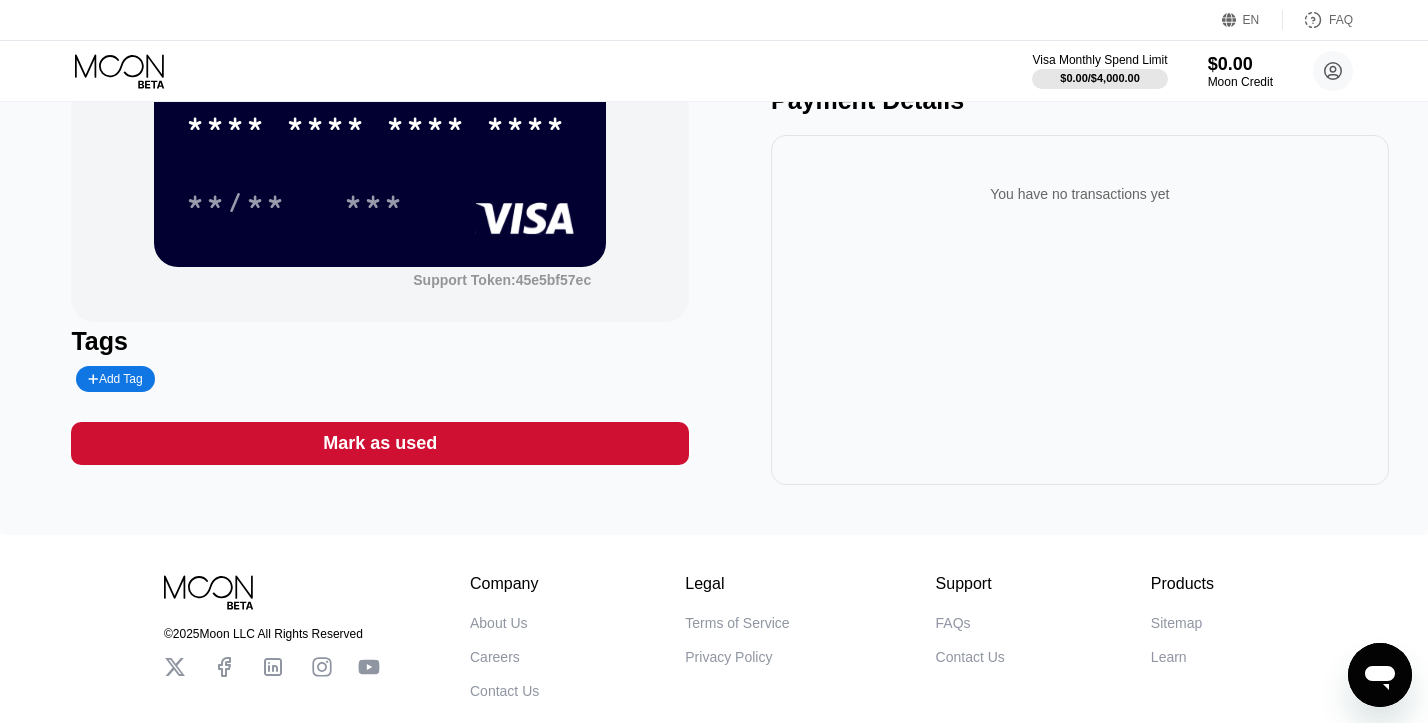 scroll, scrollTop: 0, scrollLeft: 0, axis: both 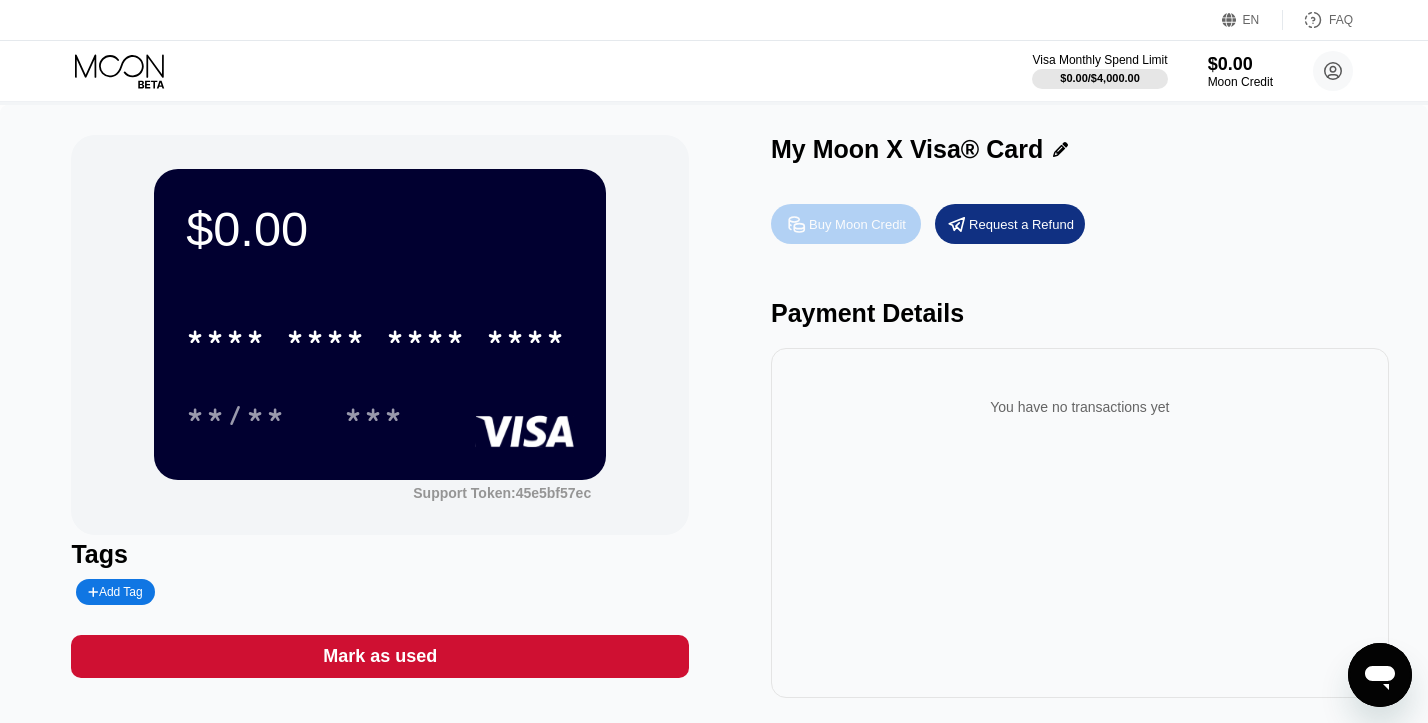 click on "Buy Moon Credit" at bounding box center [857, 224] 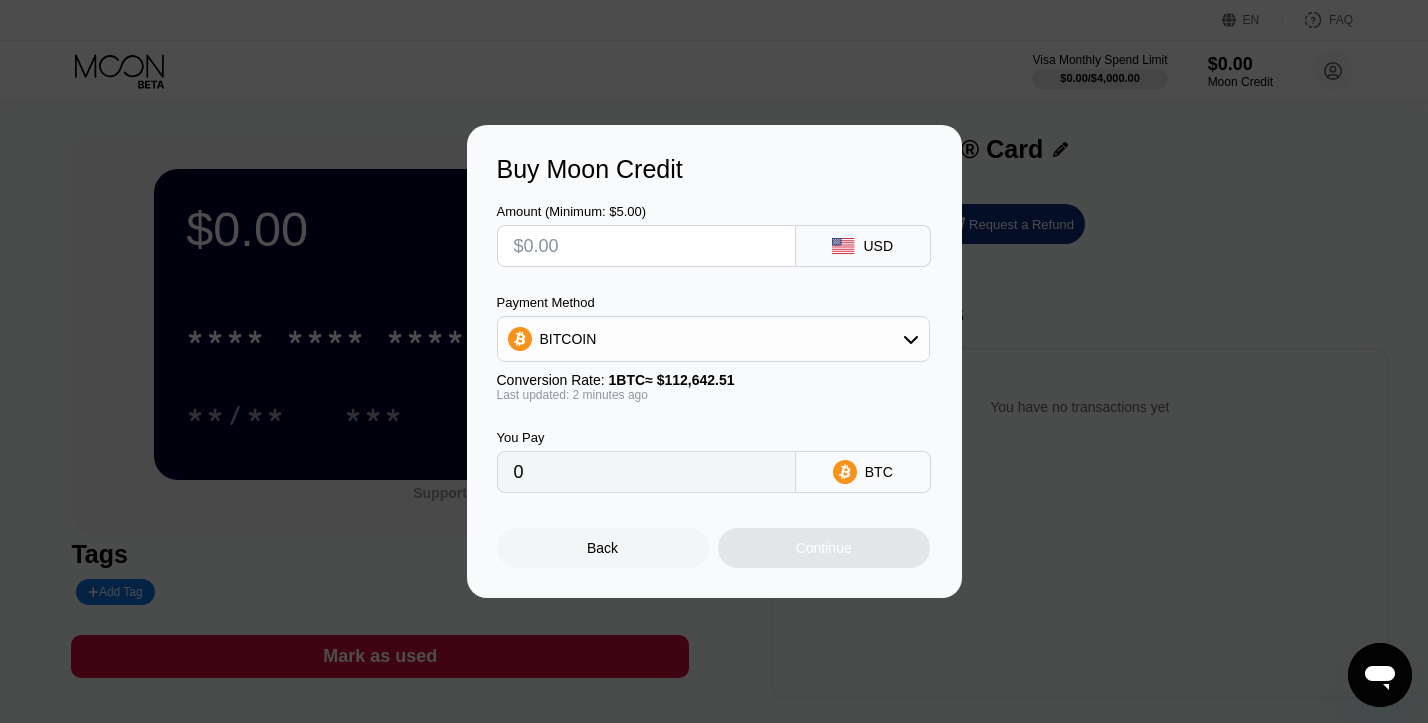 click 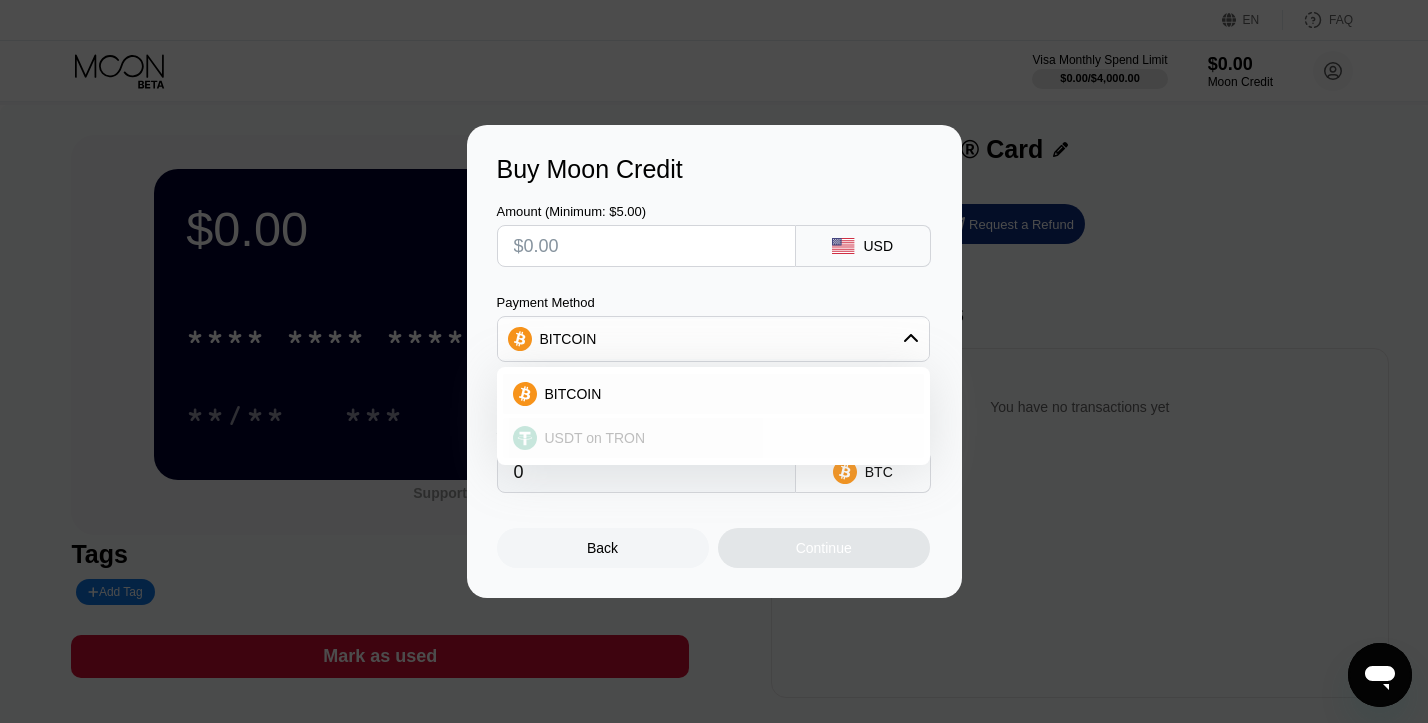 click on "USDT on TRON" at bounding box center [595, 438] 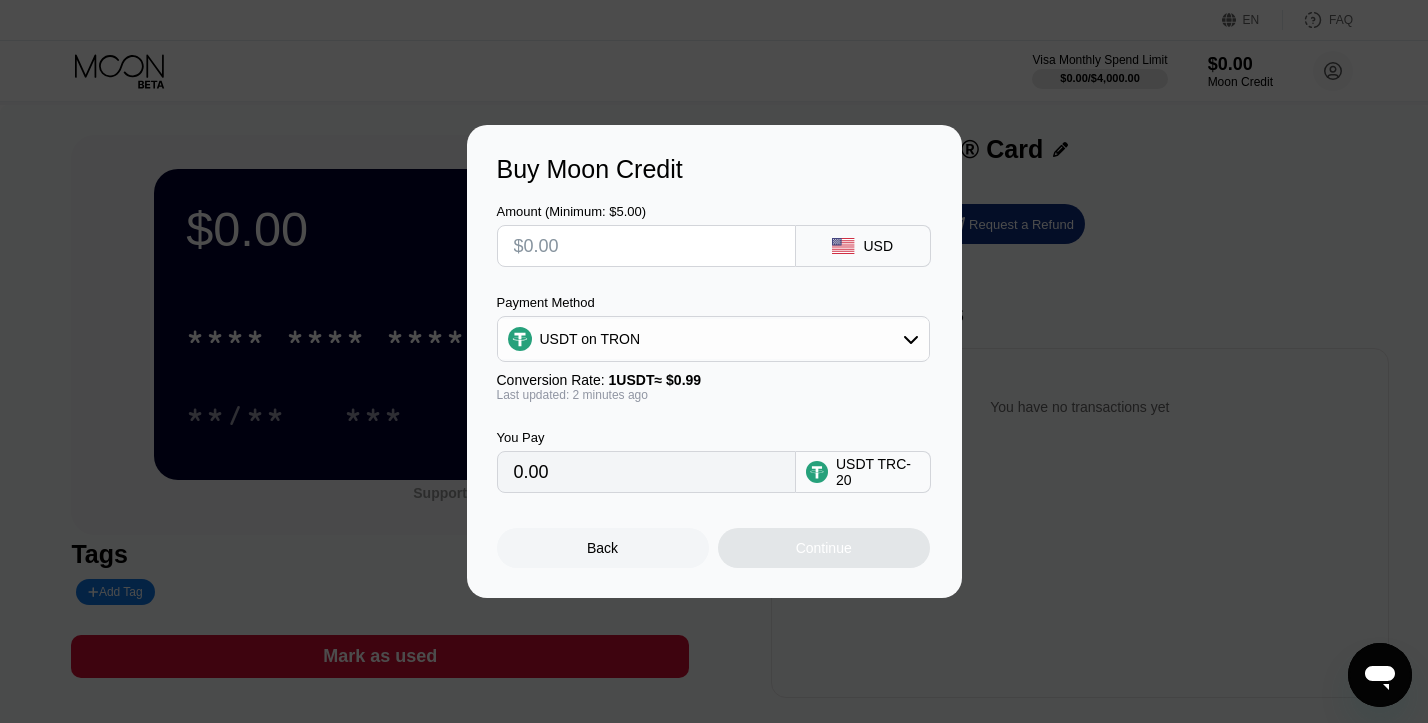 click at bounding box center [646, 246] 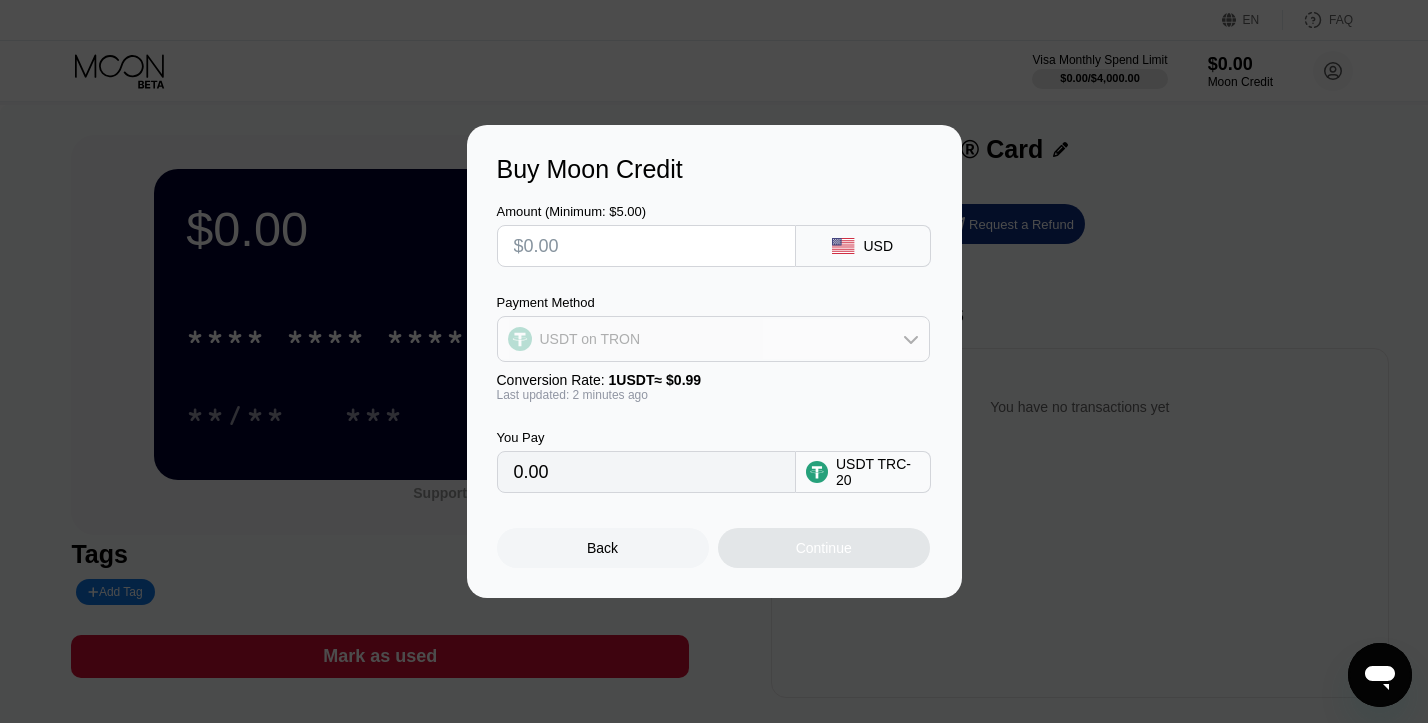 click on "USDT on TRON" at bounding box center (713, 339) 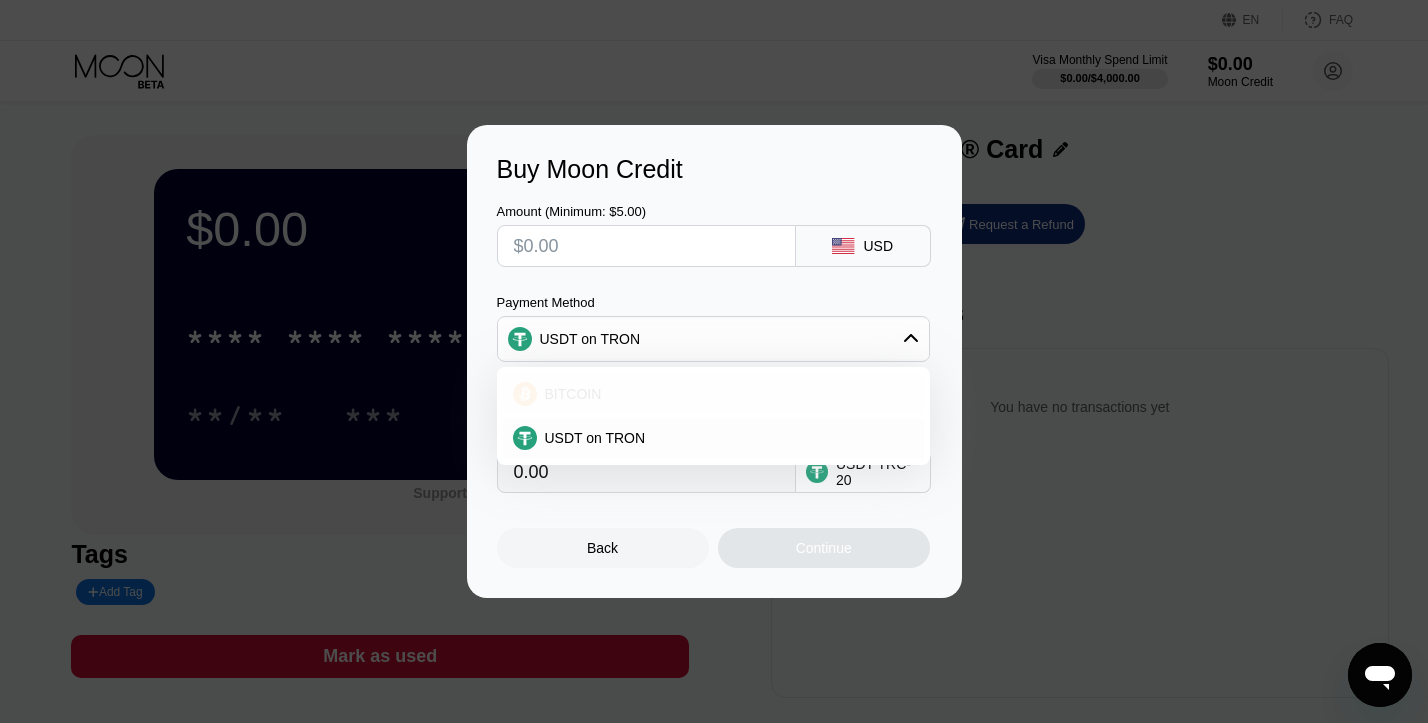 click on "BITCOIN" at bounding box center [725, 394] 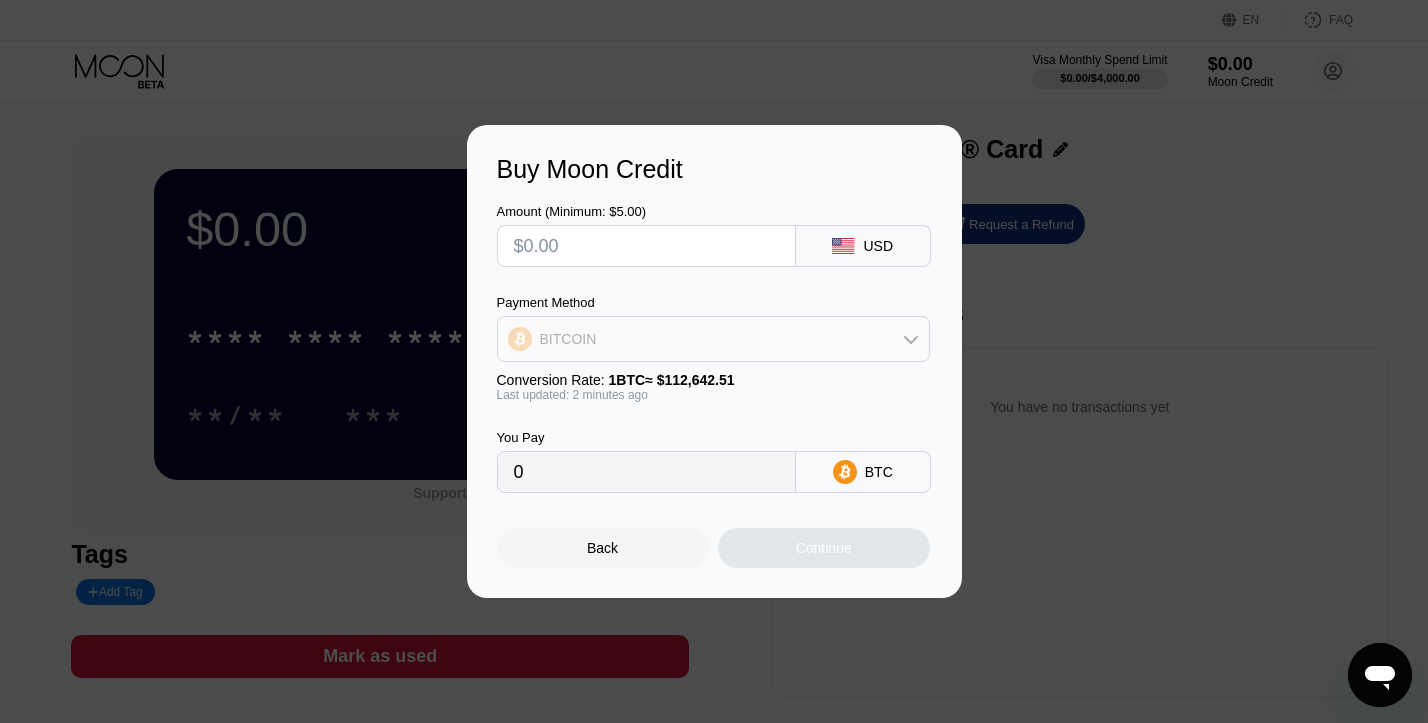 click 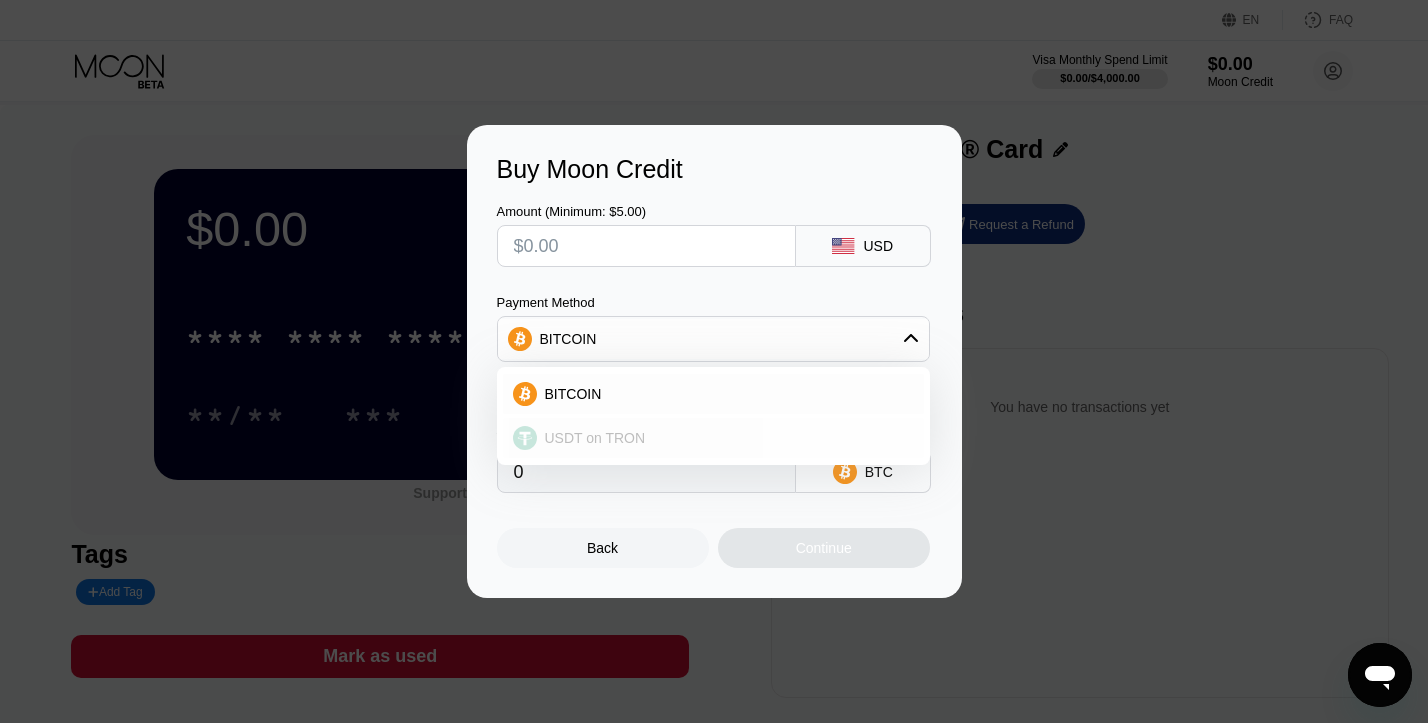 click on "USDT on TRON" at bounding box center [725, 438] 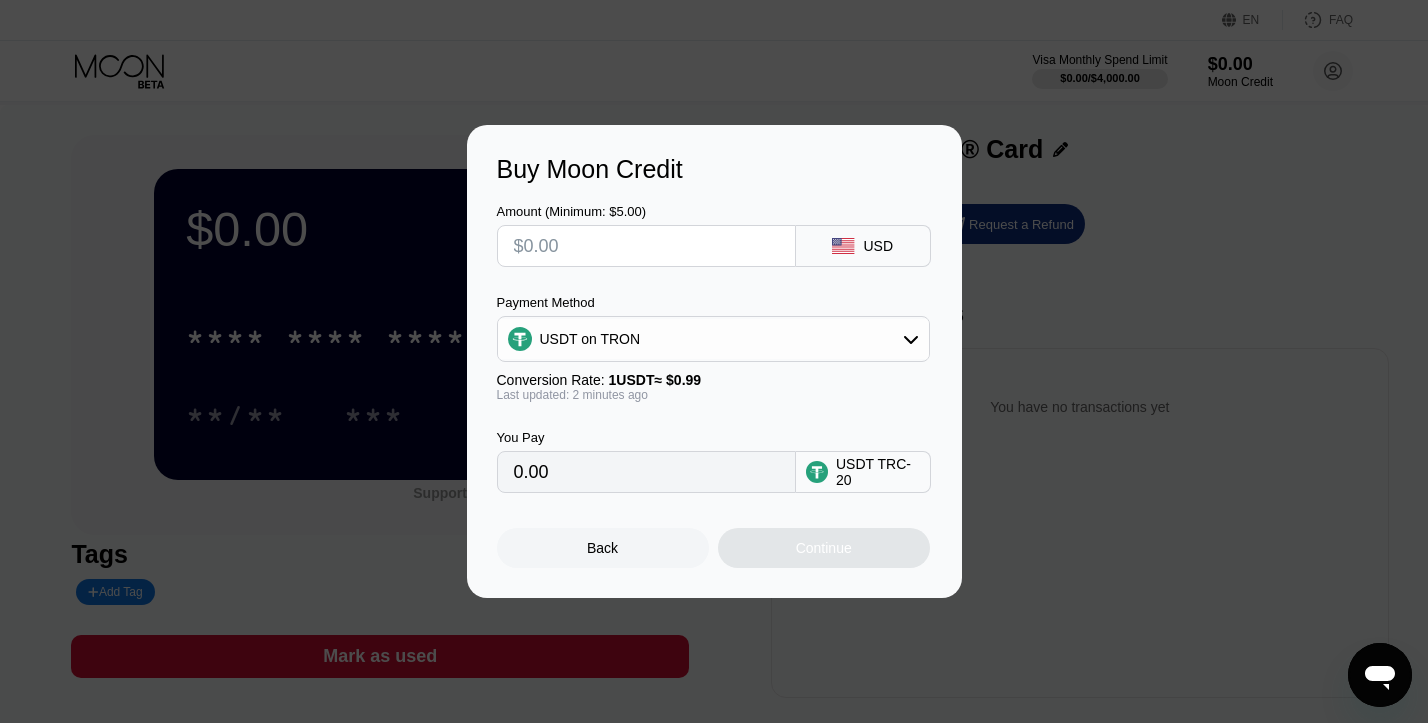 click on "0.00" at bounding box center [646, 472] 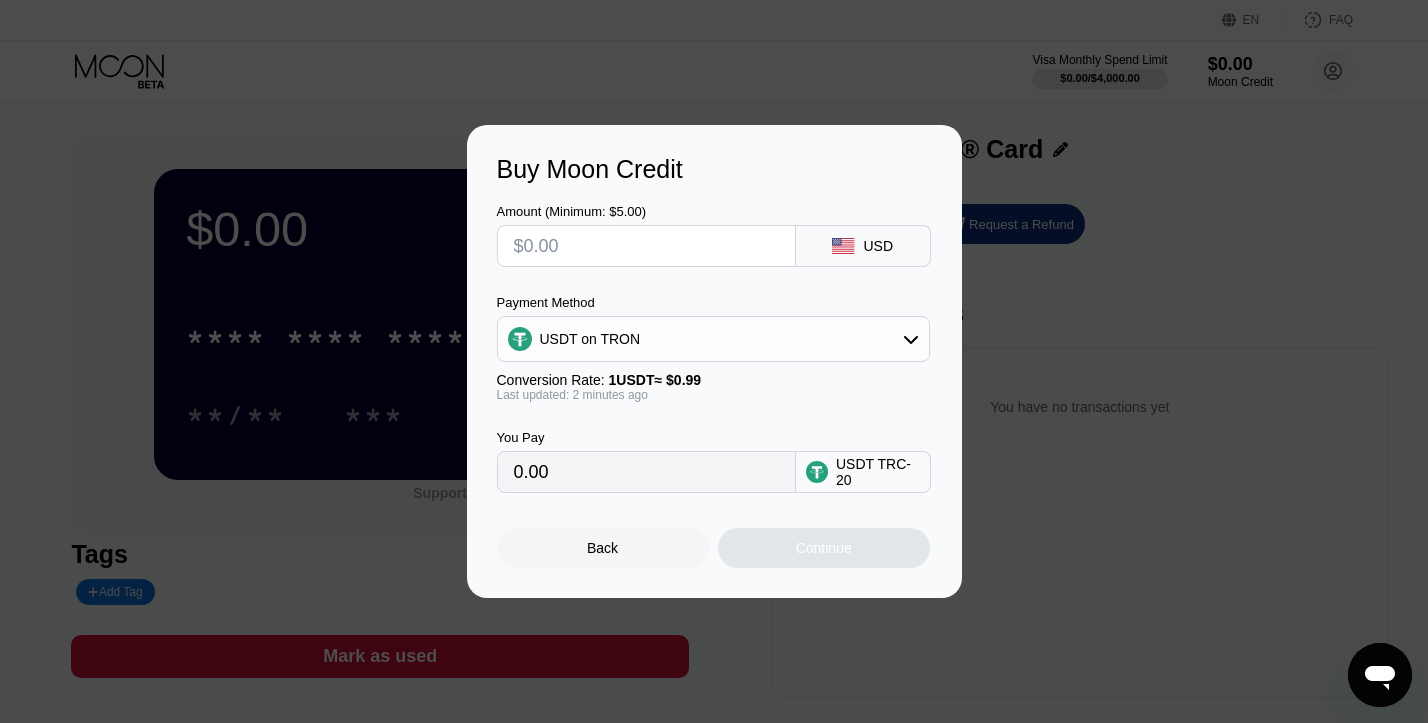 scroll, scrollTop: 0, scrollLeft: 0, axis: both 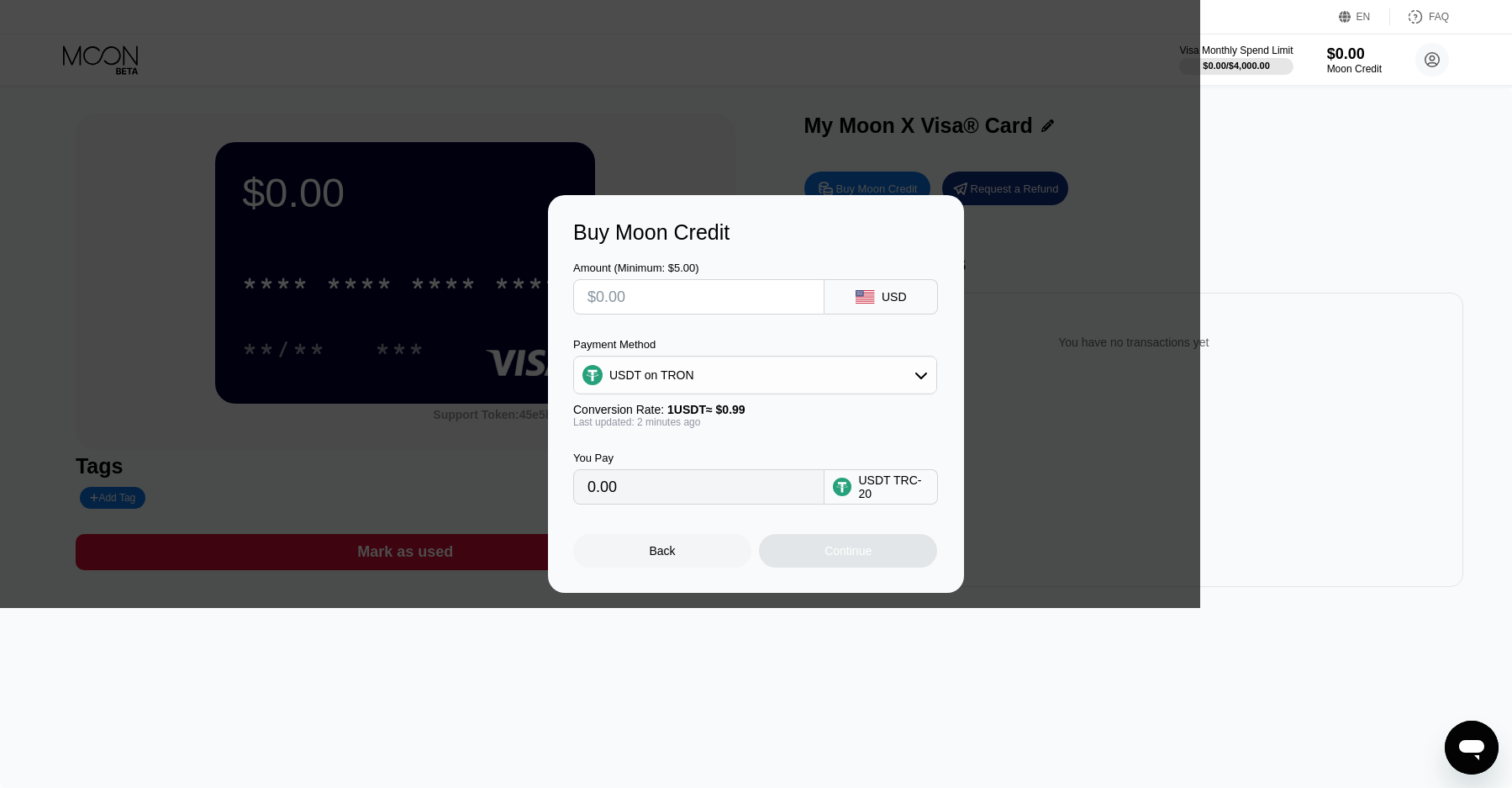 click at bounding box center (698, 297) 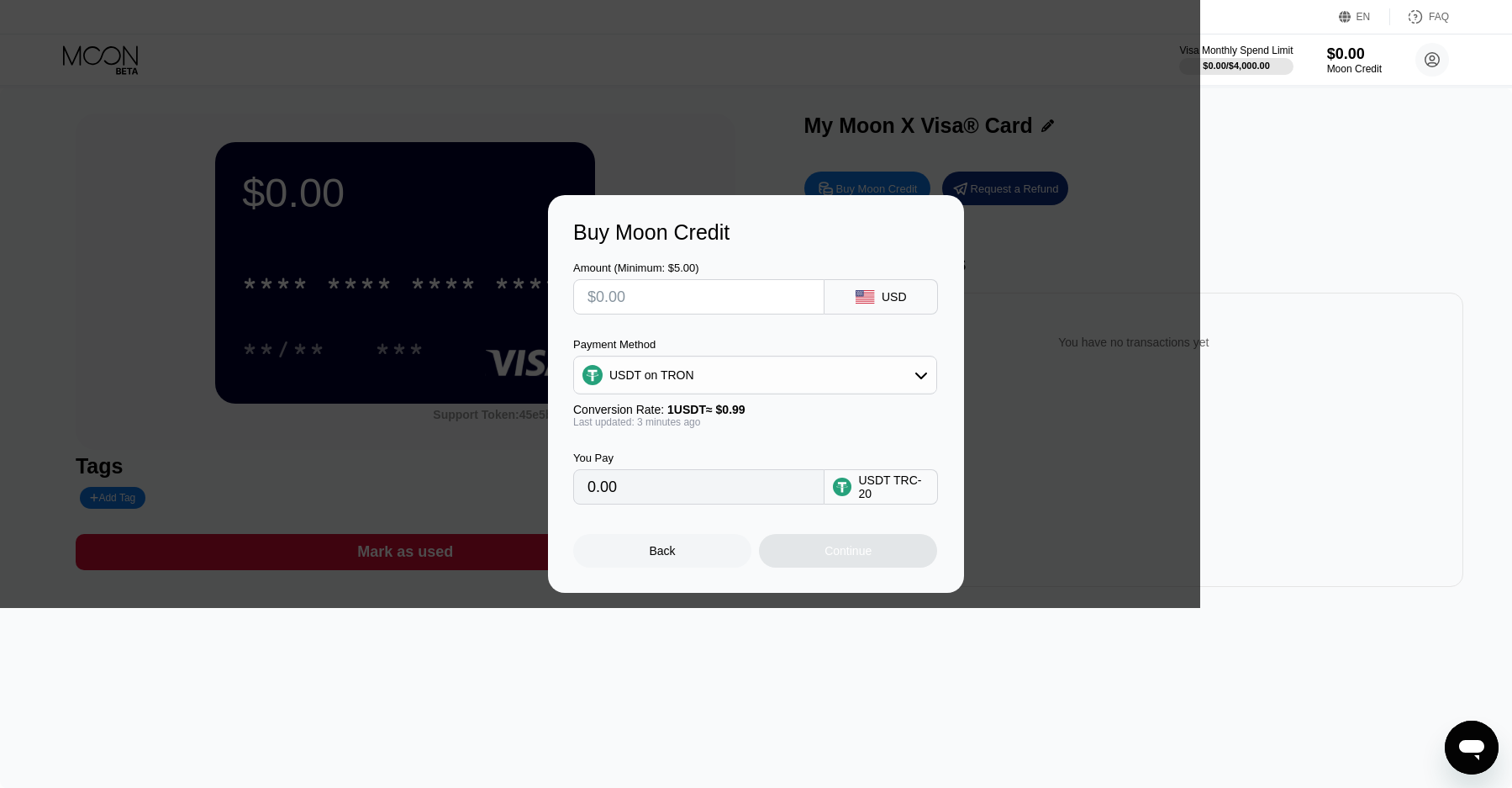type on "$6" 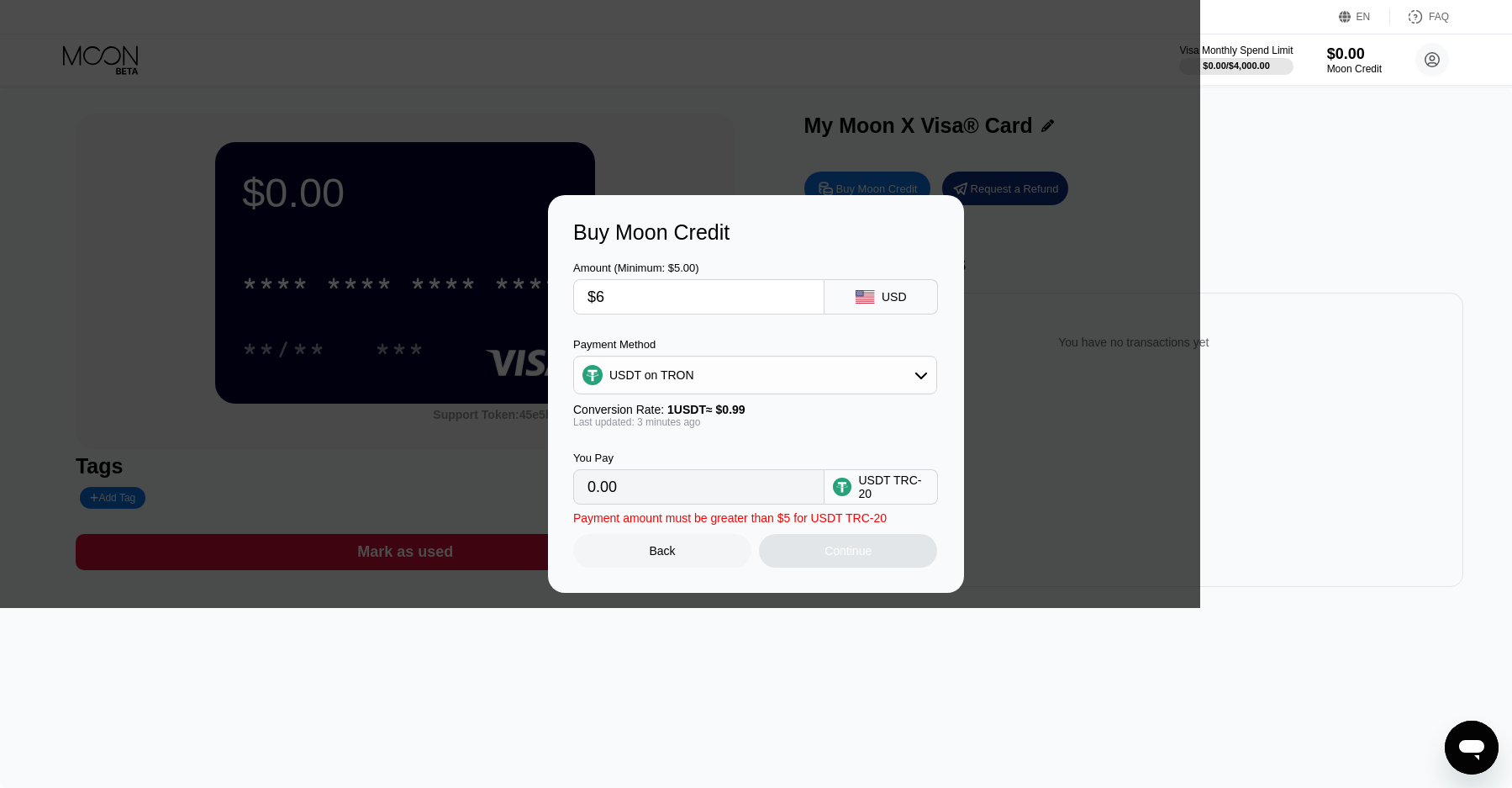 type on "6.06" 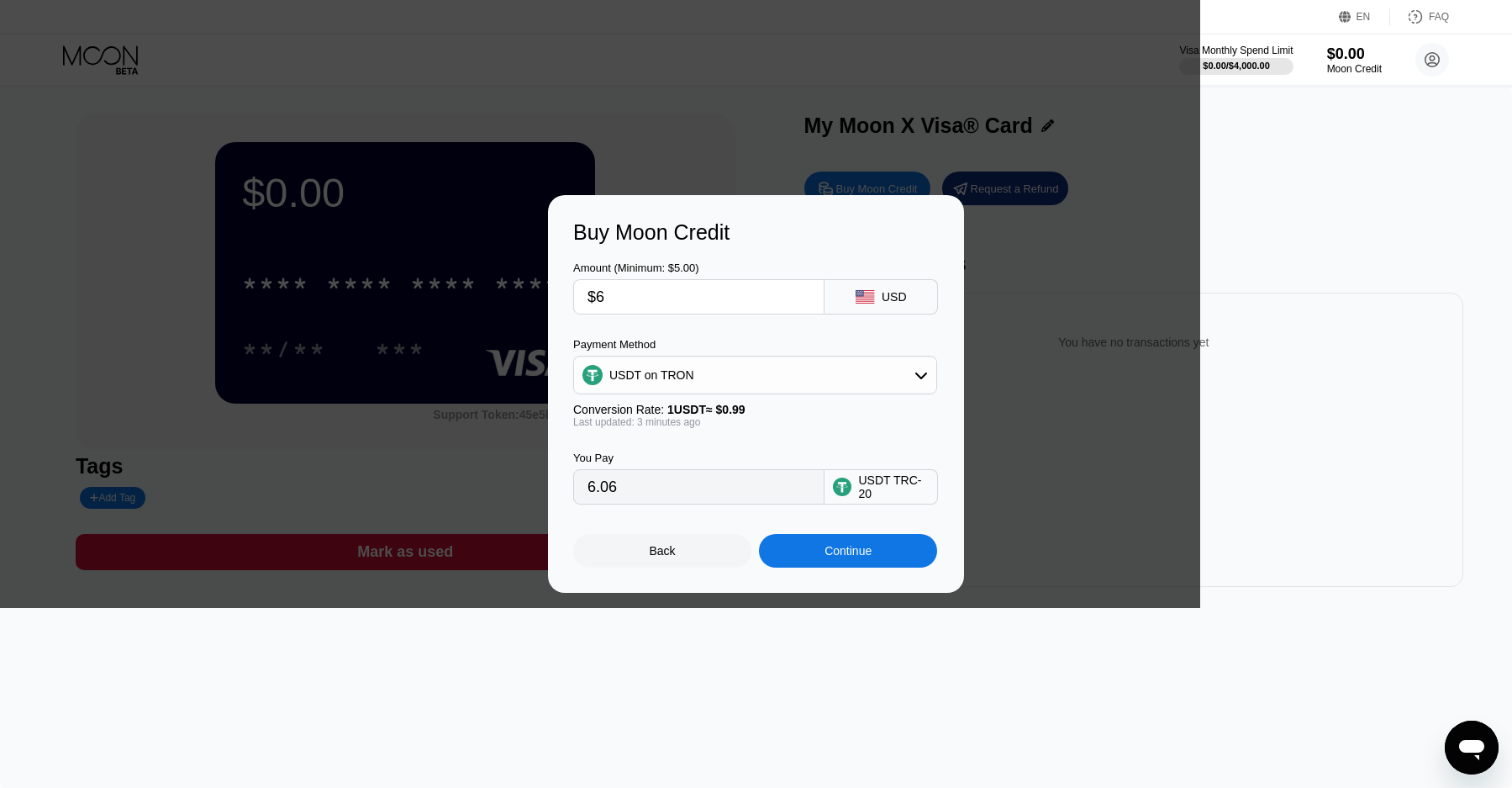 type on "$6" 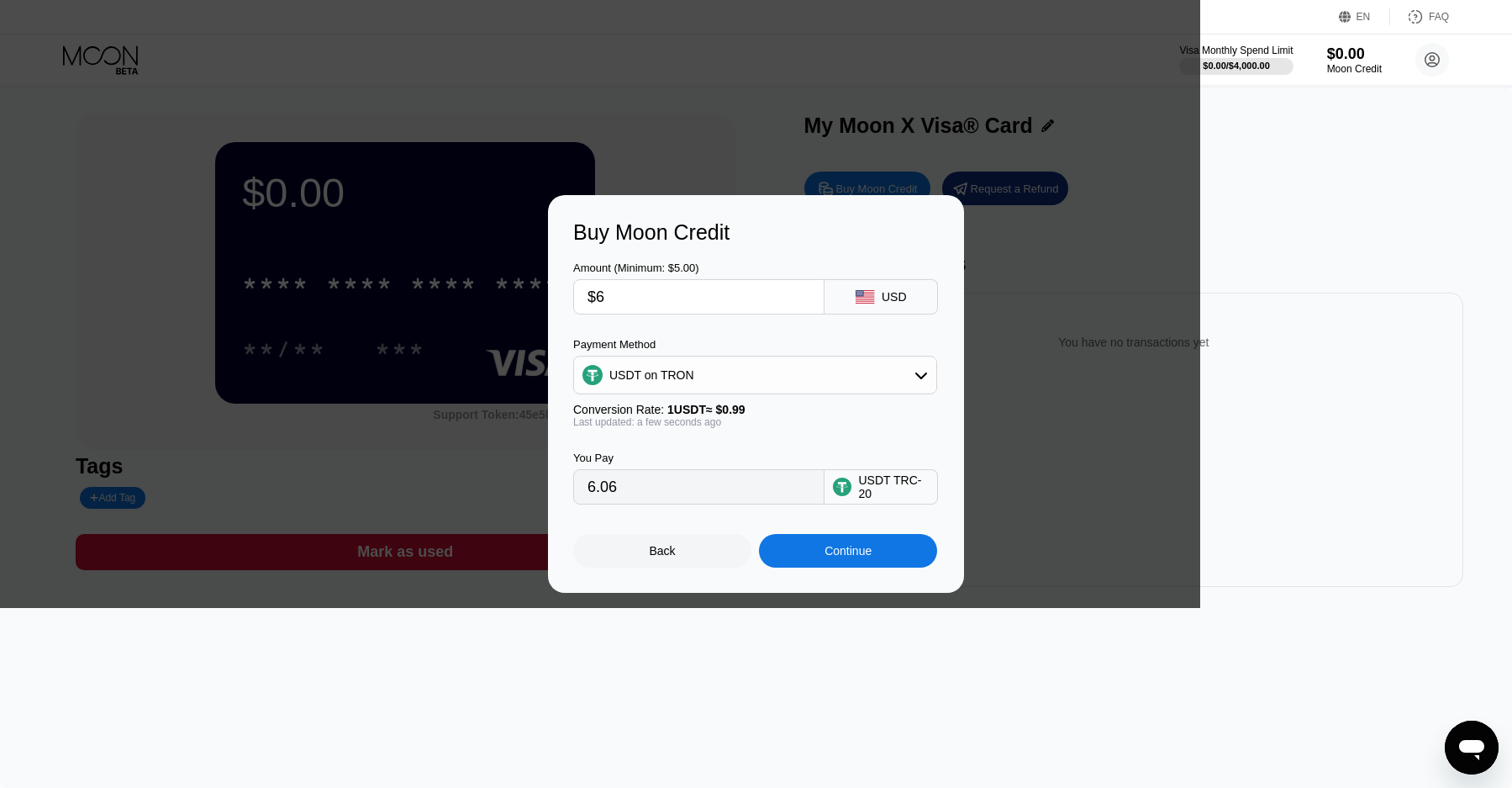 click on "$6" at bounding box center (698, 297) 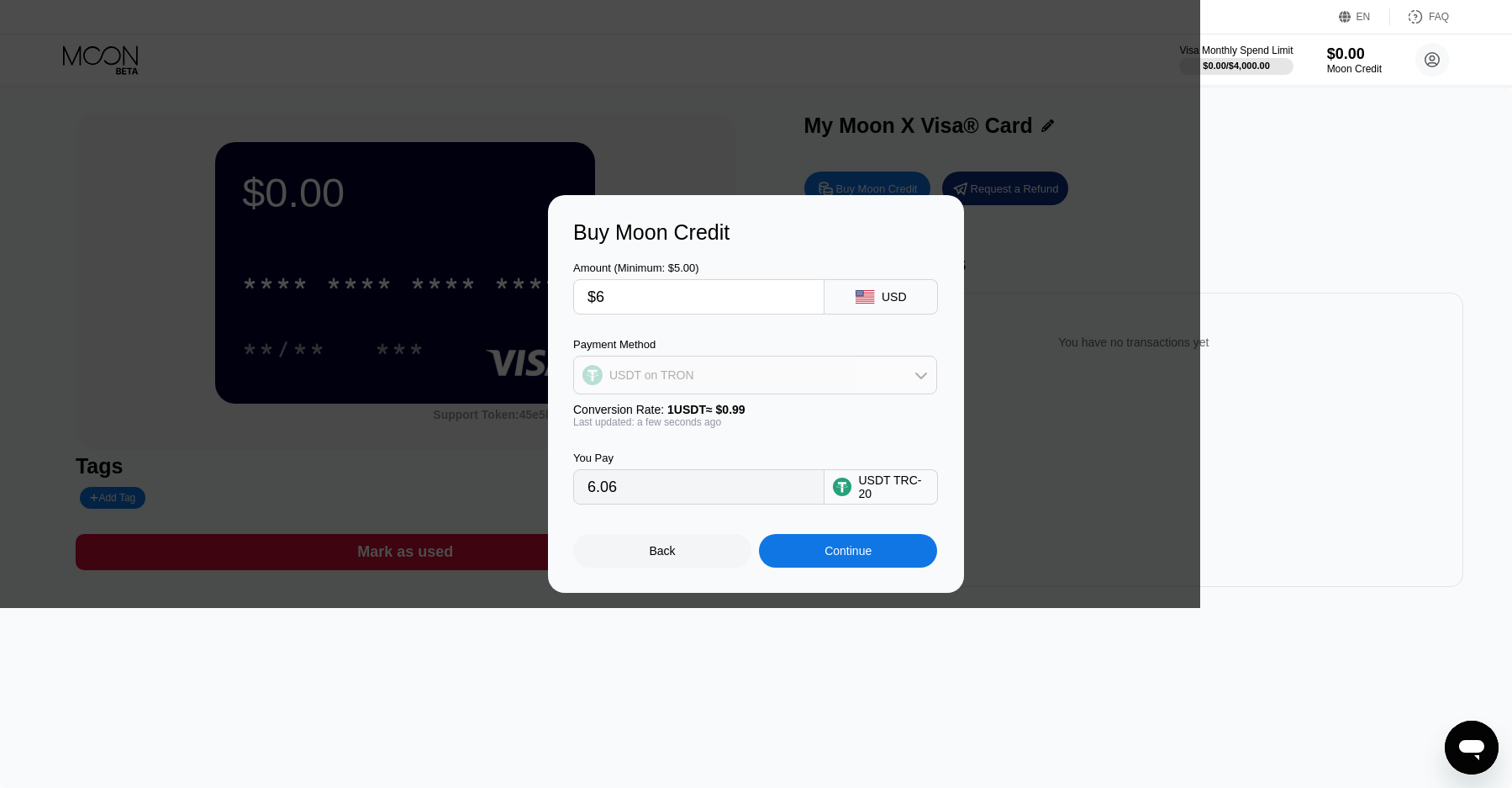 click on "USDT on TRON" at bounding box center (755, 375) 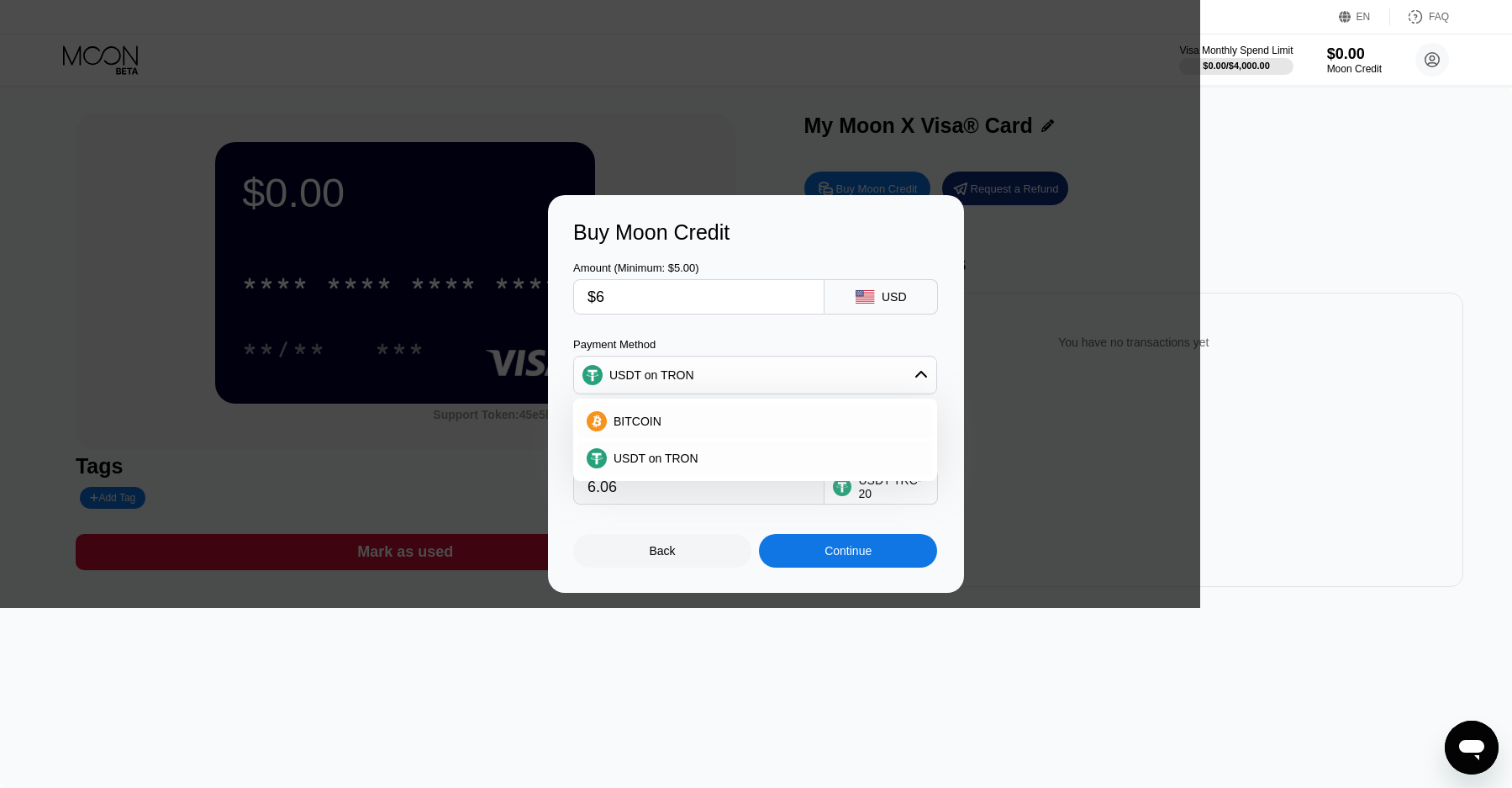 click on "USDT on TRON" at bounding box center (755, 375) 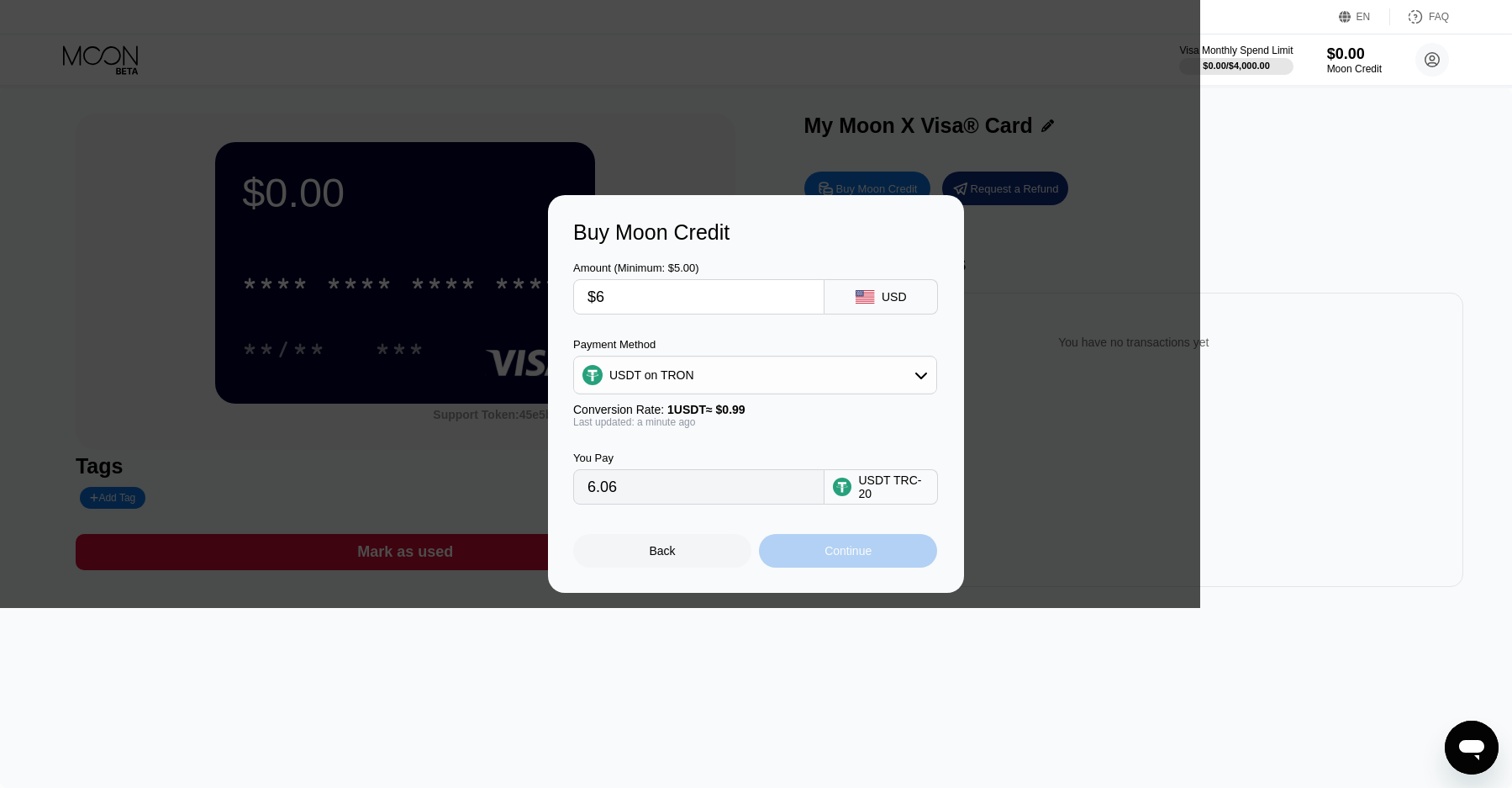 click on "Continue" at bounding box center [848, 551] 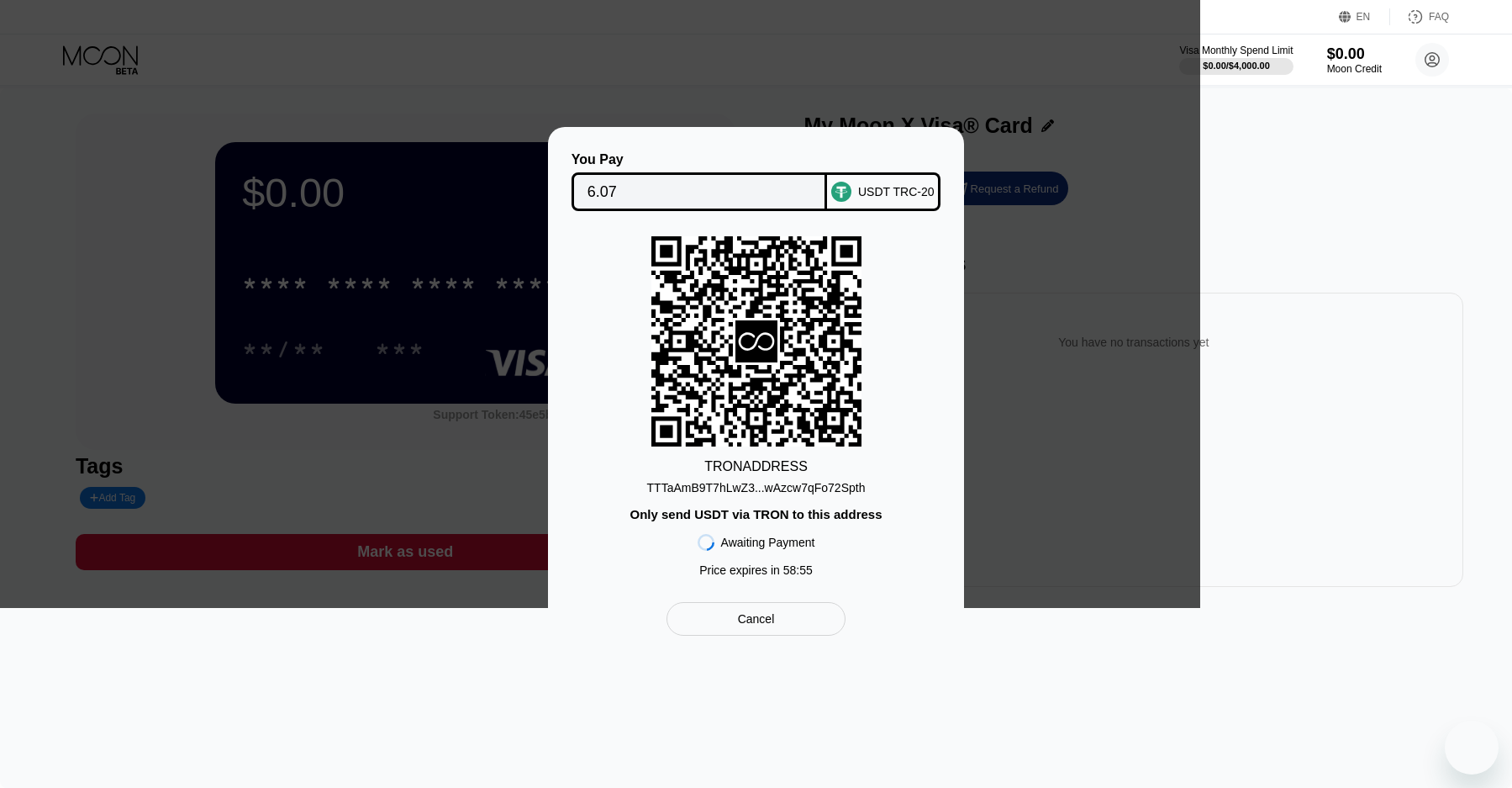 scroll, scrollTop: 0, scrollLeft: 0, axis: both 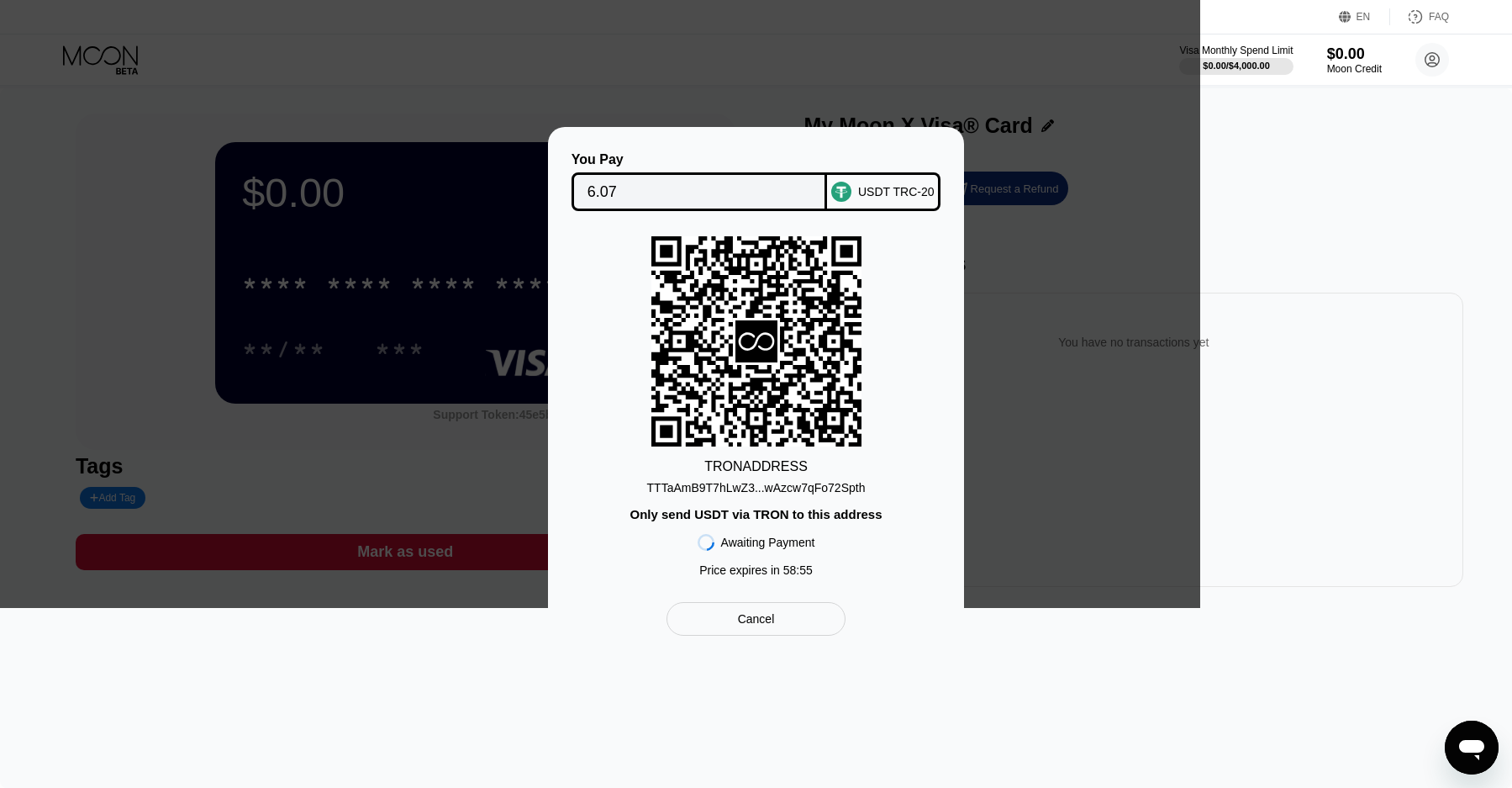 click on "TTTaAmB9T7hLwZ3...wAzcw7qFo72Spth" at bounding box center [756, 488] 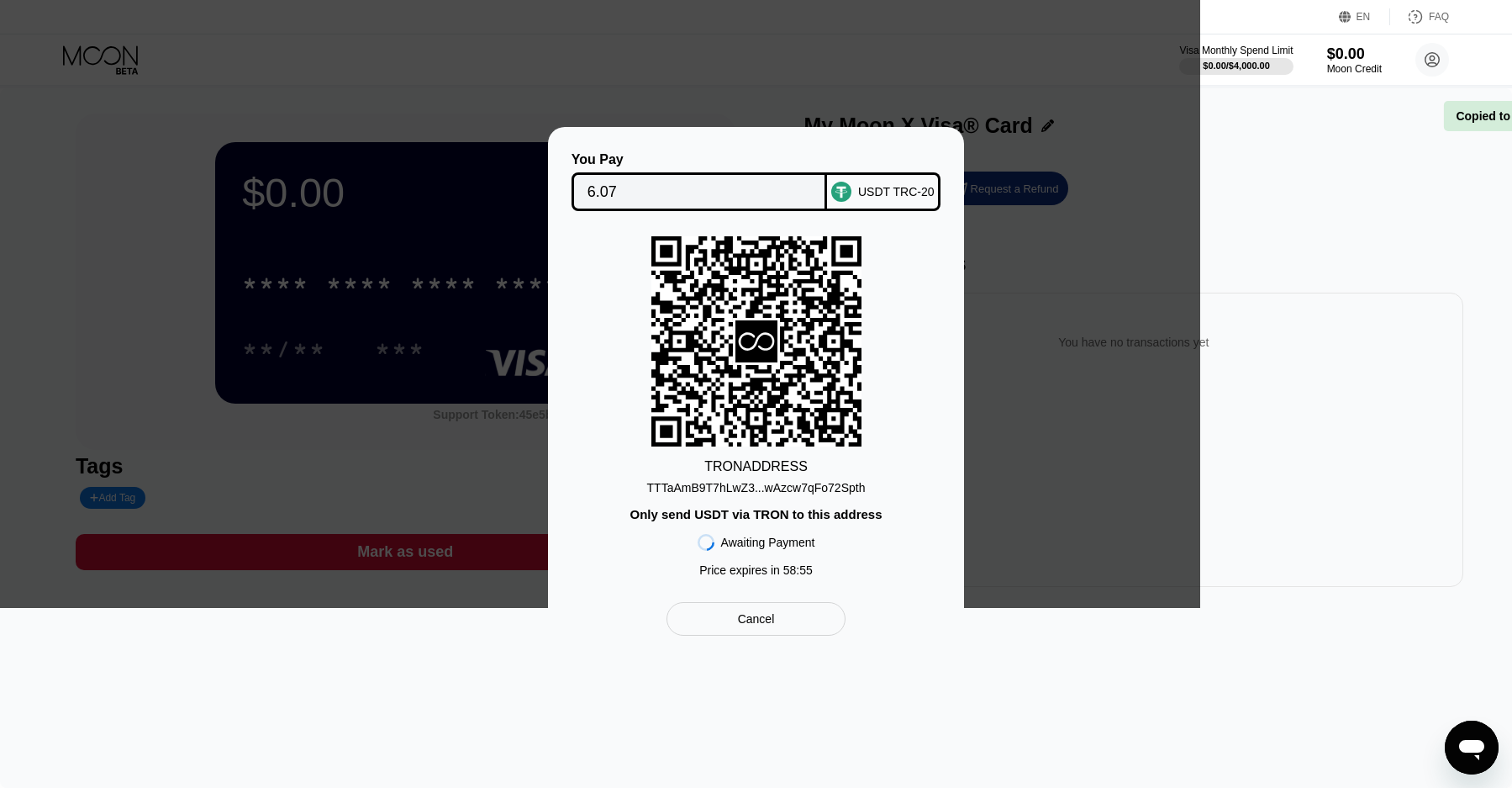 scroll, scrollTop: 0, scrollLeft: 0, axis: both 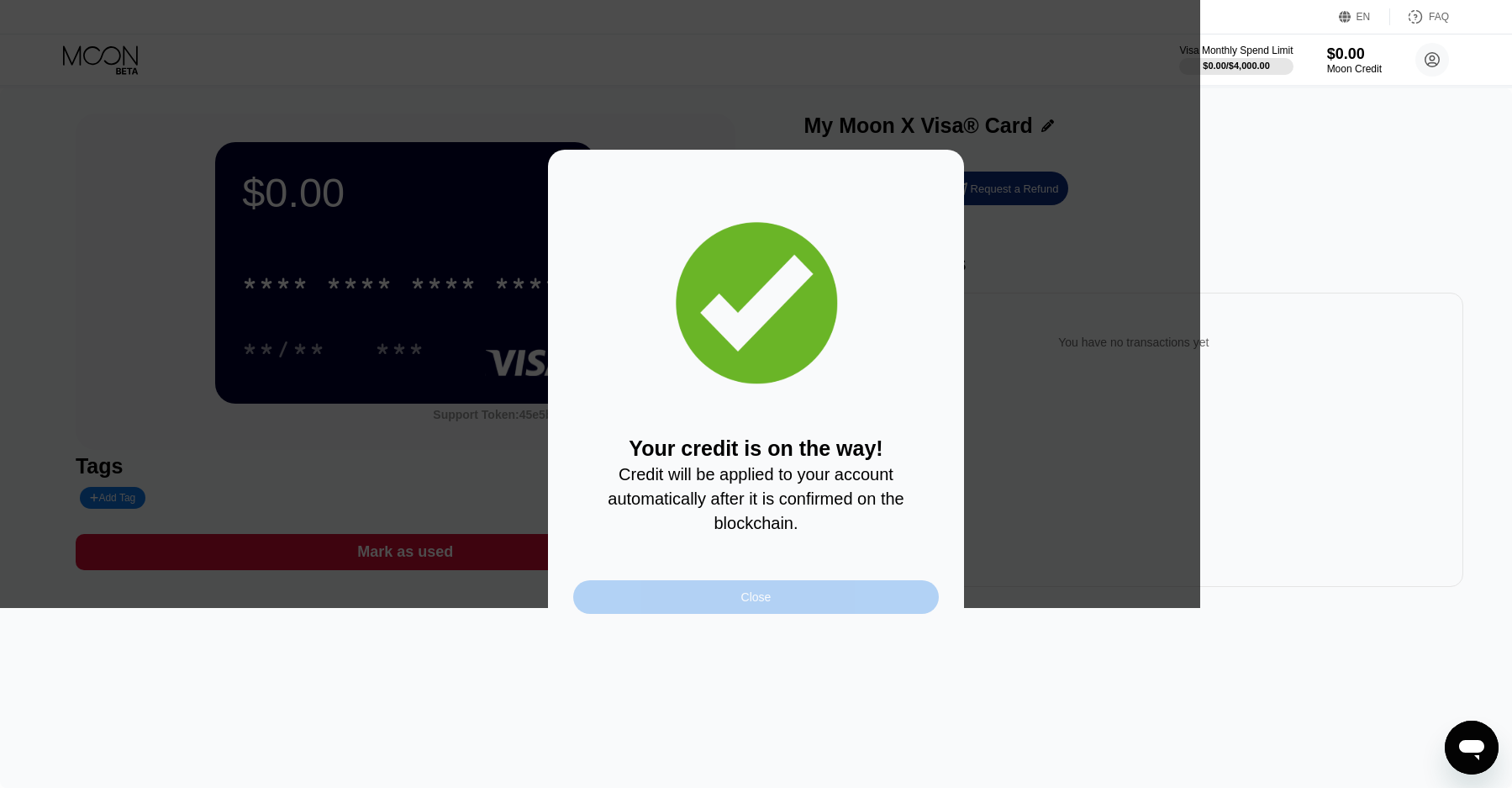 click on "Close" at bounding box center [756, 597] 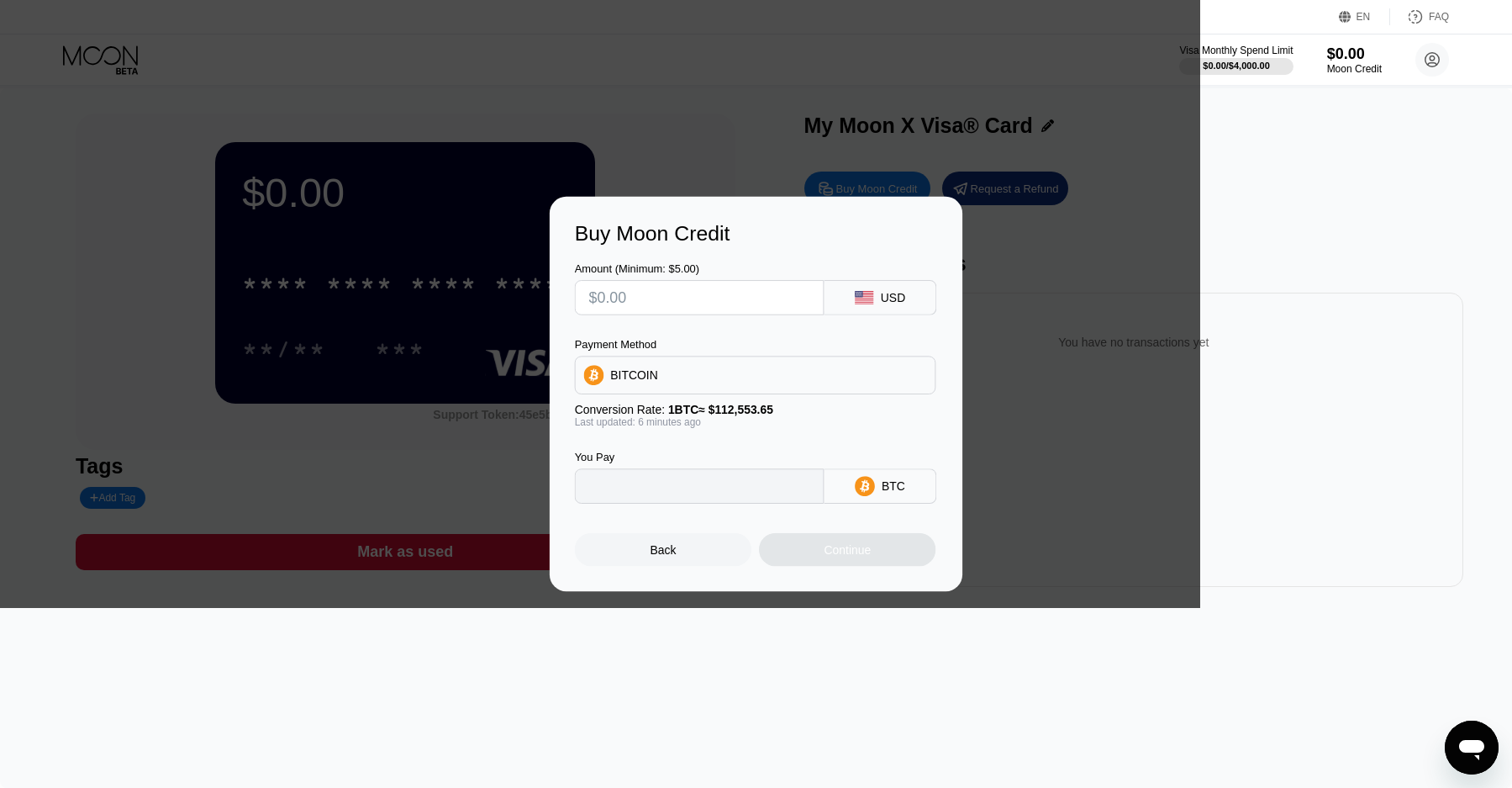 type on "0" 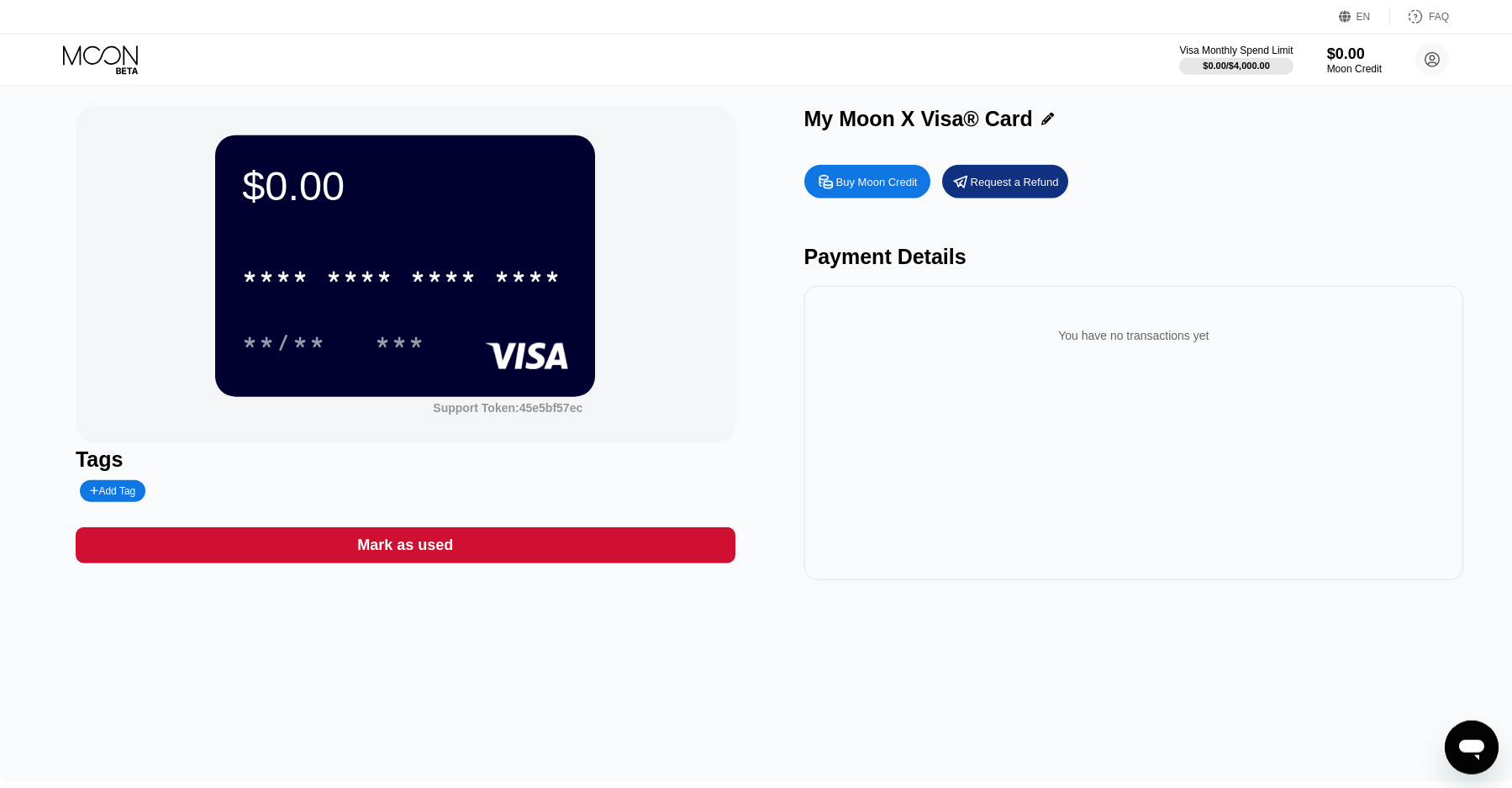 scroll, scrollTop: 0, scrollLeft: 0, axis: both 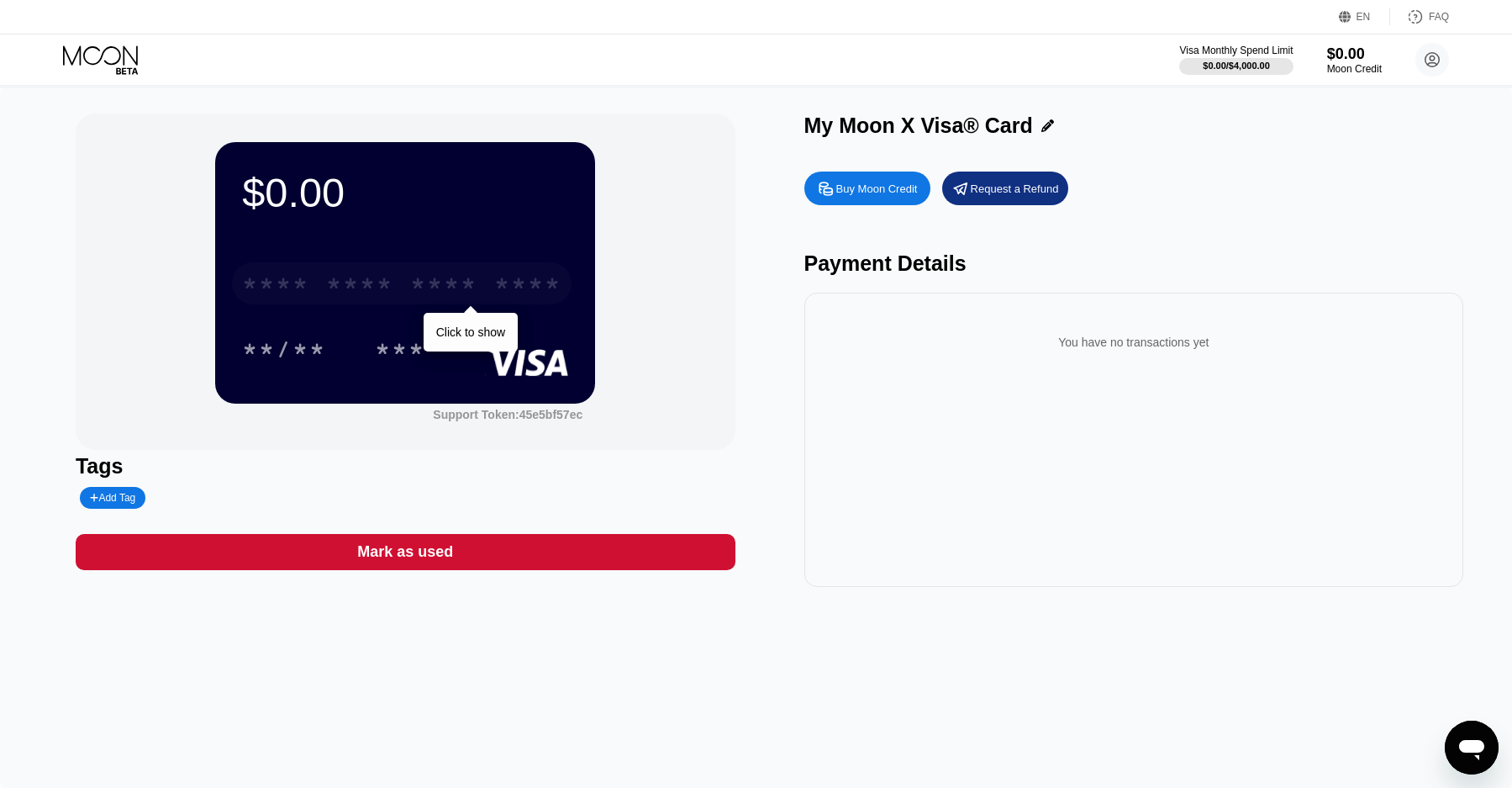 click on "* * * *" at bounding box center [444, 286] 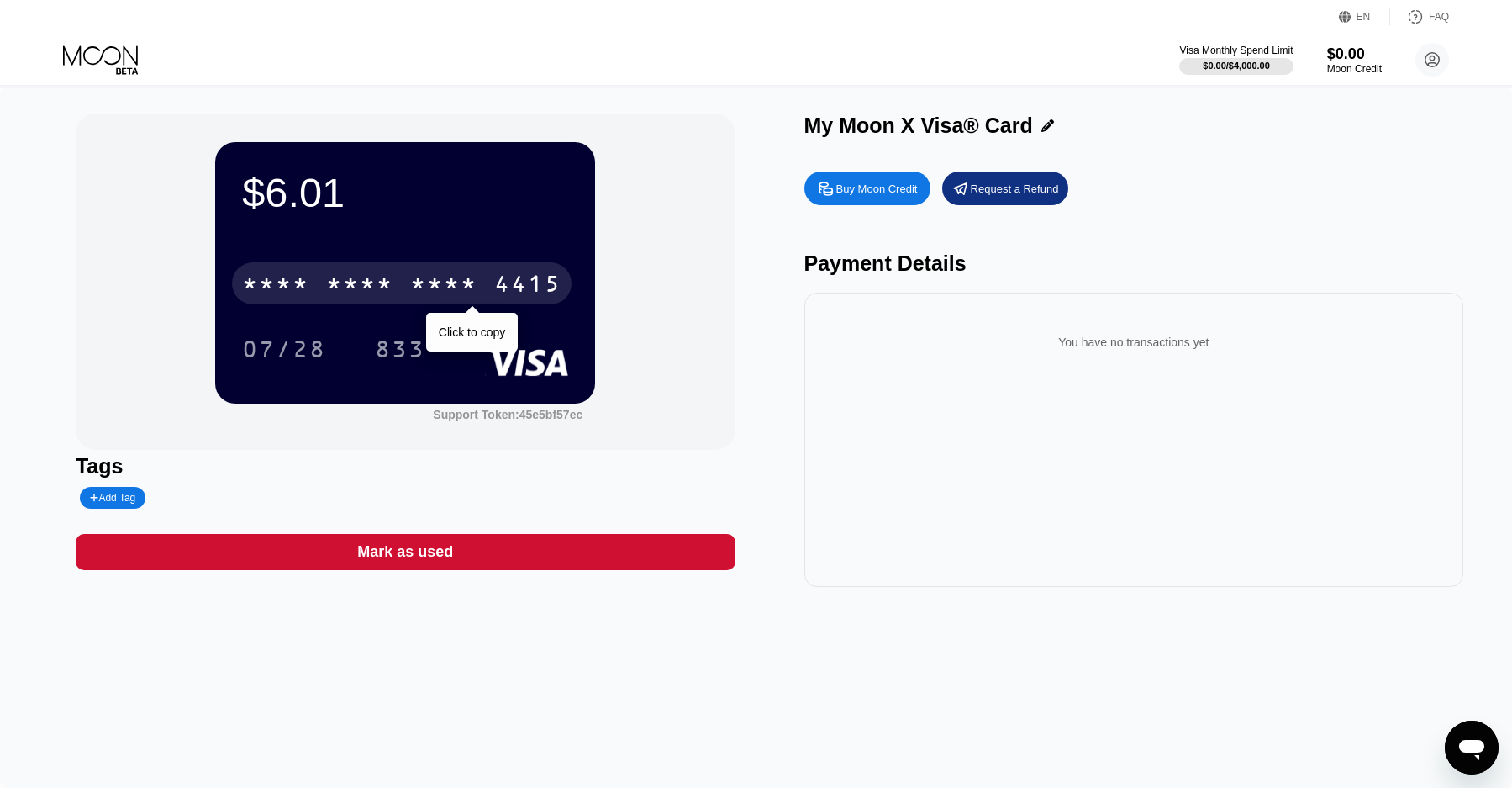 click on "* * * *" at bounding box center (444, 286) 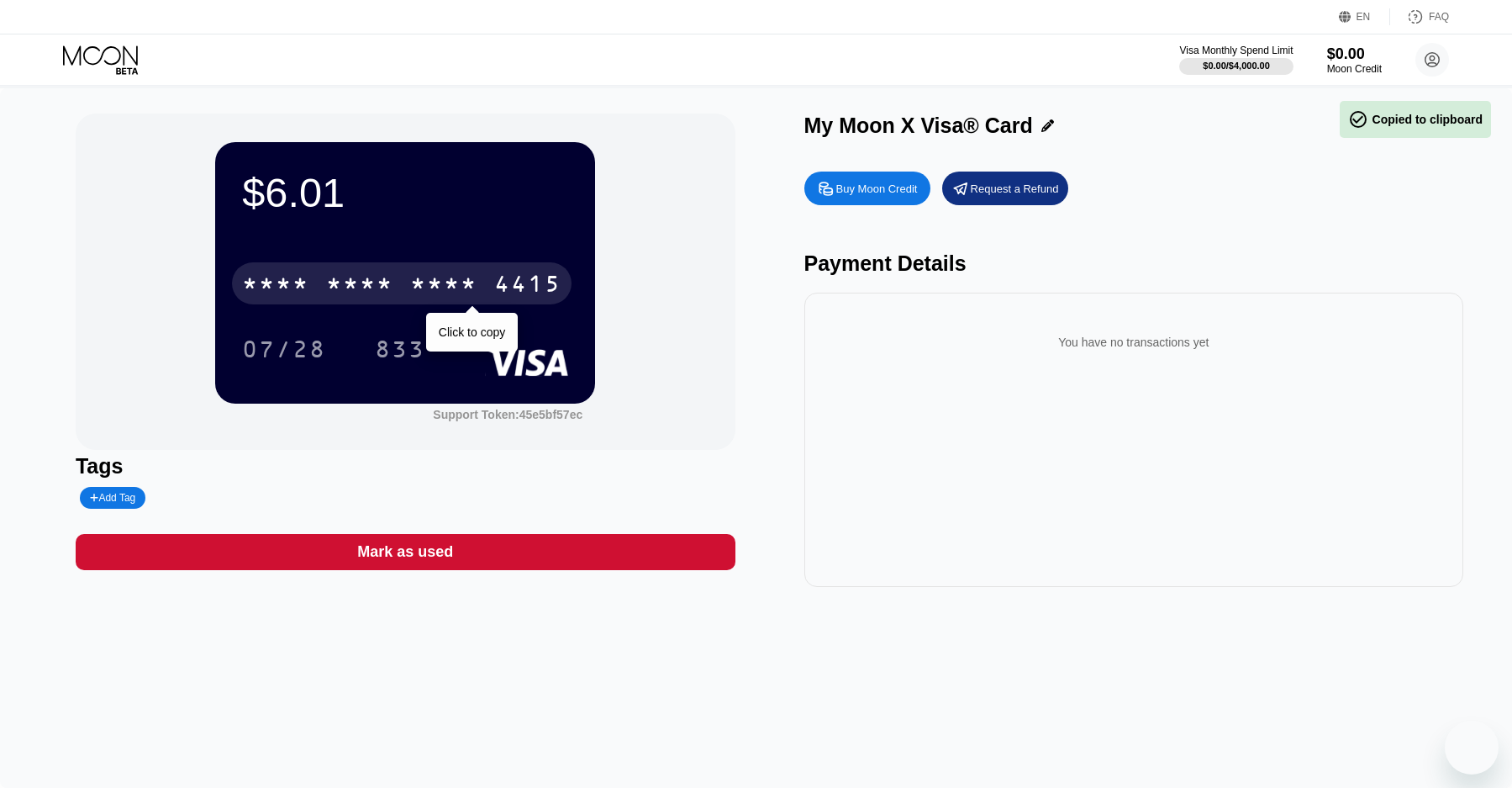 scroll, scrollTop: 0, scrollLeft: 0, axis: both 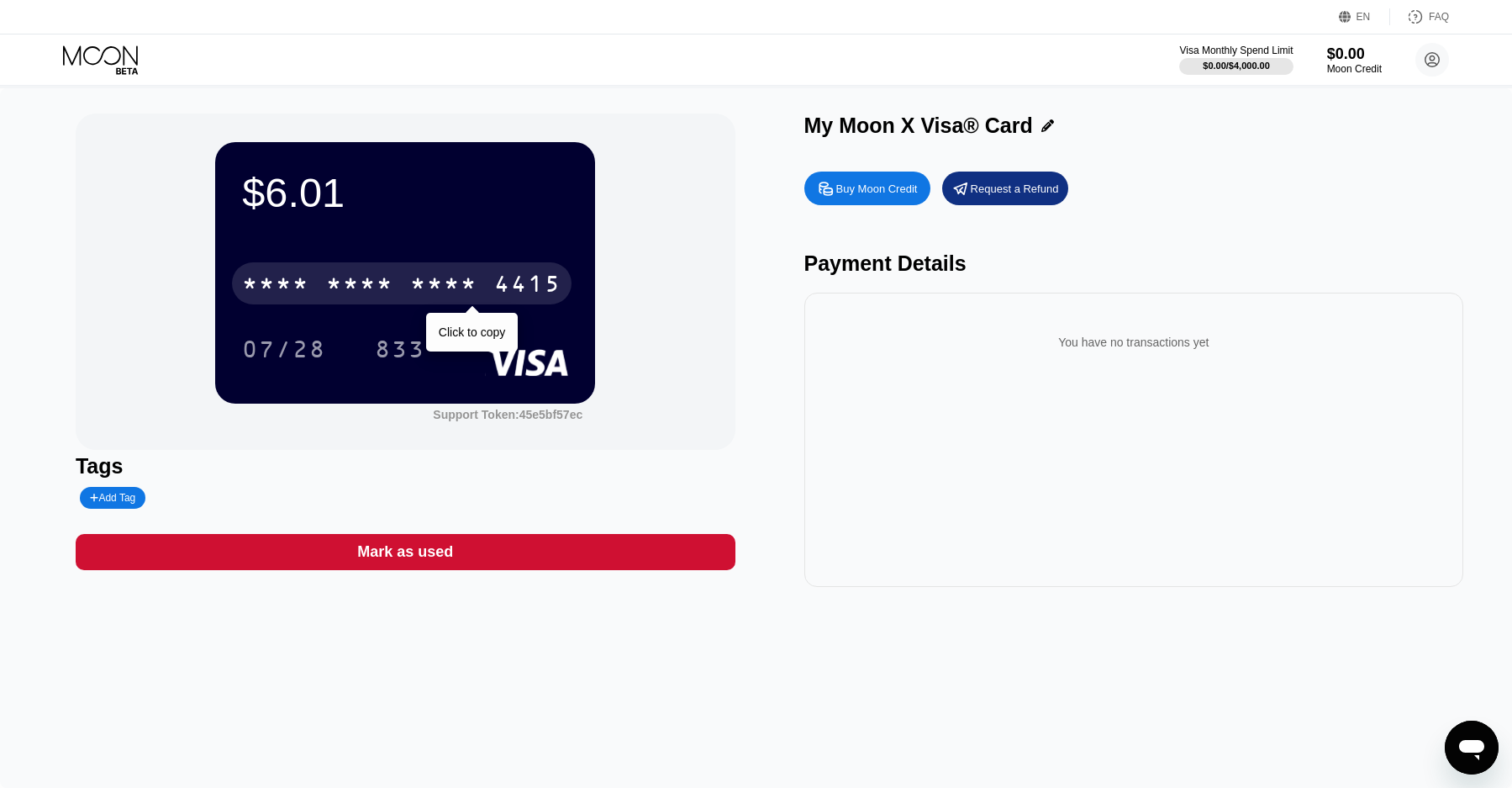 click on "* * * *" at bounding box center (444, 286) 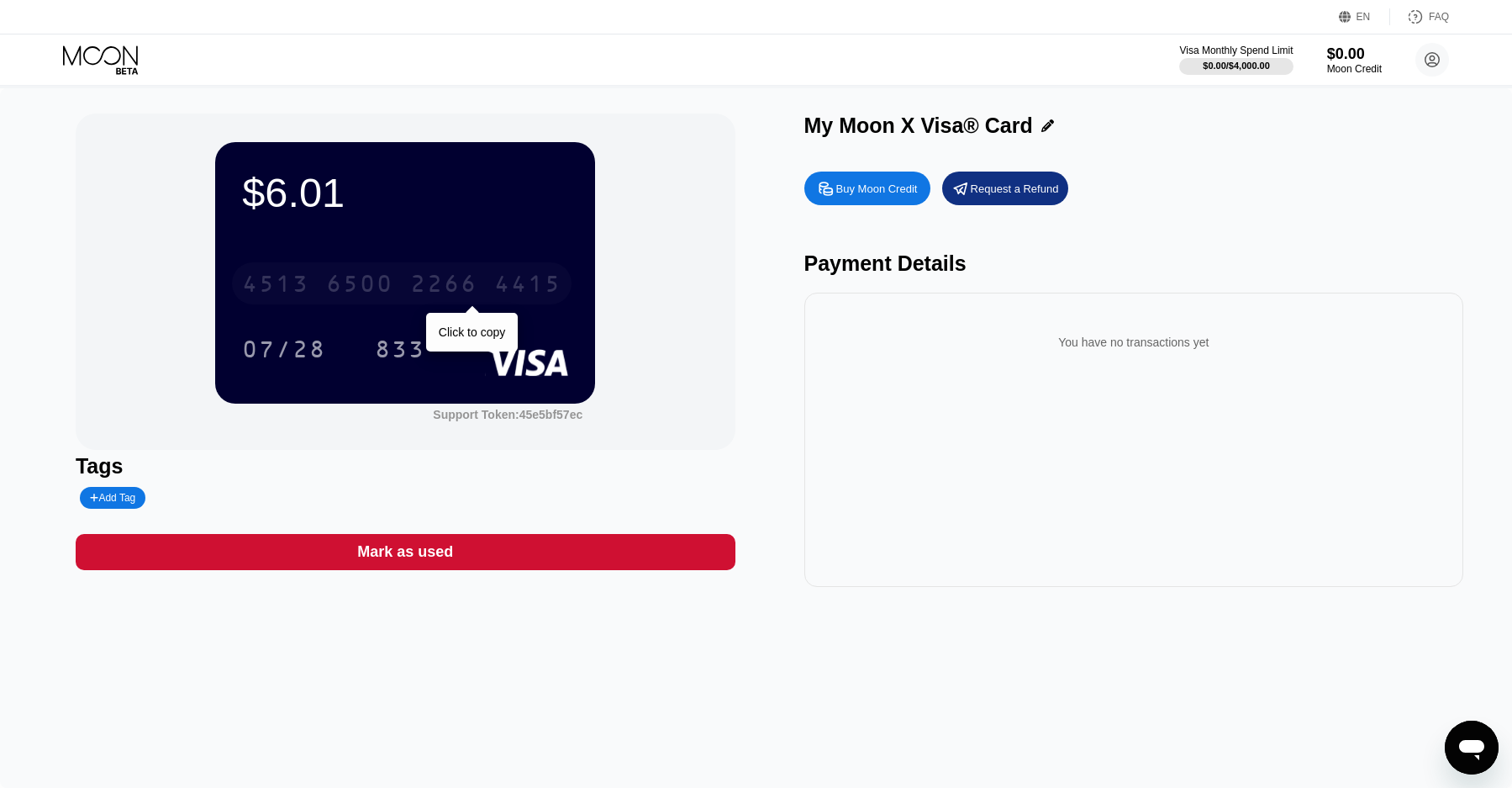 click on "2266" at bounding box center (444, 286) 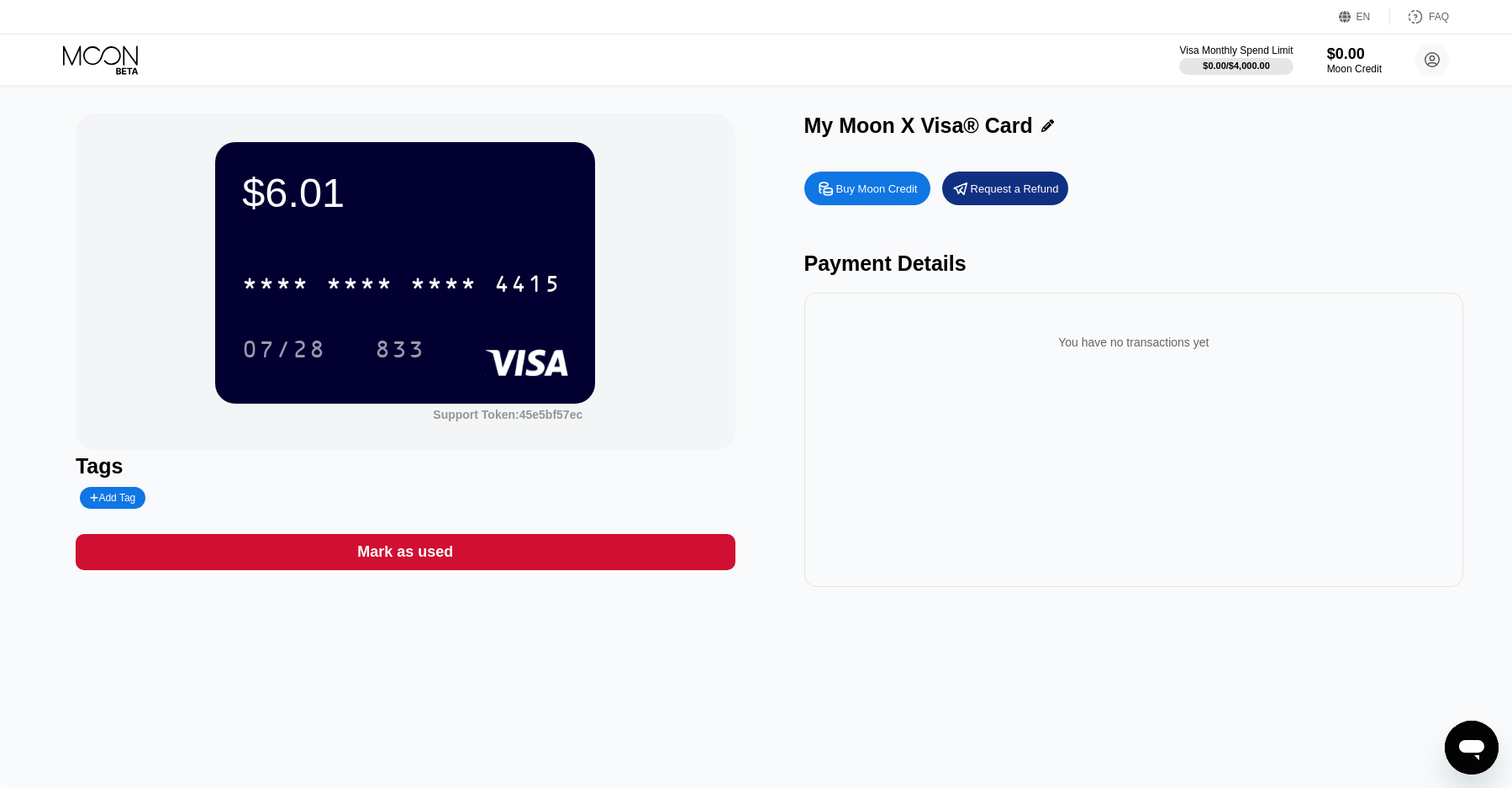 scroll, scrollTop: 0, scrollLeft: 0, axis: both 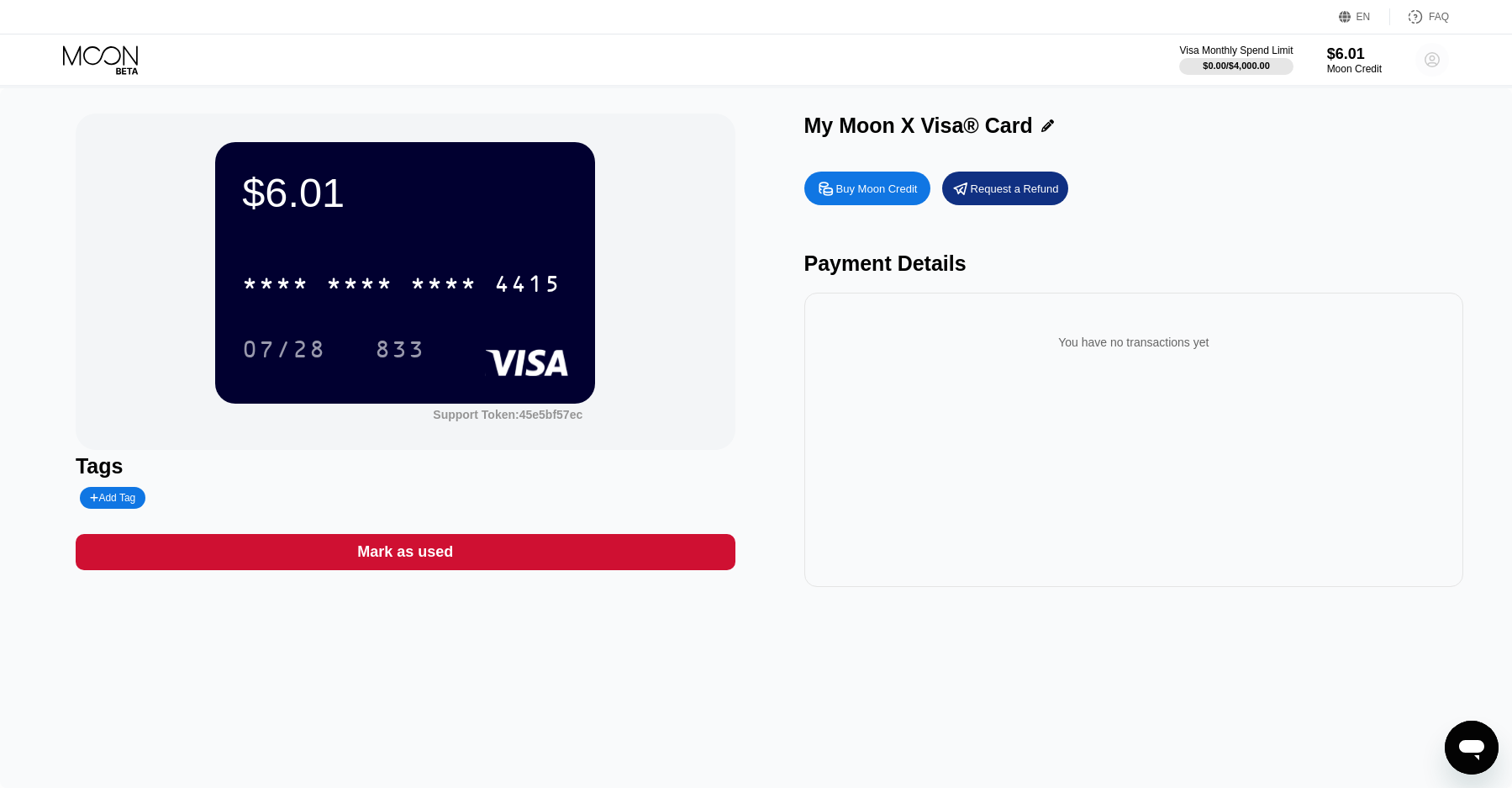 click 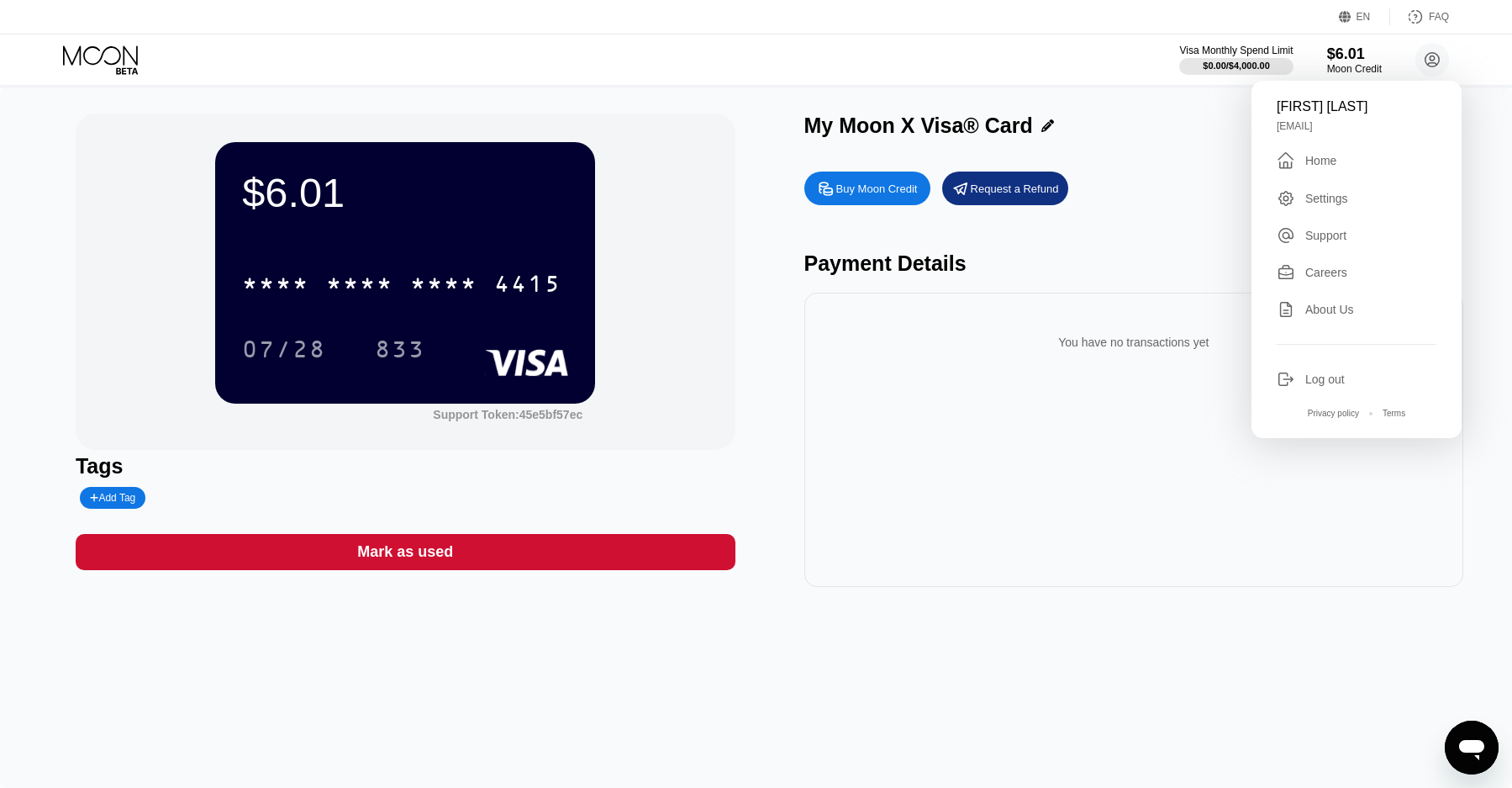 click on "$6.01 * * * * * * * * * * * * 4415 07/28 833 Support Token:  45e5bf57ec Tags  Add Tag Mark as used My Moon X Visa® Card Buy Moon Credit Request a Refund Payment Details You have no transactions yet" at bounding box center (756, 438) 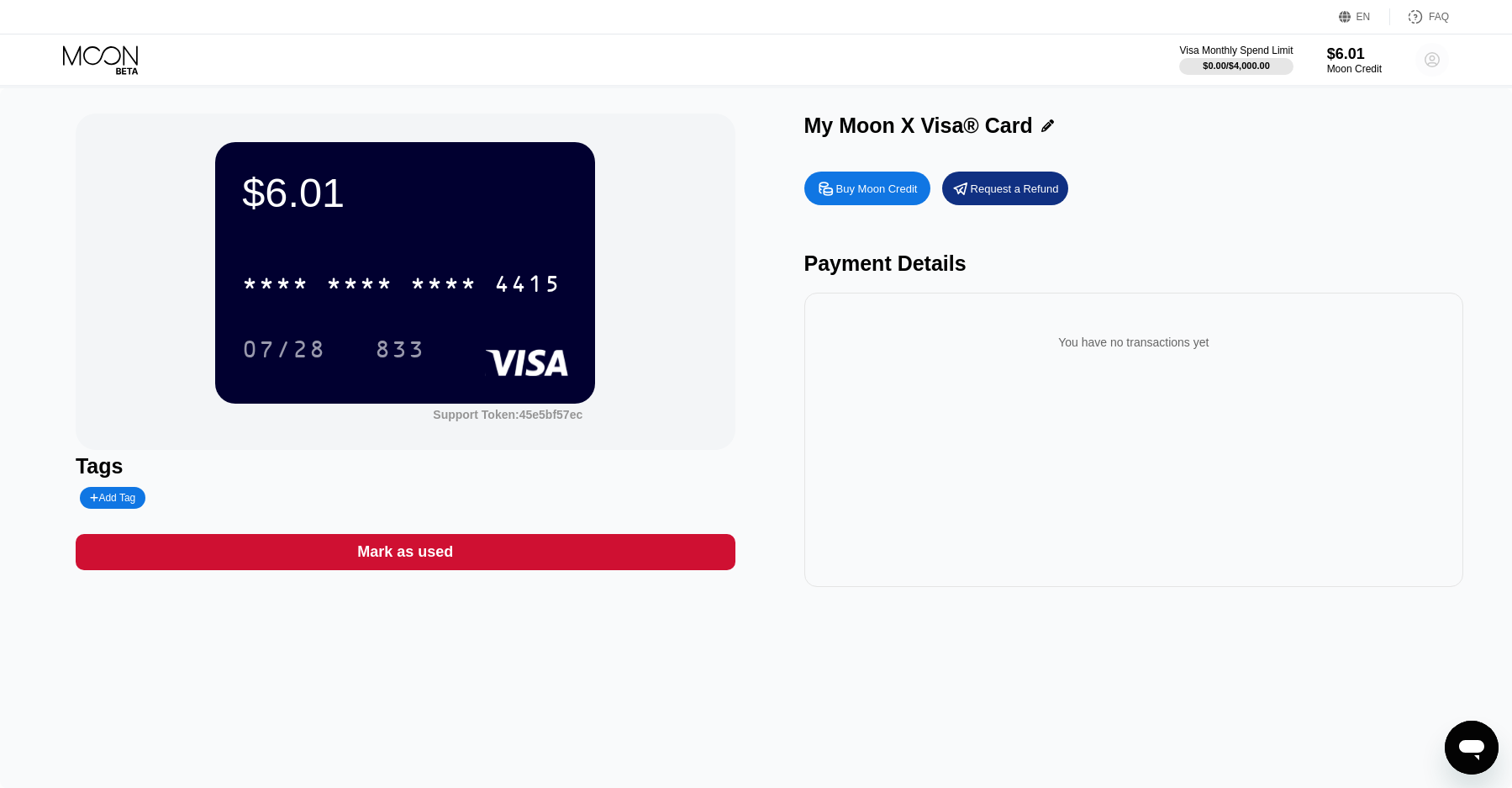 click 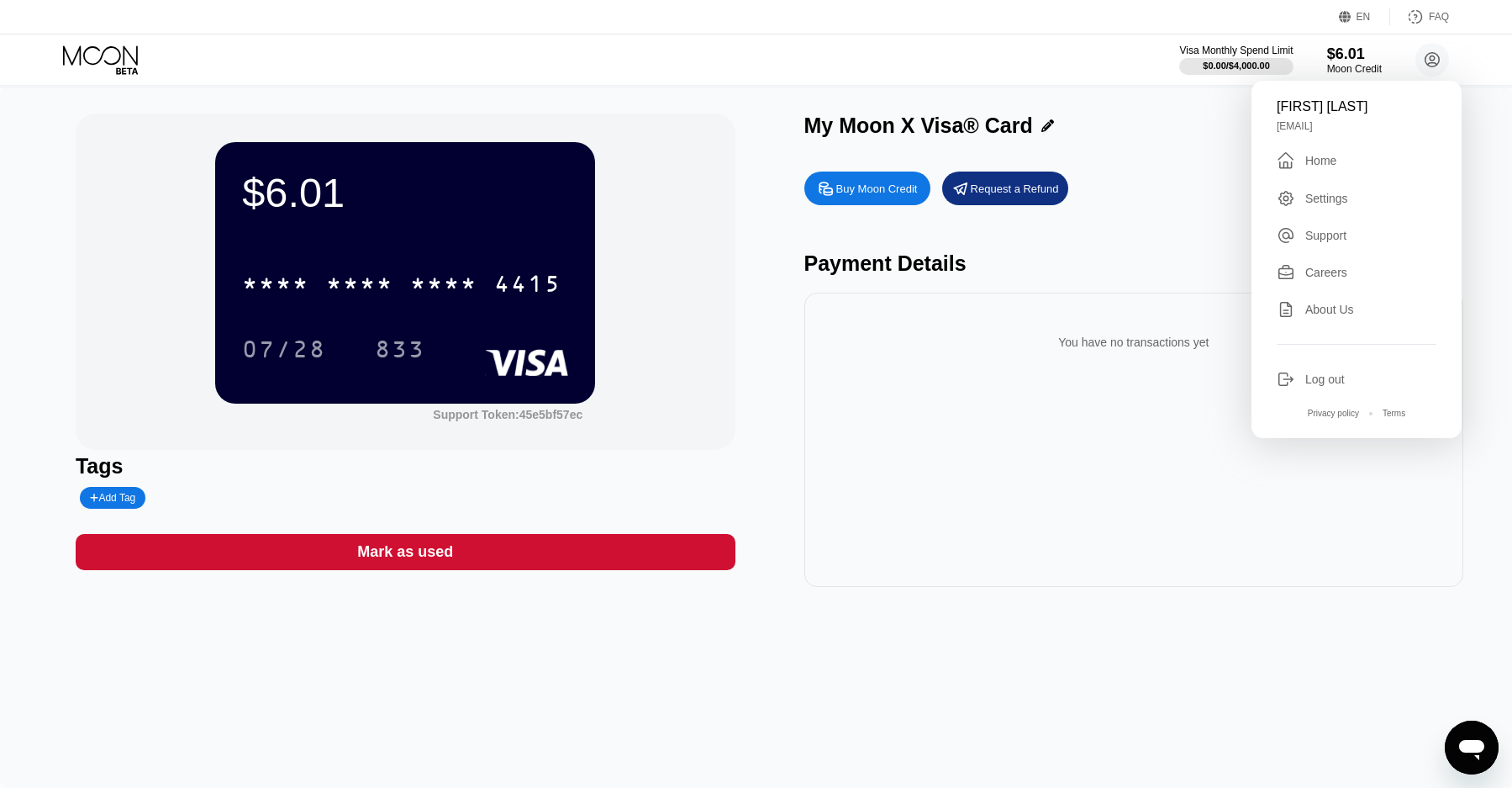 click on "[EMAIL]" at bounding box center (1357, 126) 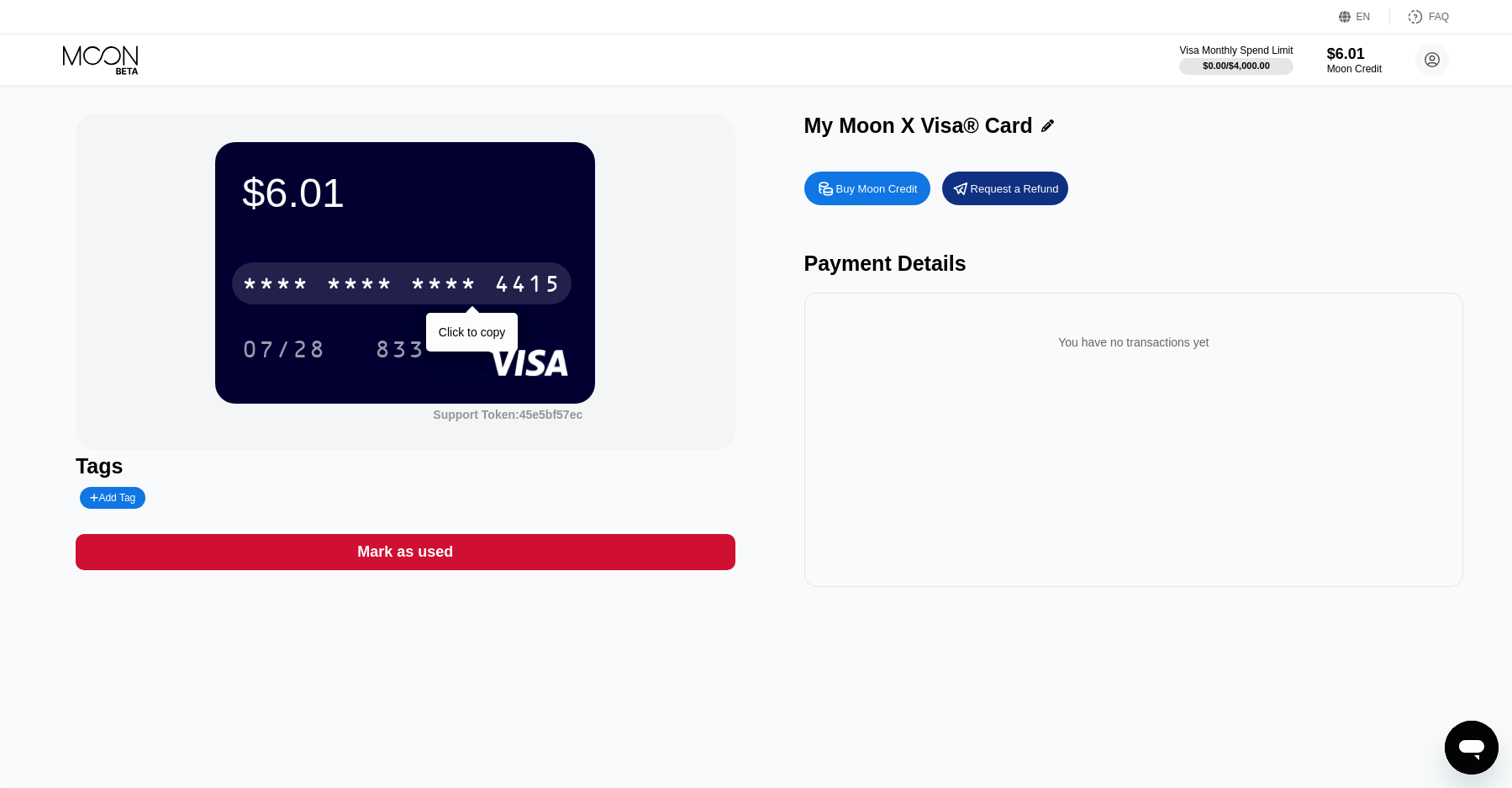 click on "* * * *" at bounding box center (444, 286) 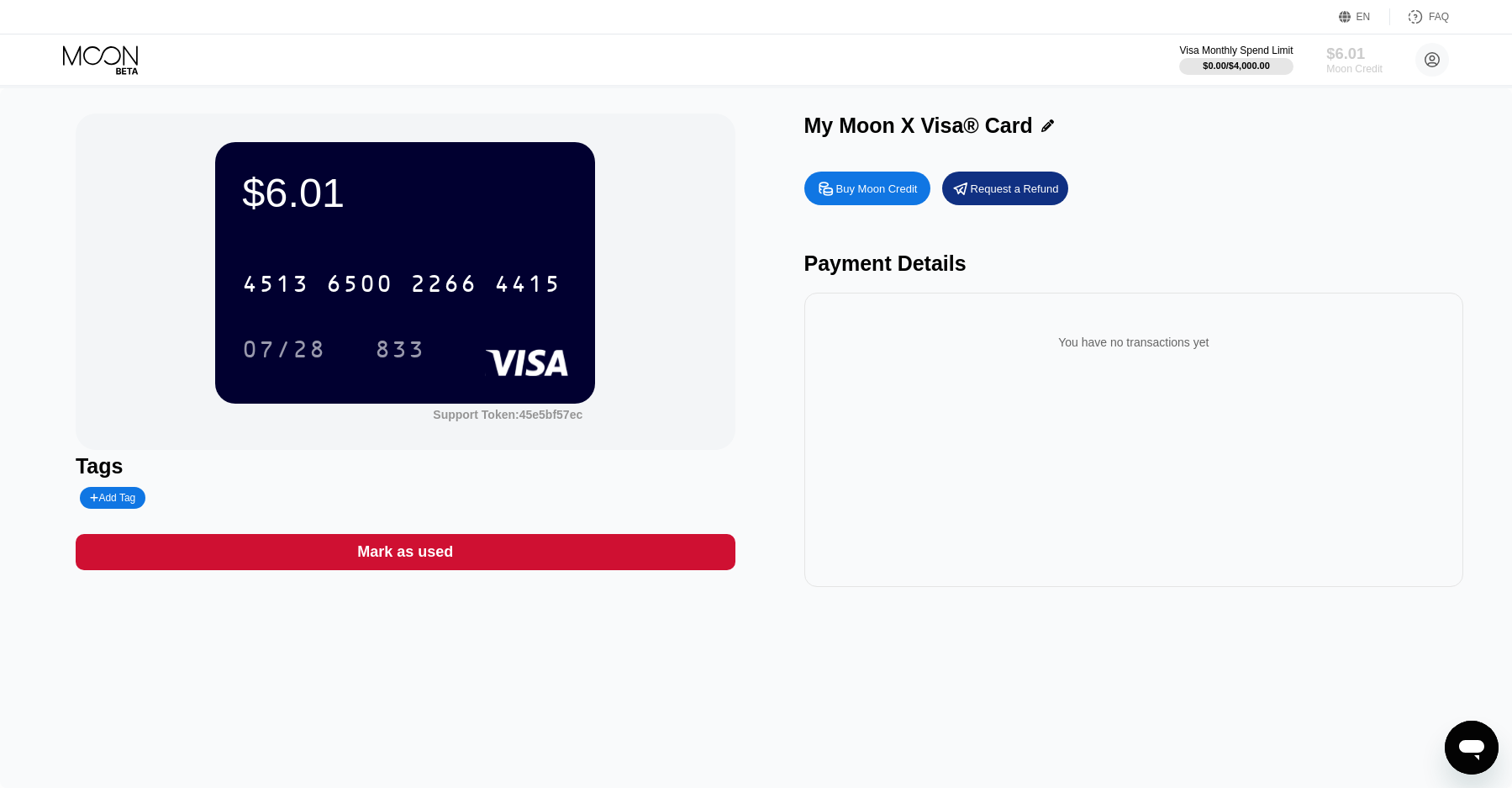 click on "$6.01" at bounding box center (1354, 53) 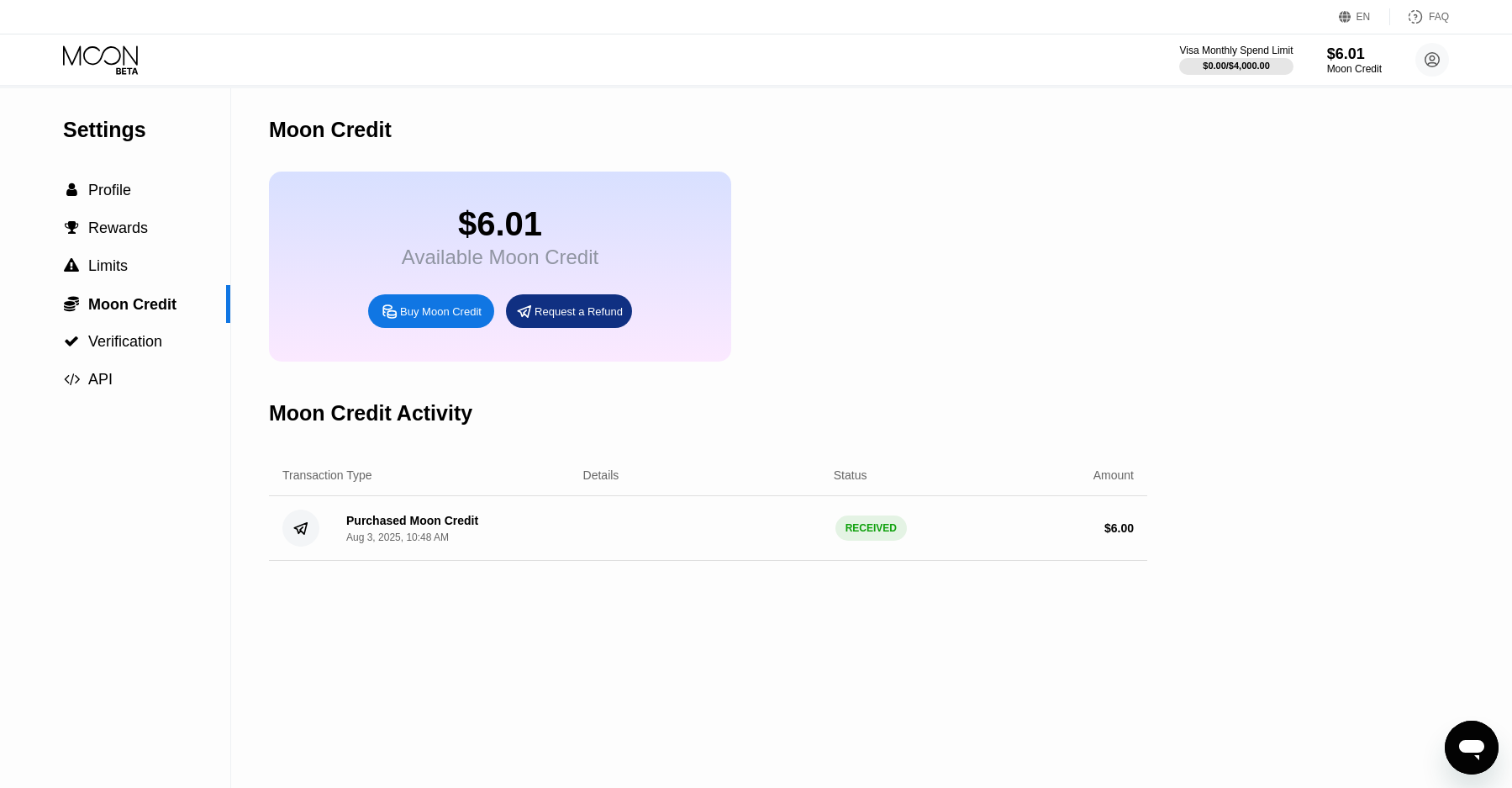 click on "$6.01 Available Moon Credit Buy Moon Credit Request a Refund" at bounding box center (500, 267) 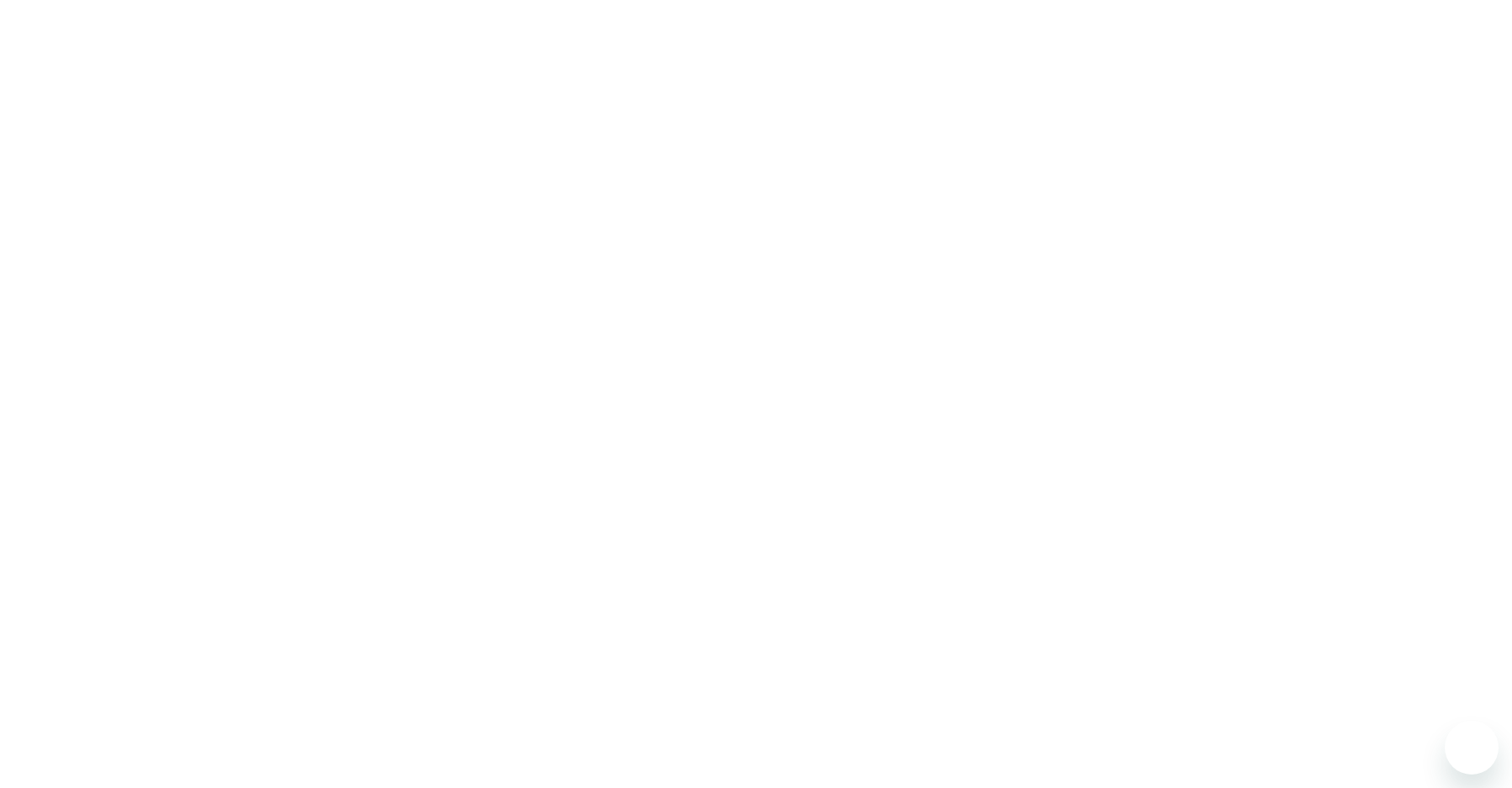 scroll, scrollTop: 0, scrollLeft: 0, axis: both 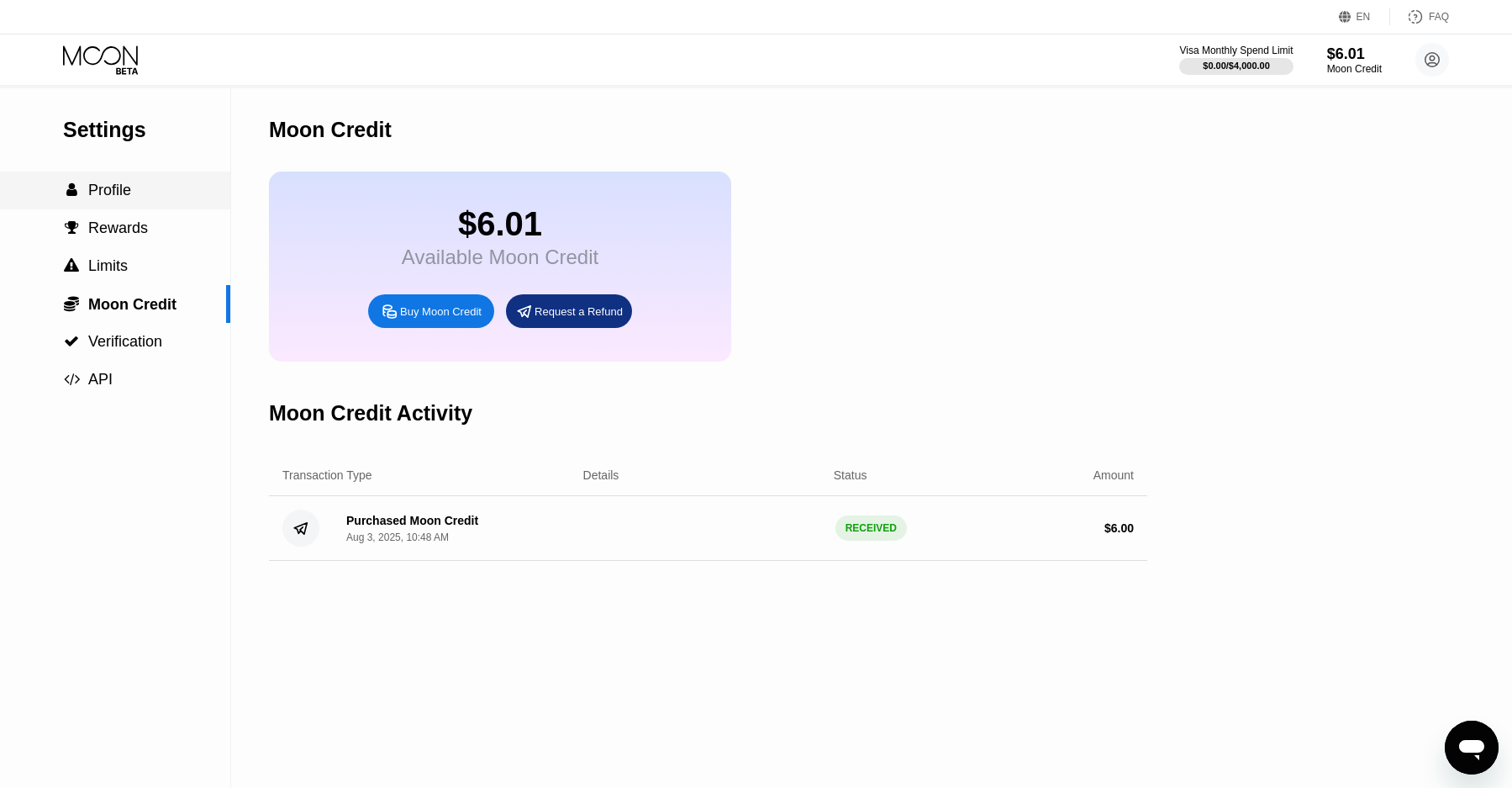 click on "Profile" at bounding box center (109, 190) 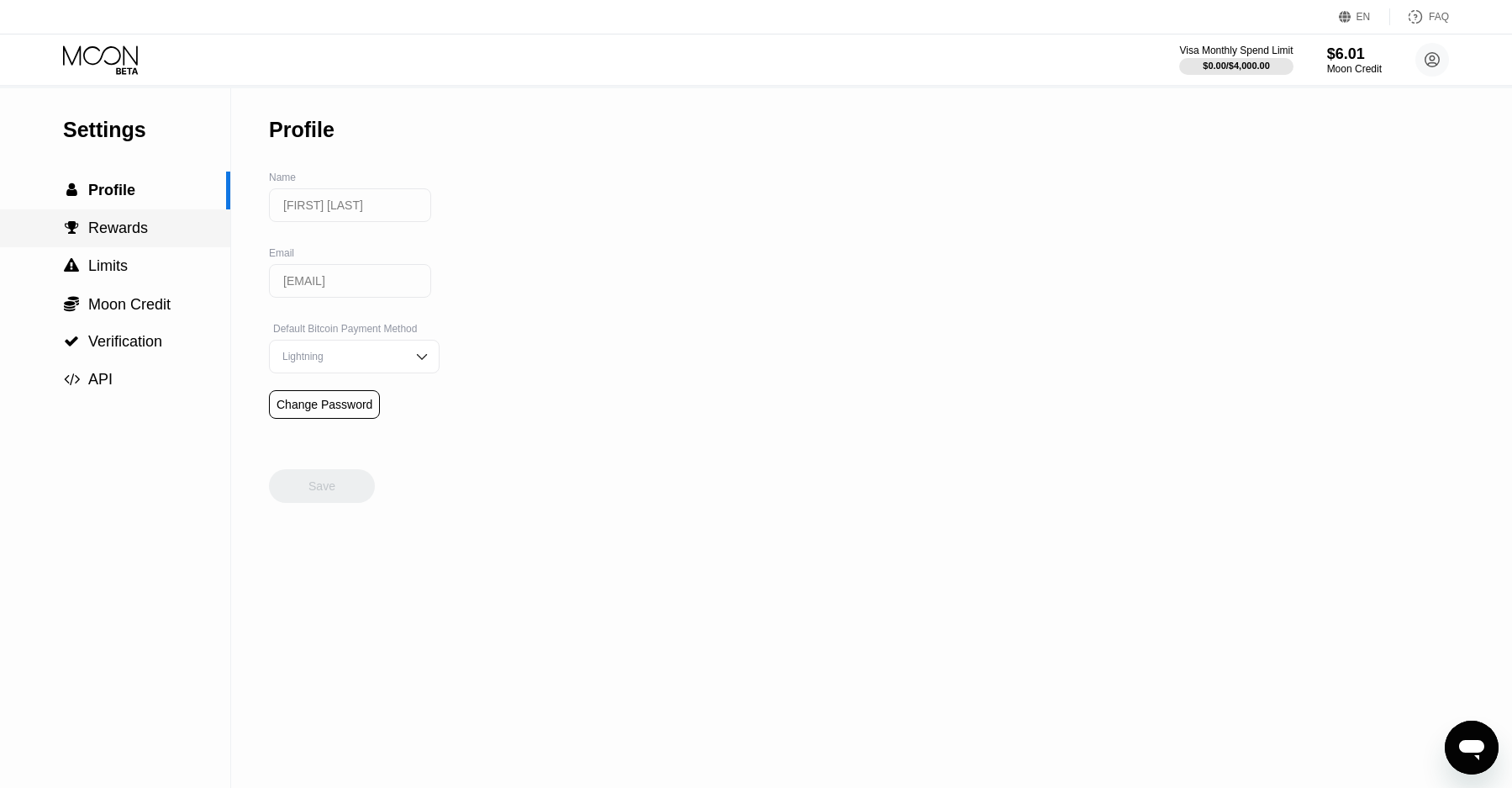 click on "Rewards" at bounding box center (118, 228) 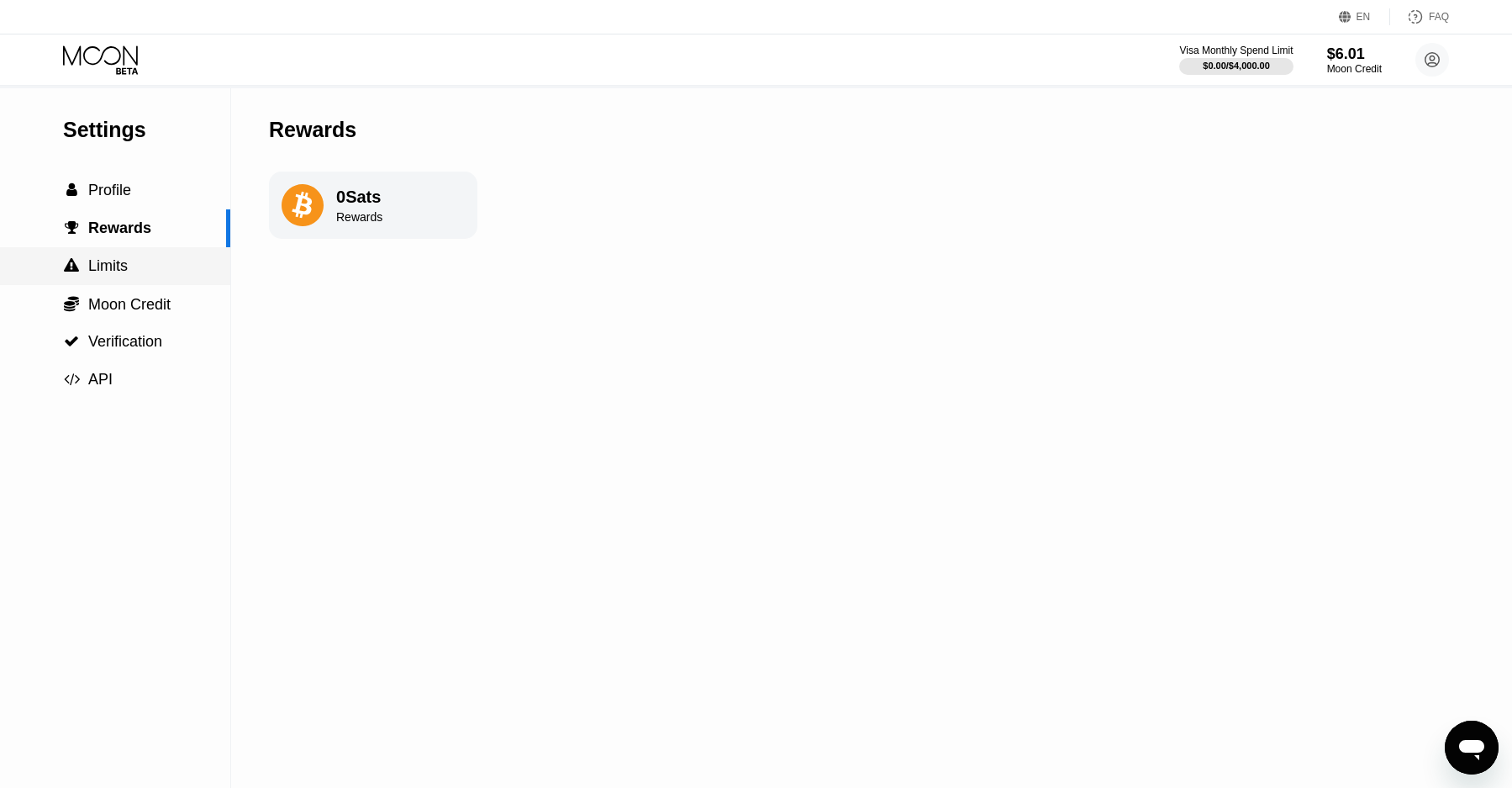 click on "Limits" at bounding box center [108, 266] 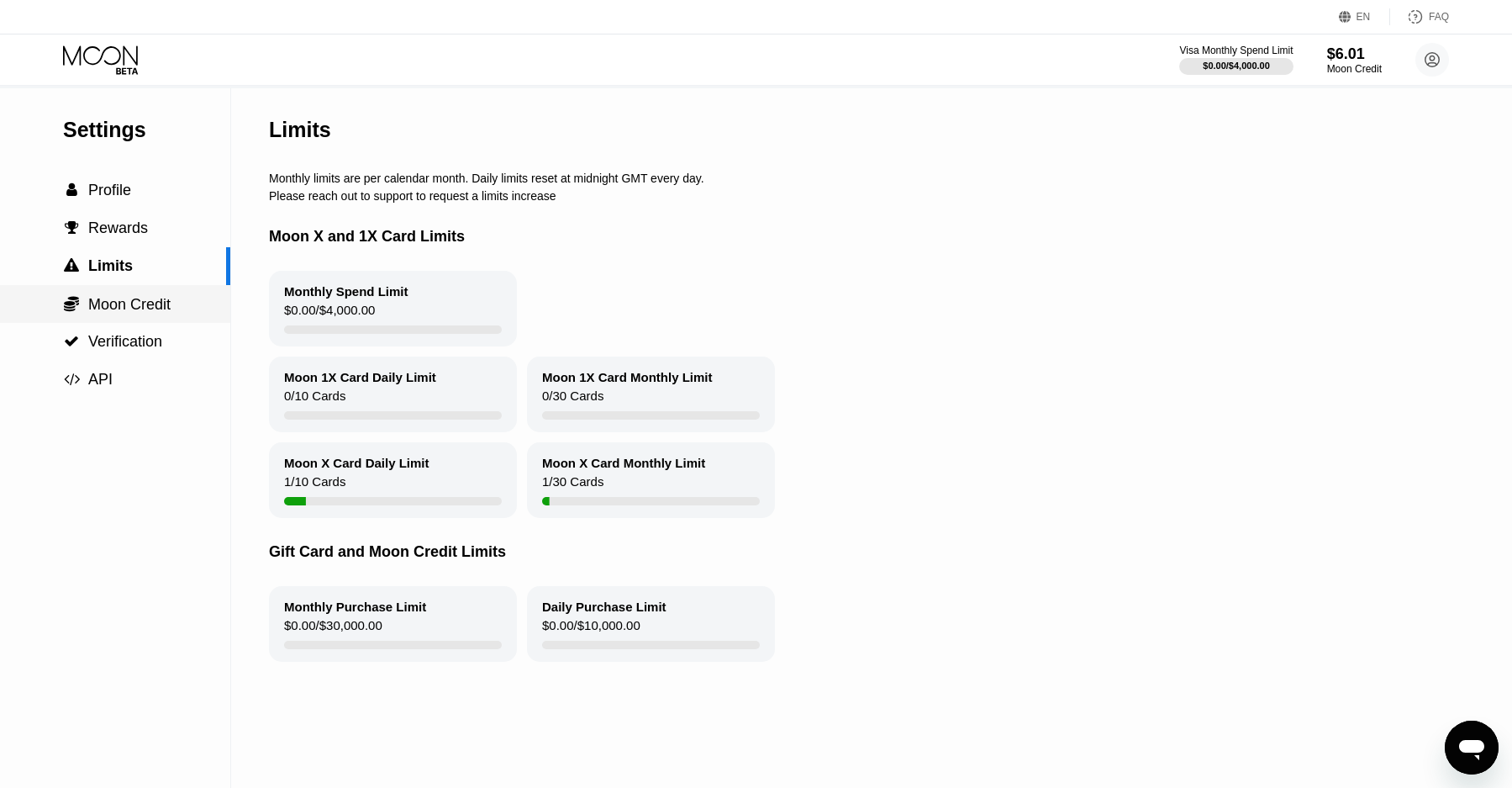 click on "Moon Credit" at bounding box center [129, 304] 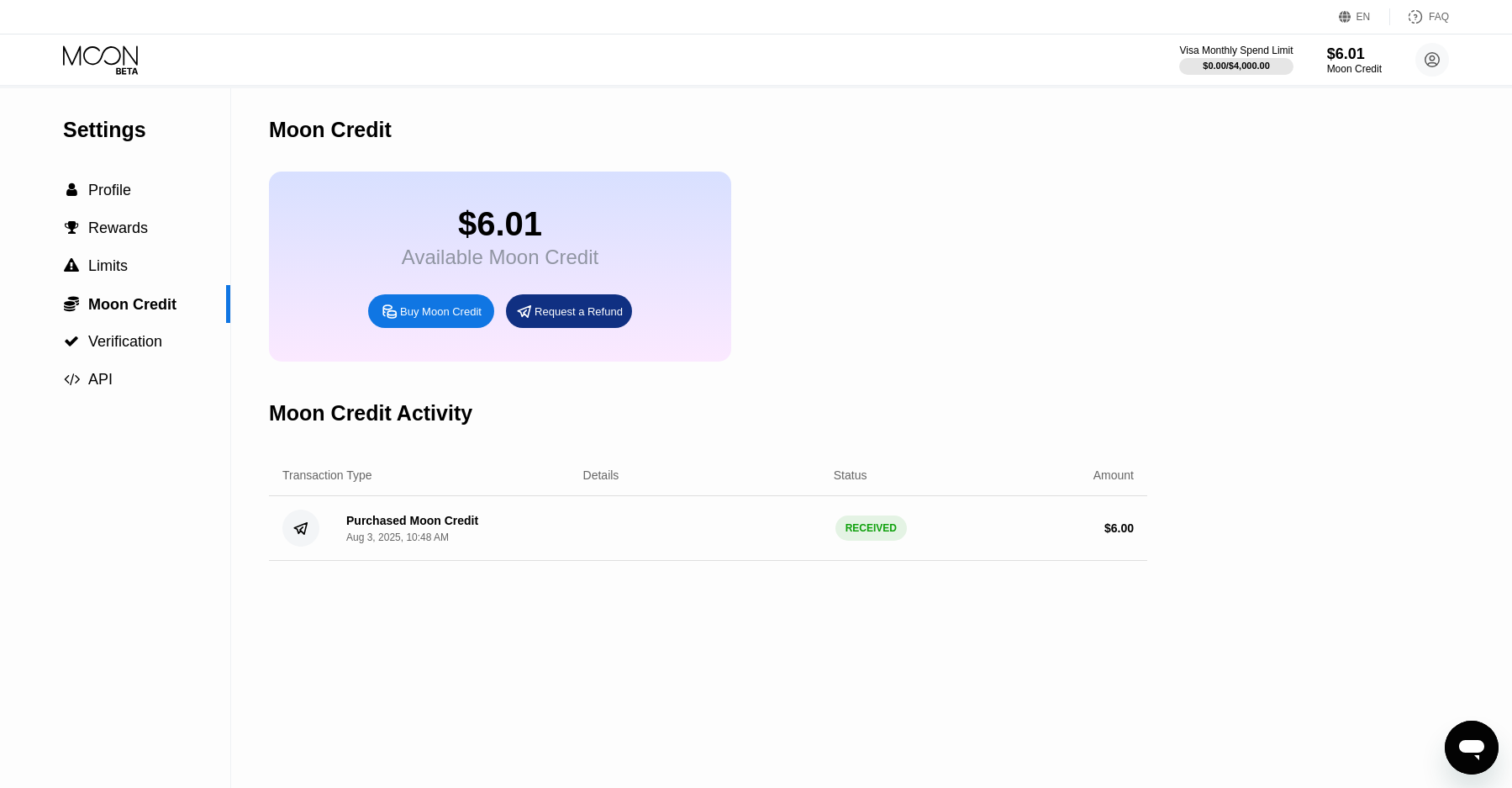 click on "Available Moon Credit" at bounding box center (500, 257) 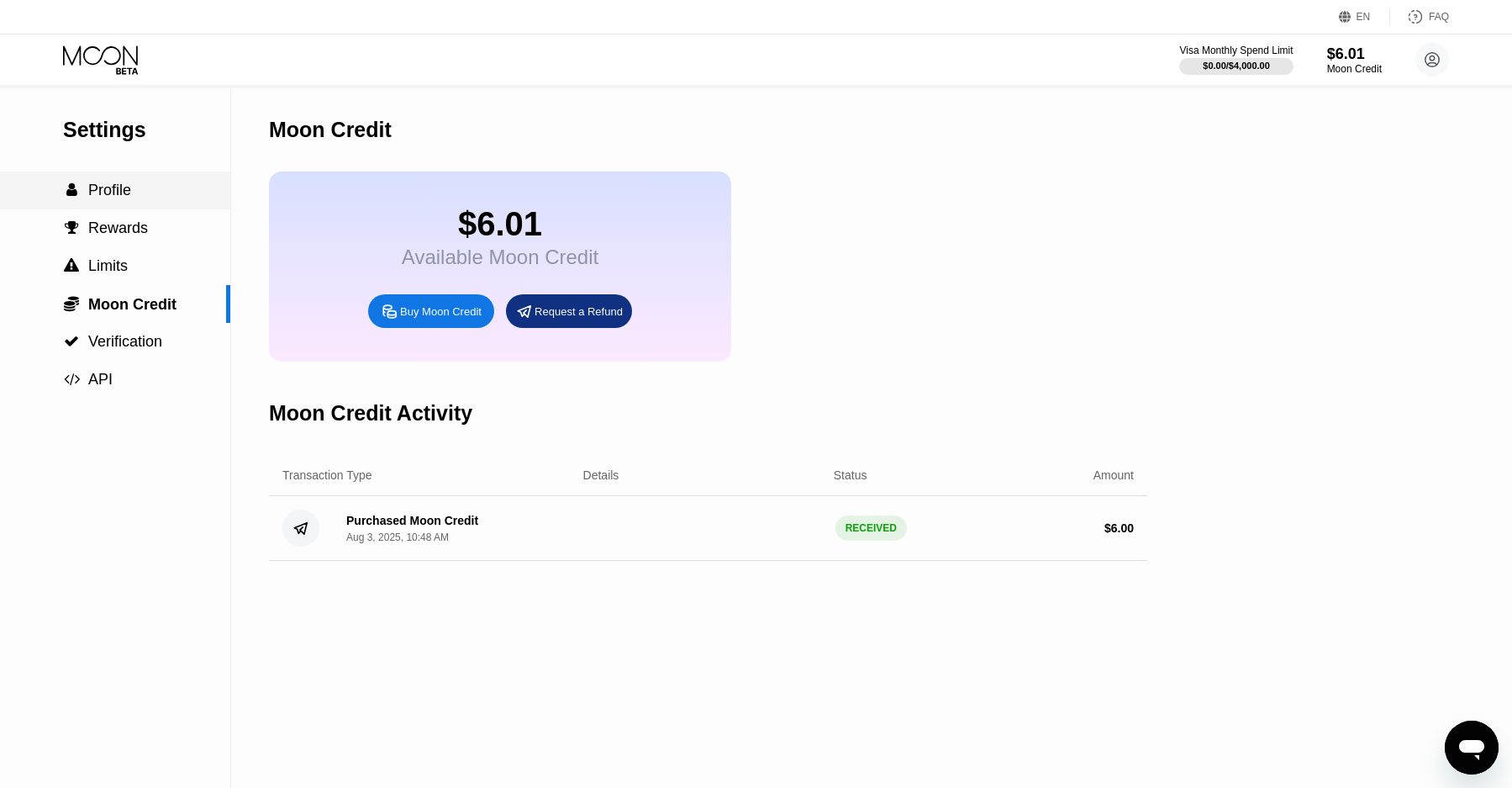 click on " Profile" at bounding box center (115, 190) 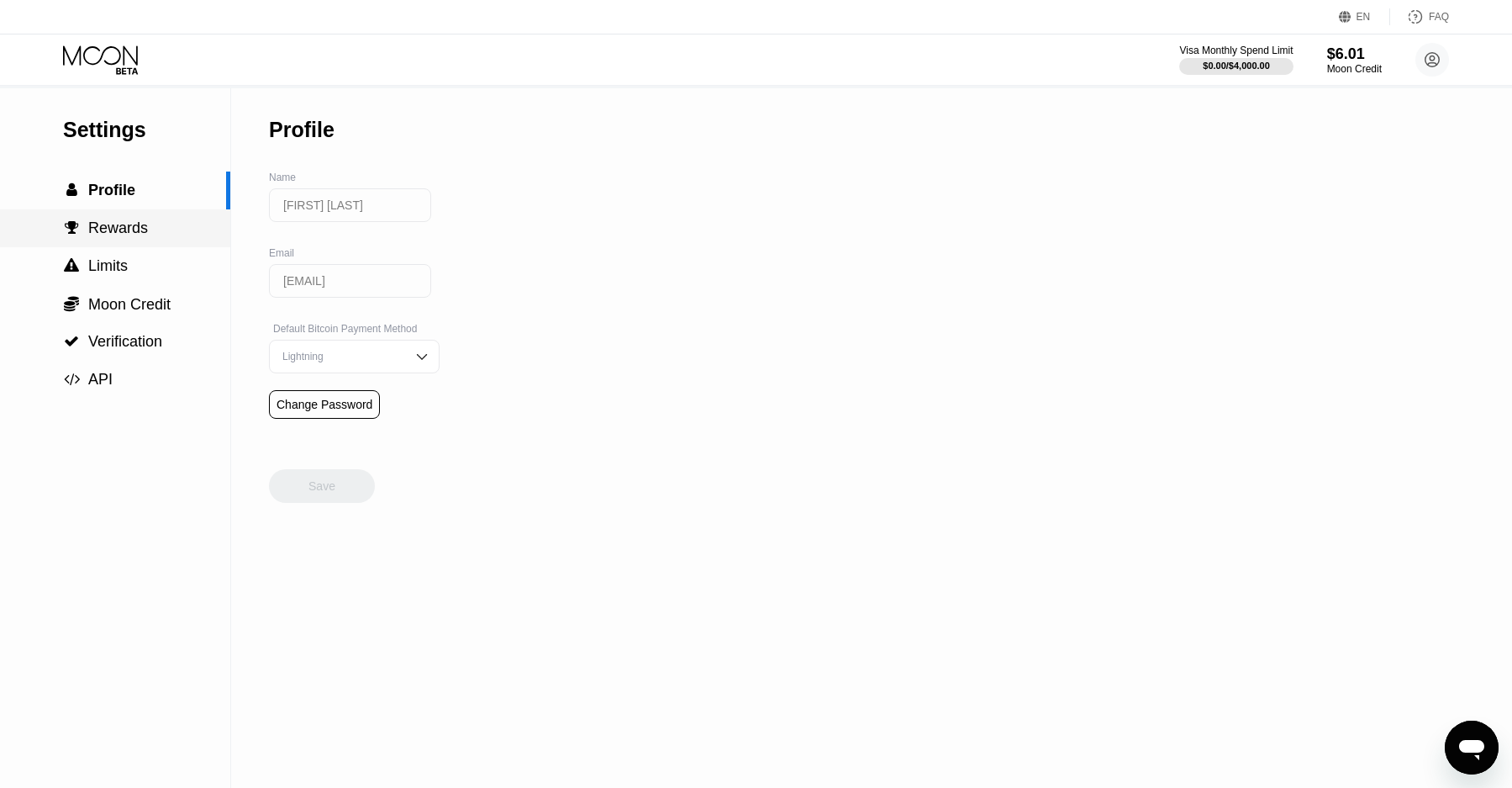 click on "Rewards" at bounding box center [118, 228] 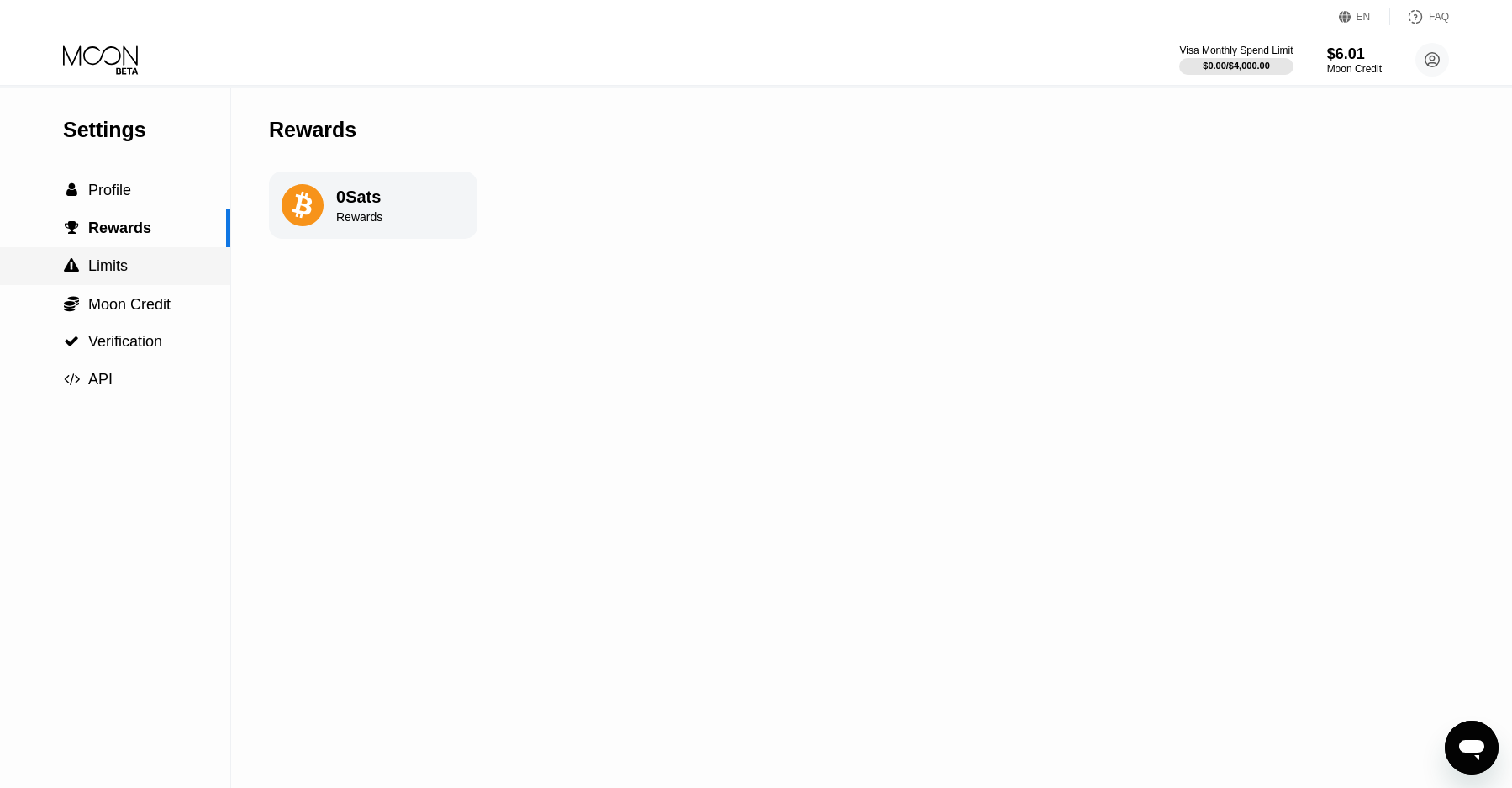click on "Limits" at bounding box center [108, 266] 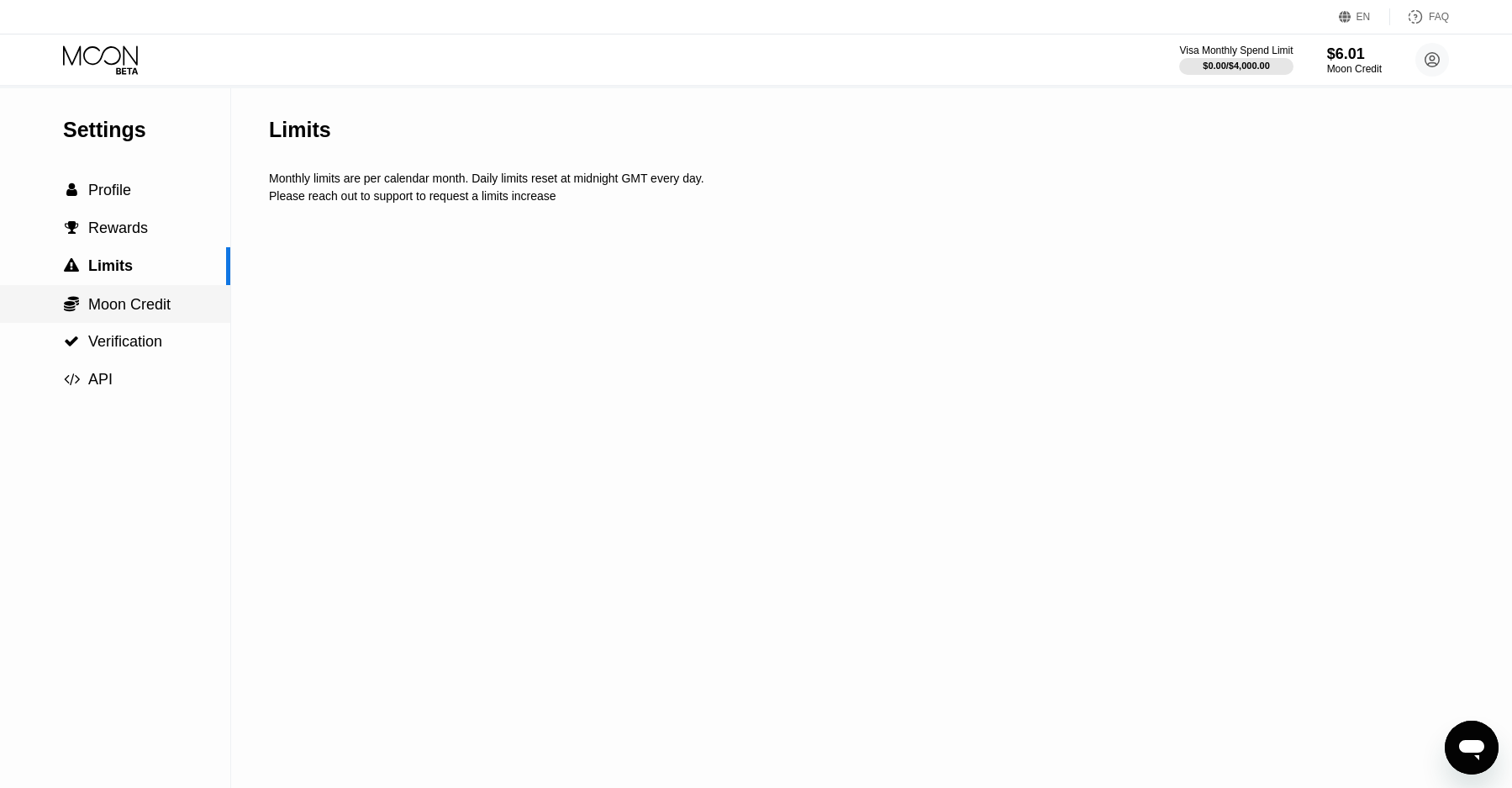 click on "Moon Credit" at bounding box center (129, 304) 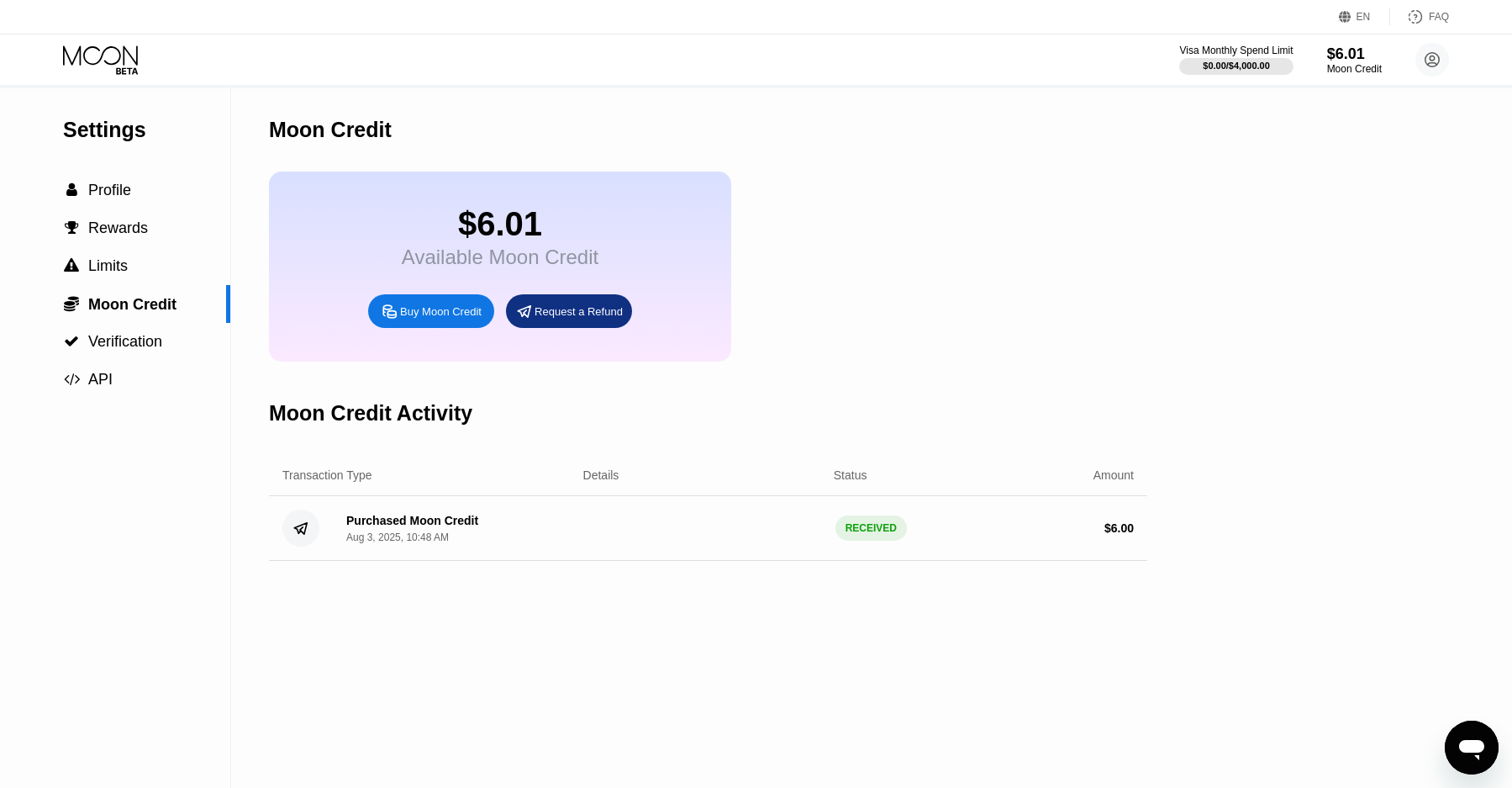 click on "$6.01 Available Moon Credit Buy Moon Credit Request a Refund" at bounding box center (500, 267) 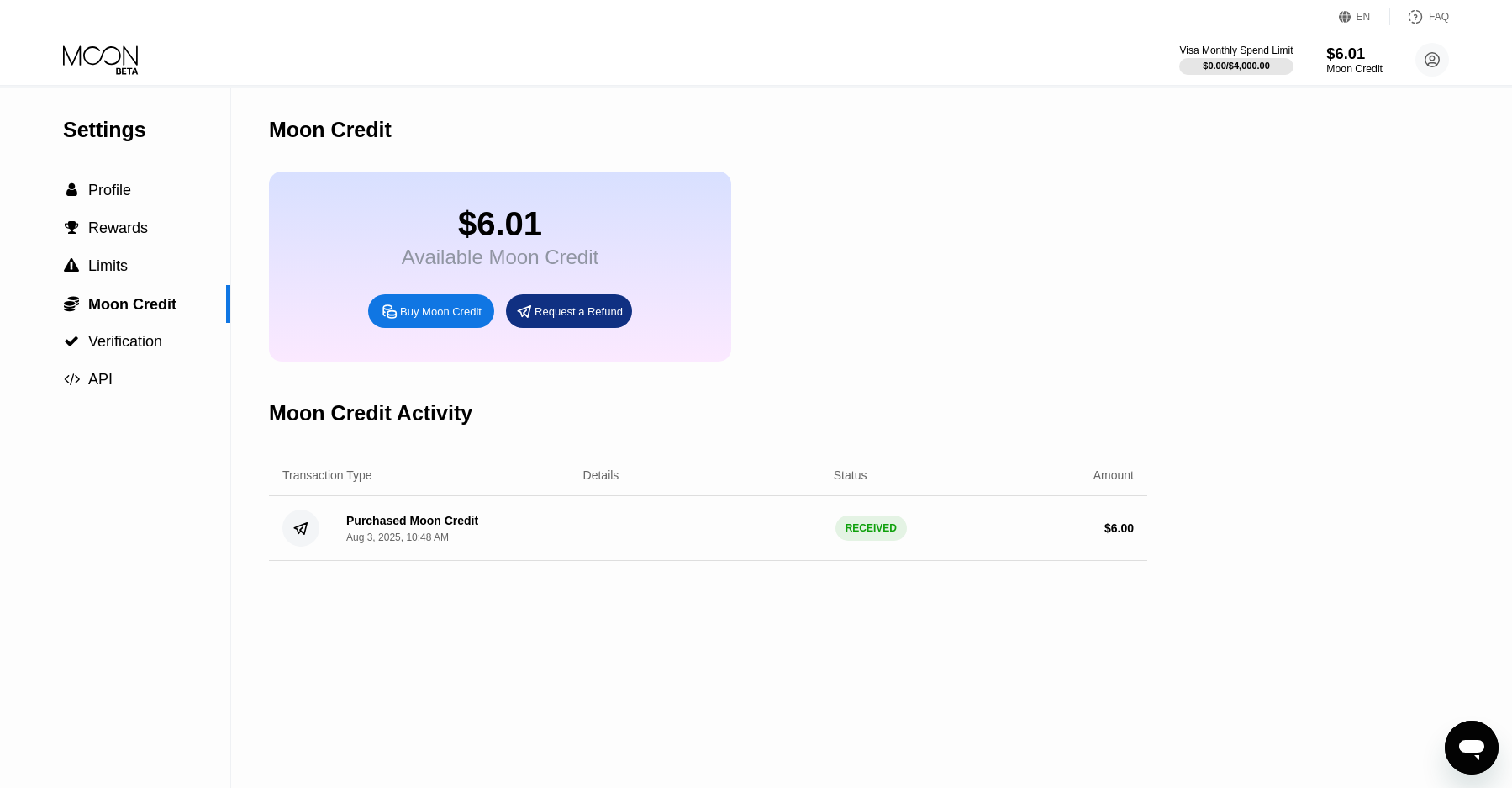 click on "Moon Credit" at bounding box center (1354, 69) 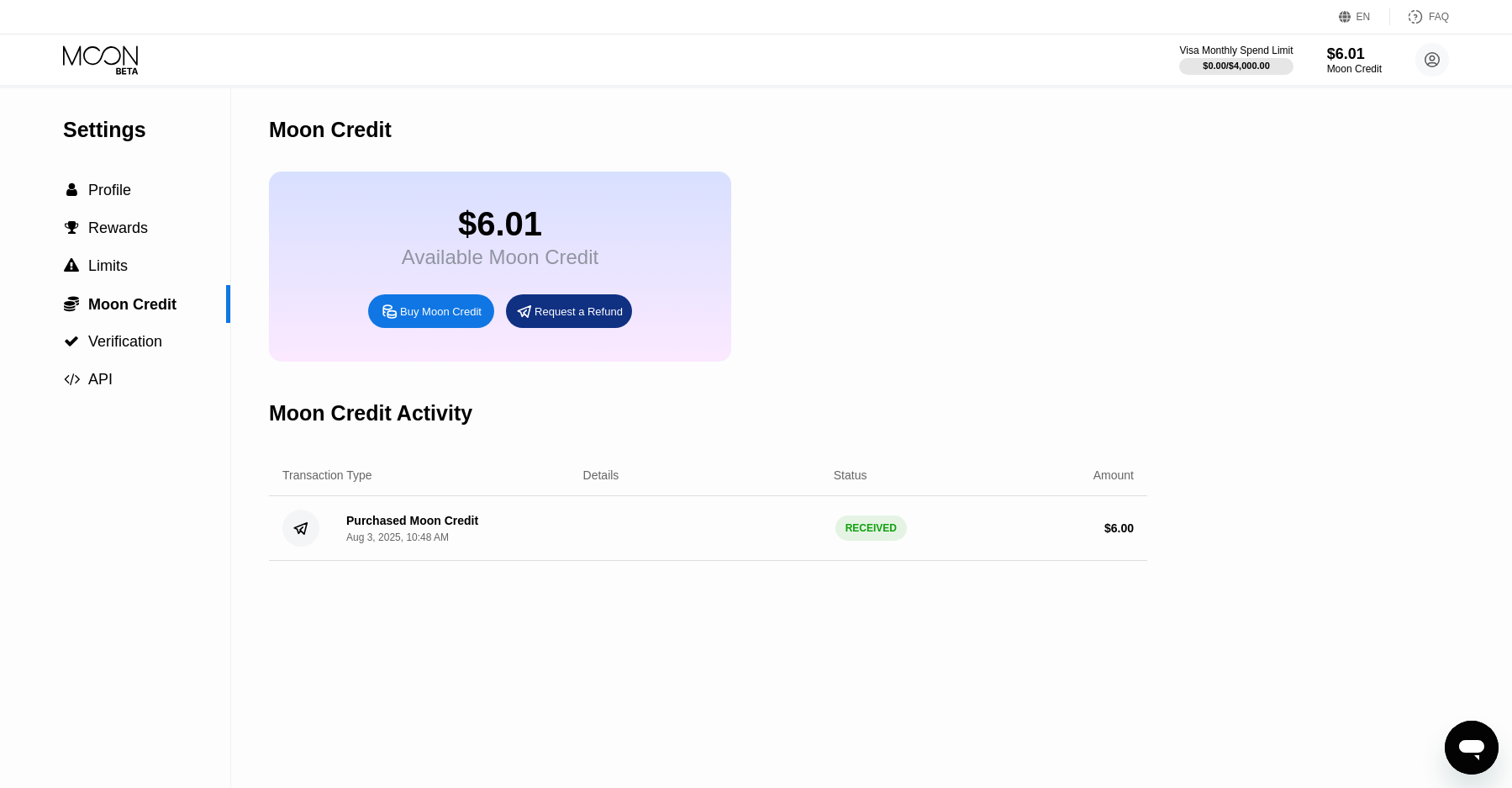 click on "$6.01 Available Moon Credit" at bounding box center (500, 237) 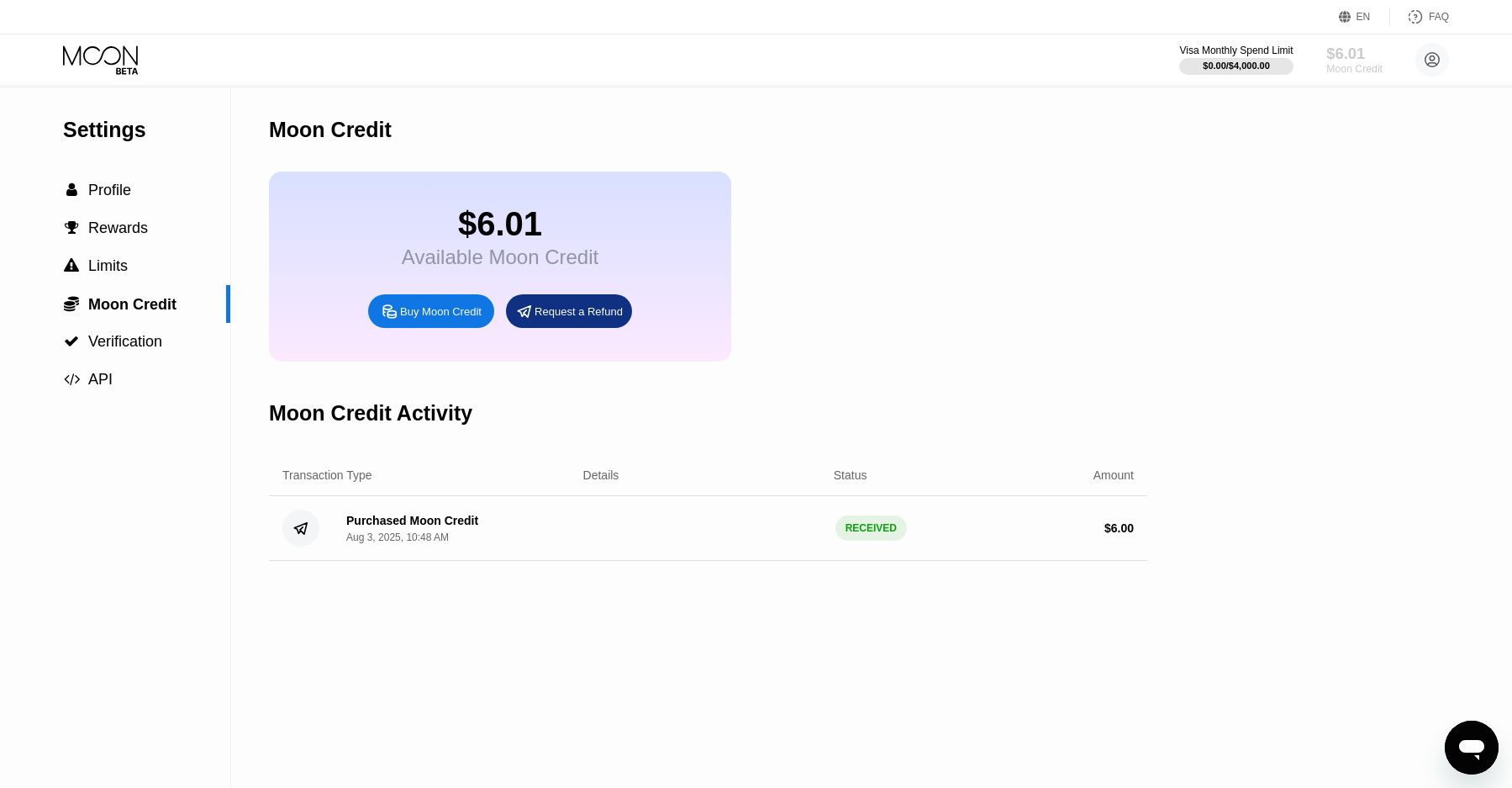 click on "Moon Credit" at bounding box center [1354, 69] 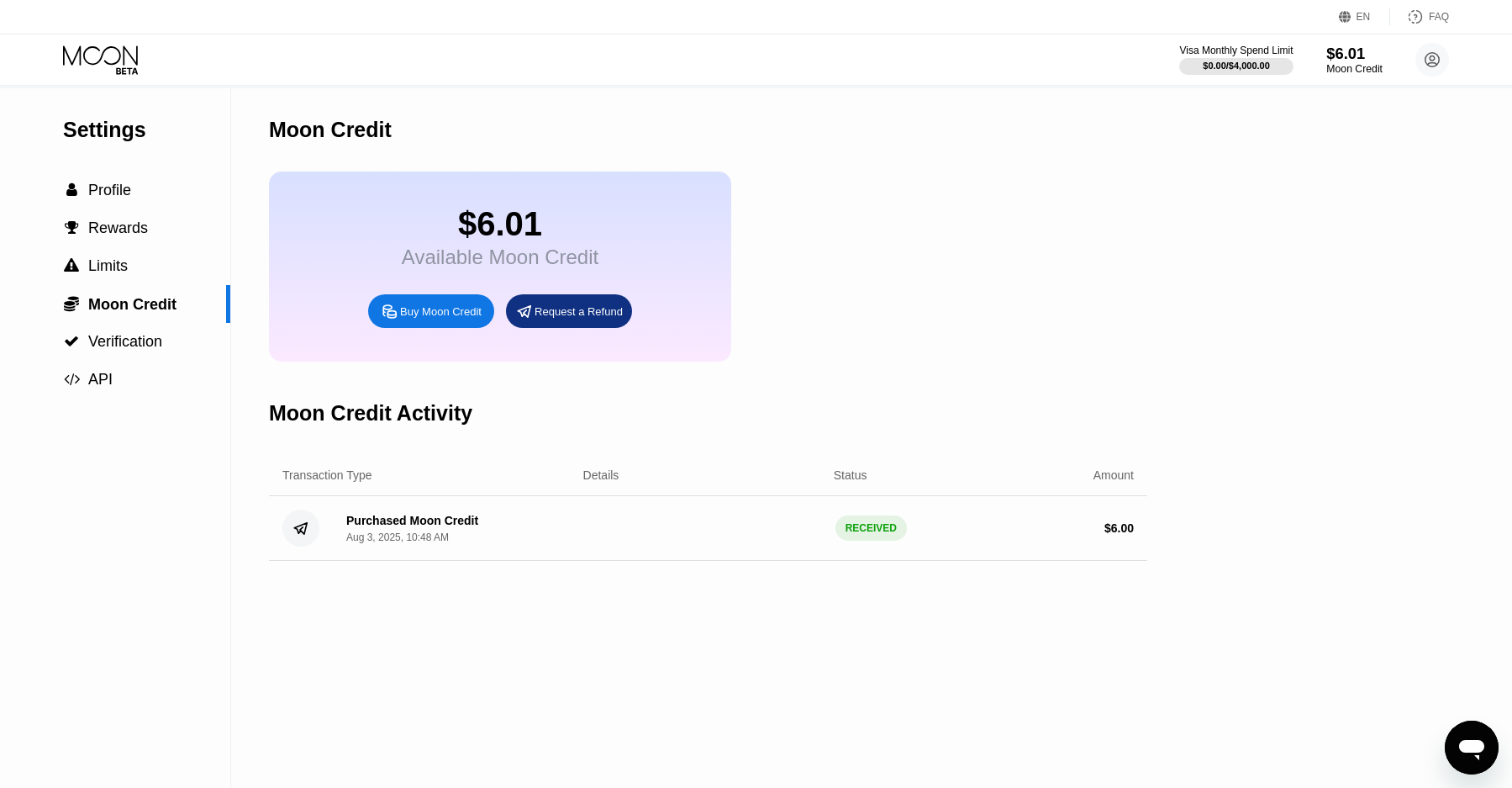 click on "Moon Credit" at bounding box center [1354, 69] 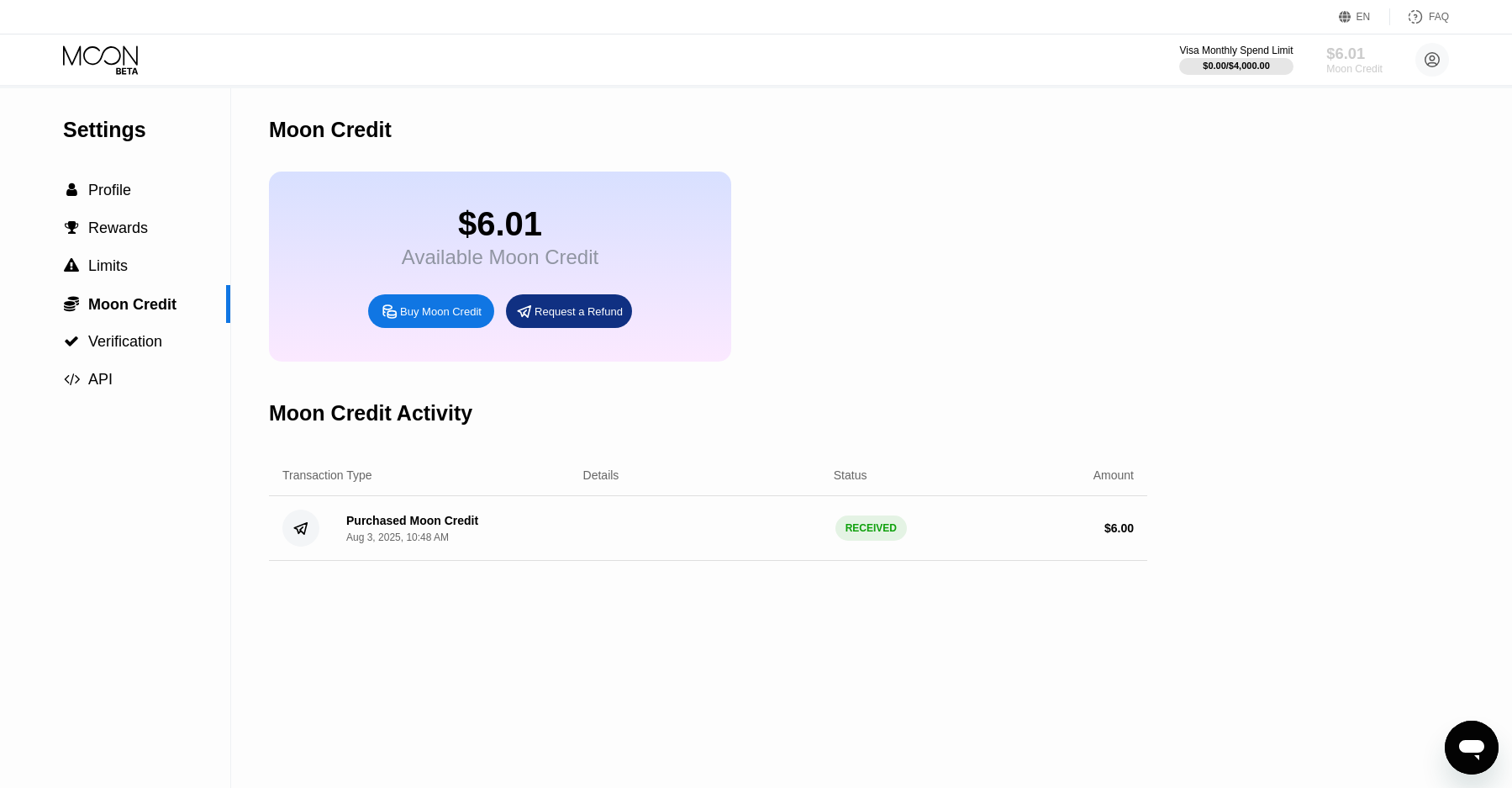 click on "$6.01" at bounding box center (1354, 53) 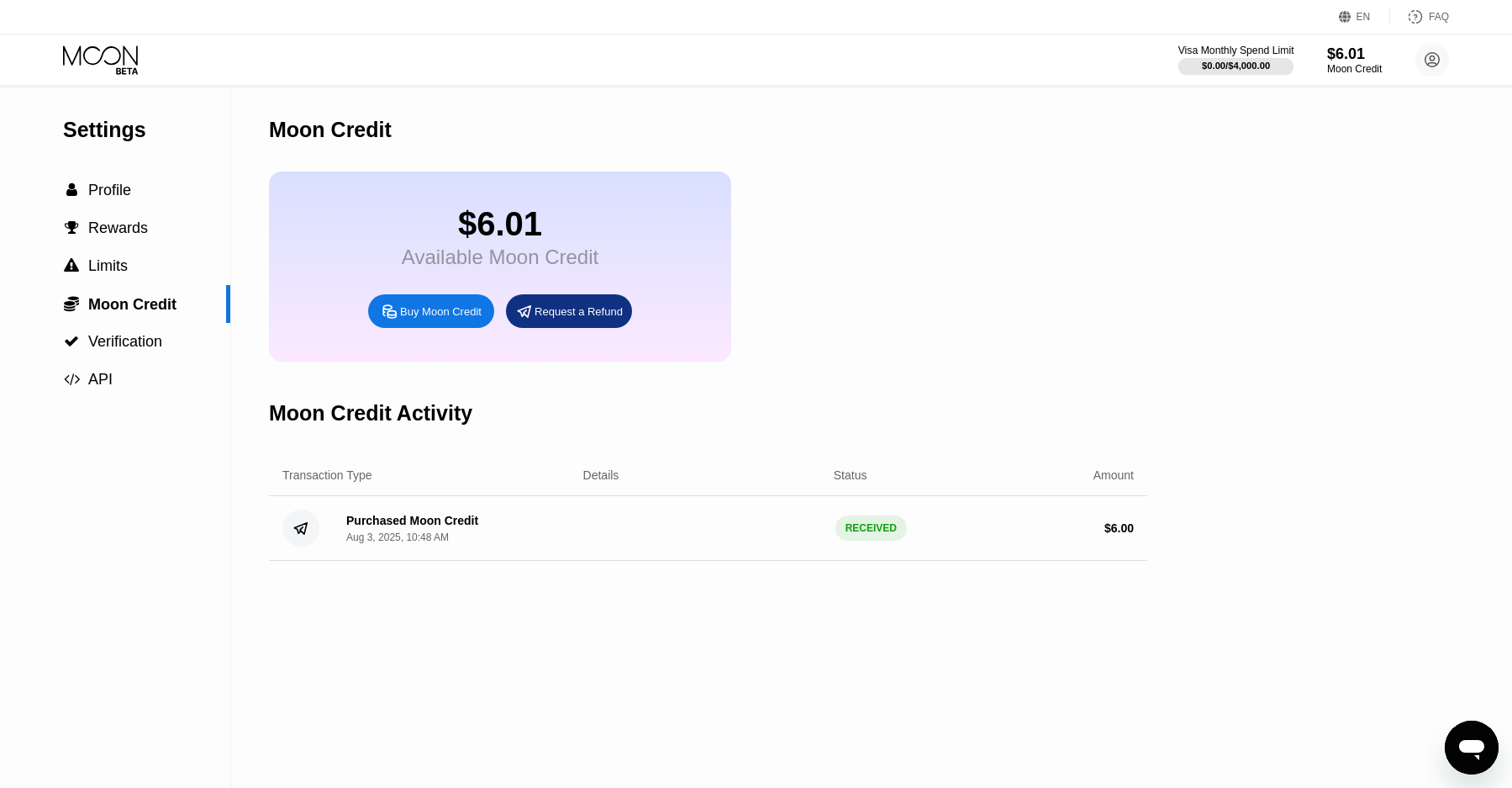click on "$0.00 / $4,000.00" at bounding box center (1235, 66) 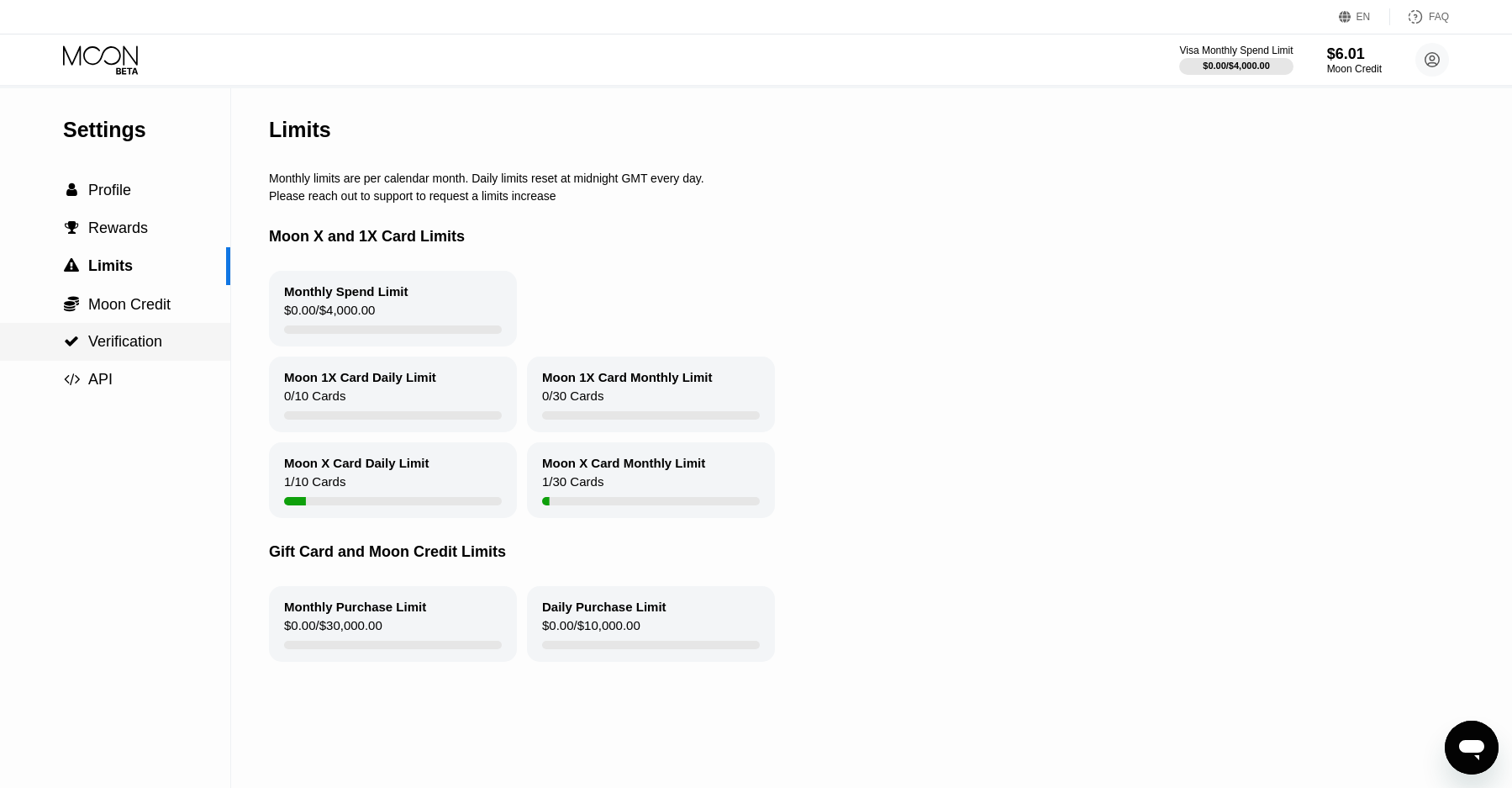 click on " Verification" at bounding box center [115, 341] 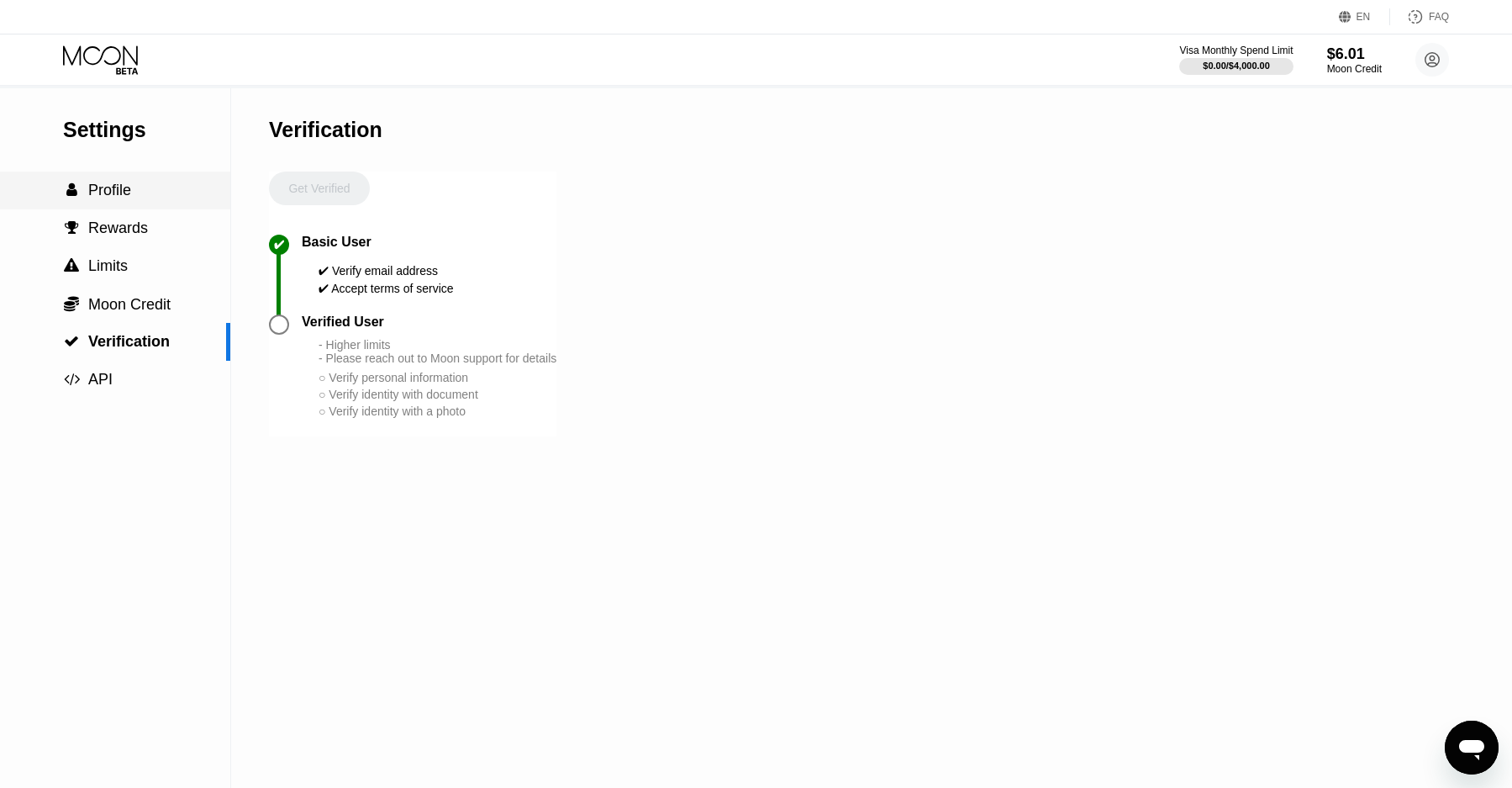 click on "Profile" at bounding box center [109, 190] 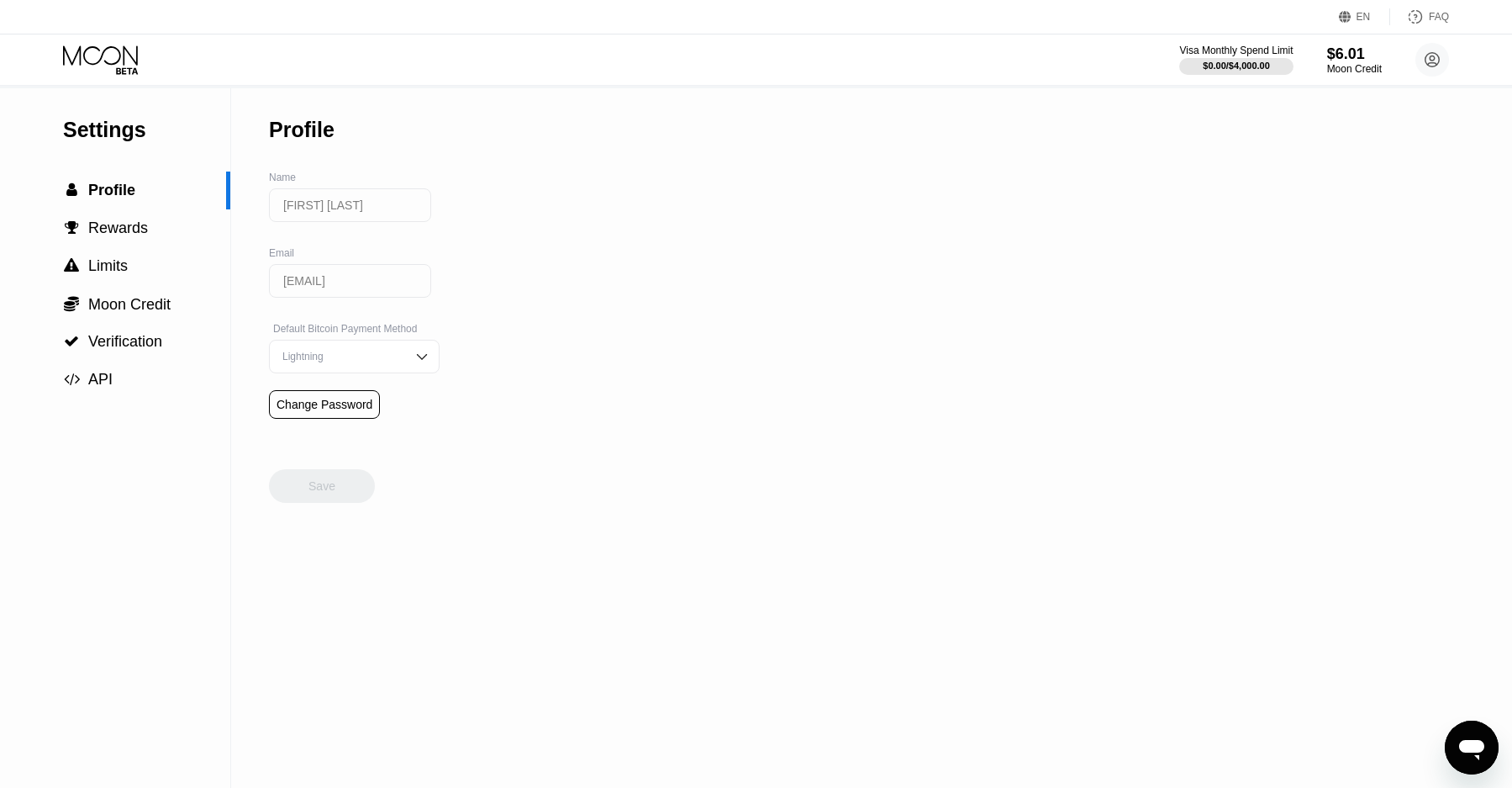 click on "Lightning" at bounding box center (354, 357) 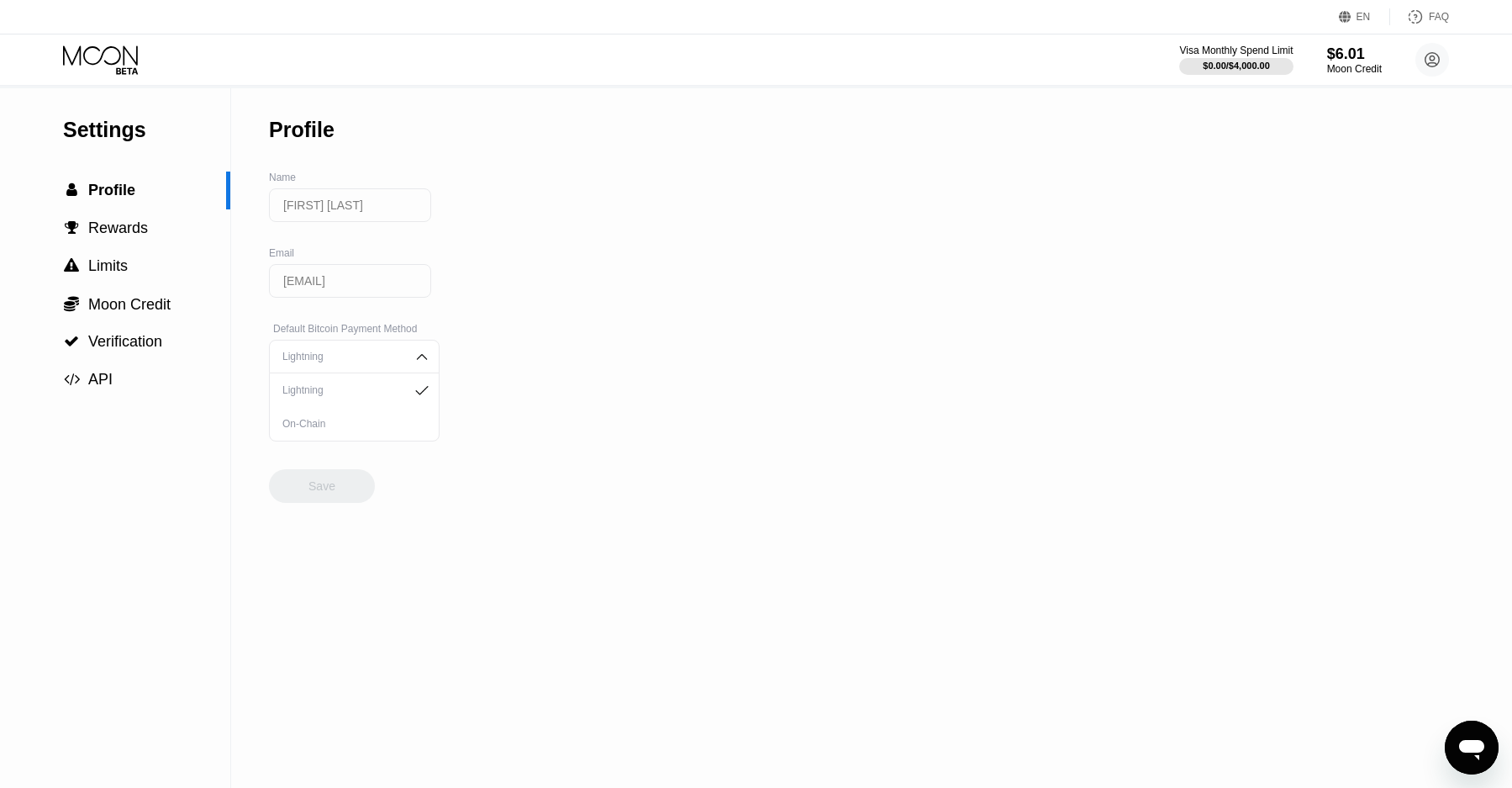 click on "Settings  Profile  Rewards  Limits  Moon Credit  Verification  API Profile Name Dmitri Mikhalyov Email cloudmagicaccess@gmail.com Default Bitcoin Payment Method Lightning Lightning On-Chain Change Password Save" at bounding box center (756, 438) 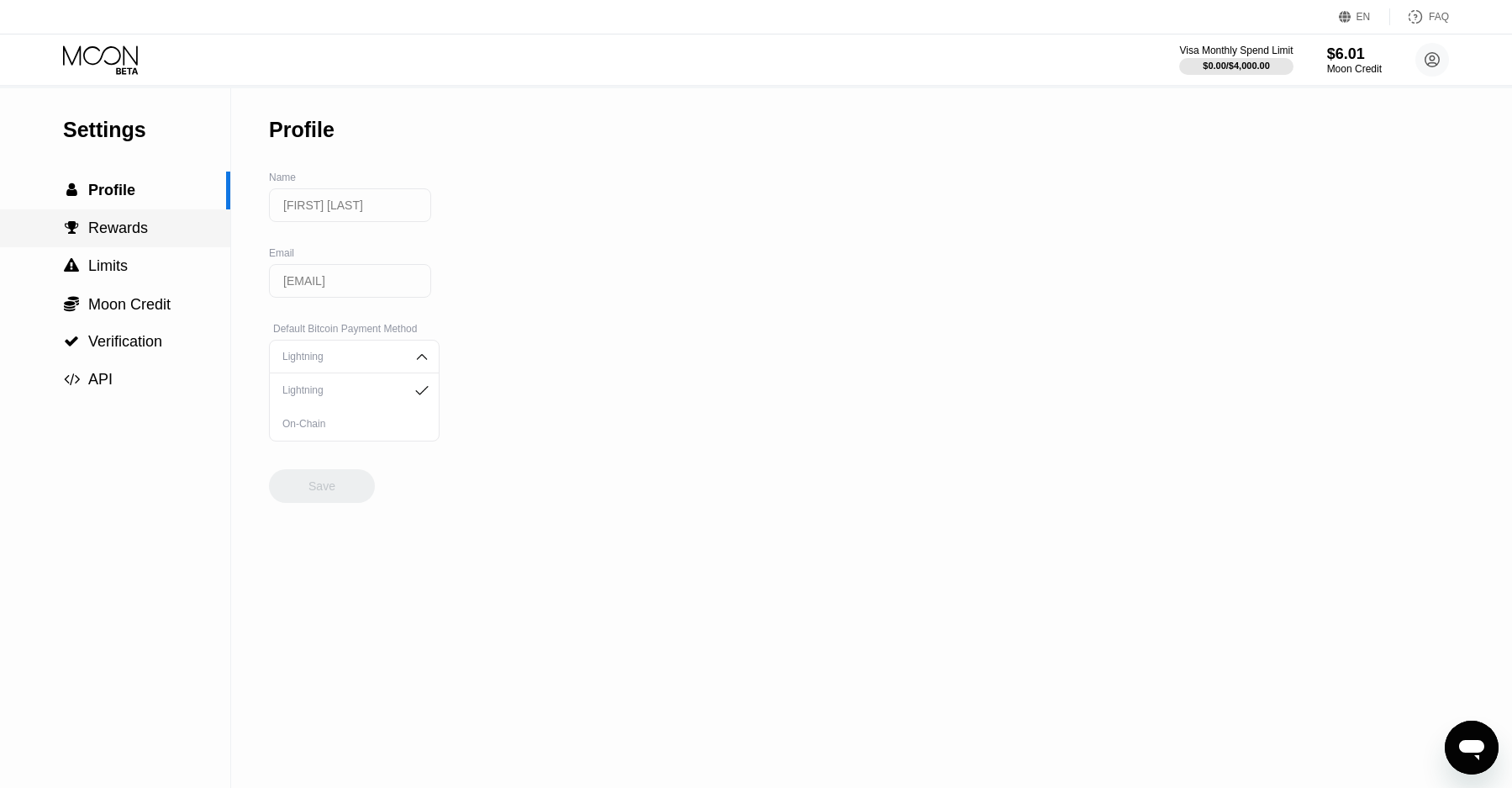 click on "Rewards" at bounding box center [118, 228] 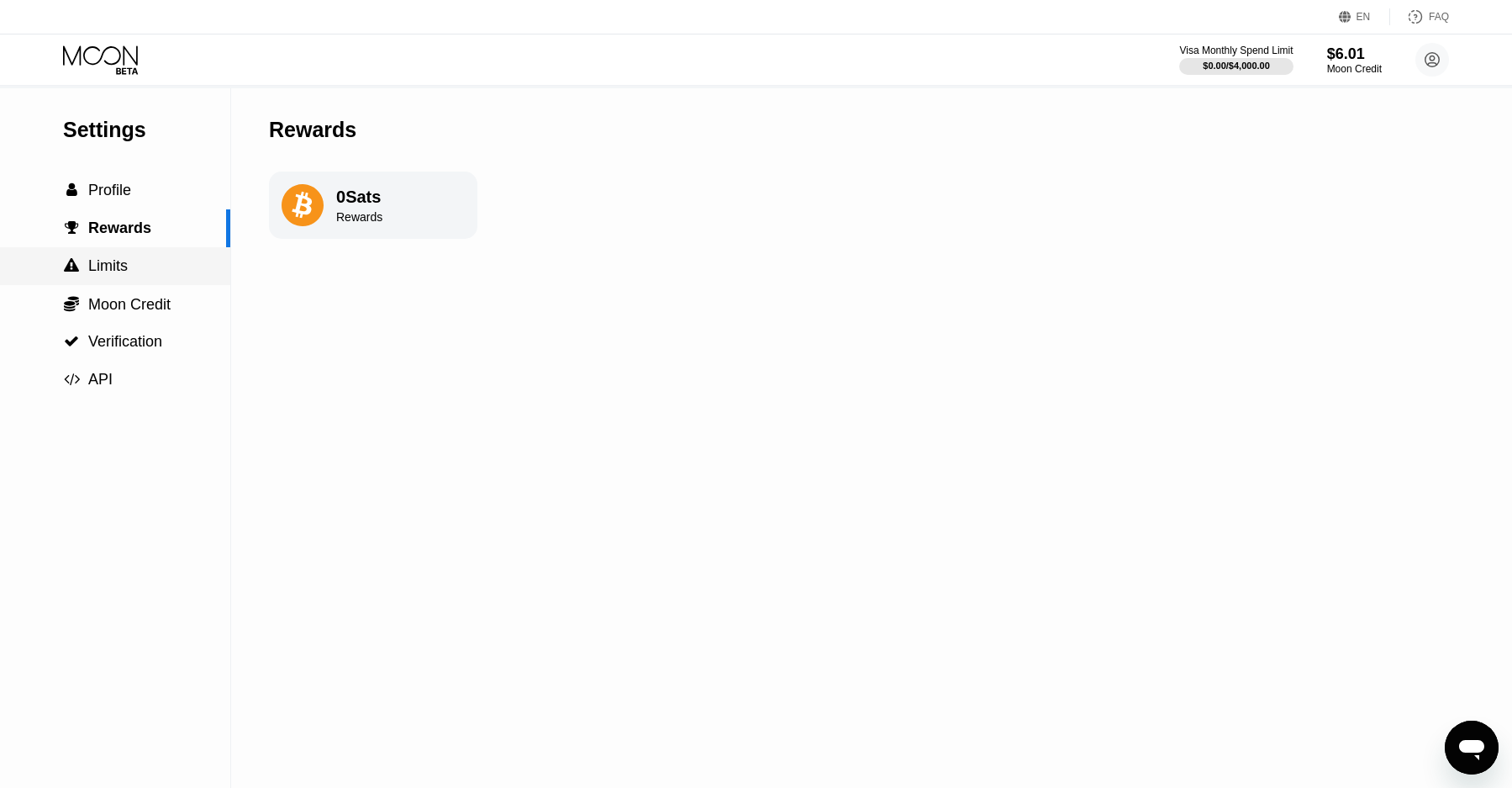 click on "Limits" at bounding box center (108, 266) 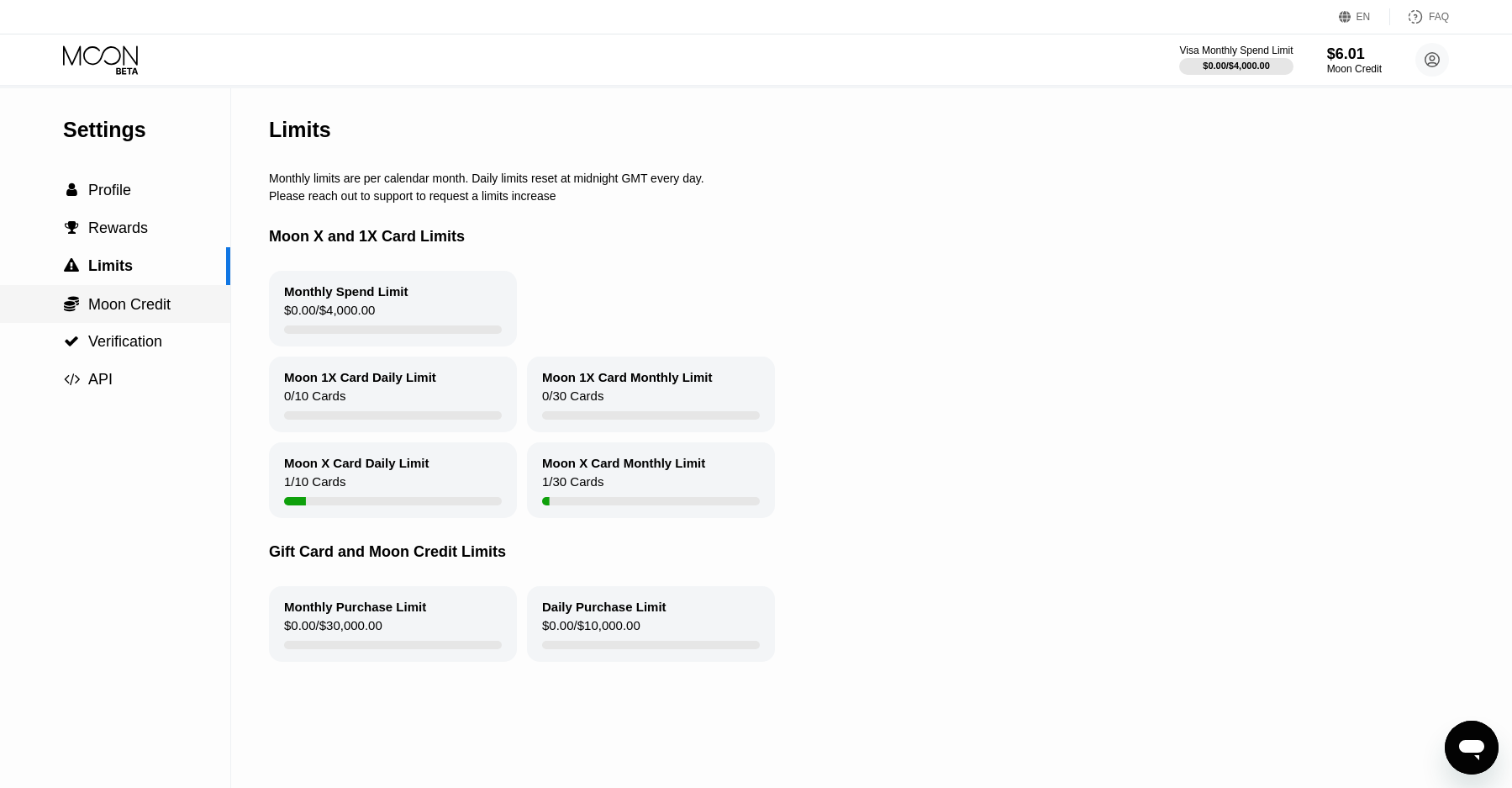 click on "Moon Credit" at bounding box center [129, 304] 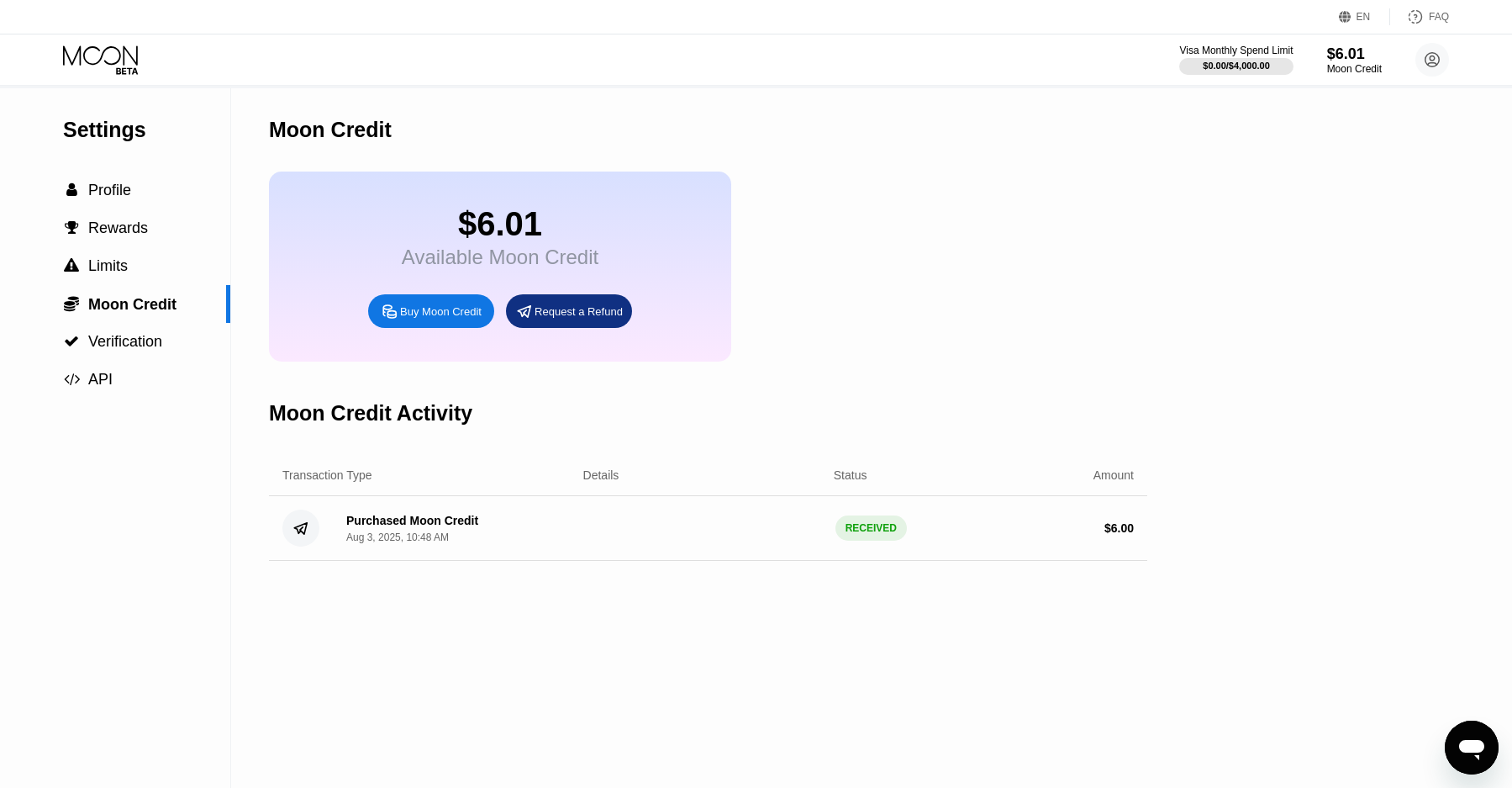 click on "Purchased Moon Credit" at bounding box center [412, 521] 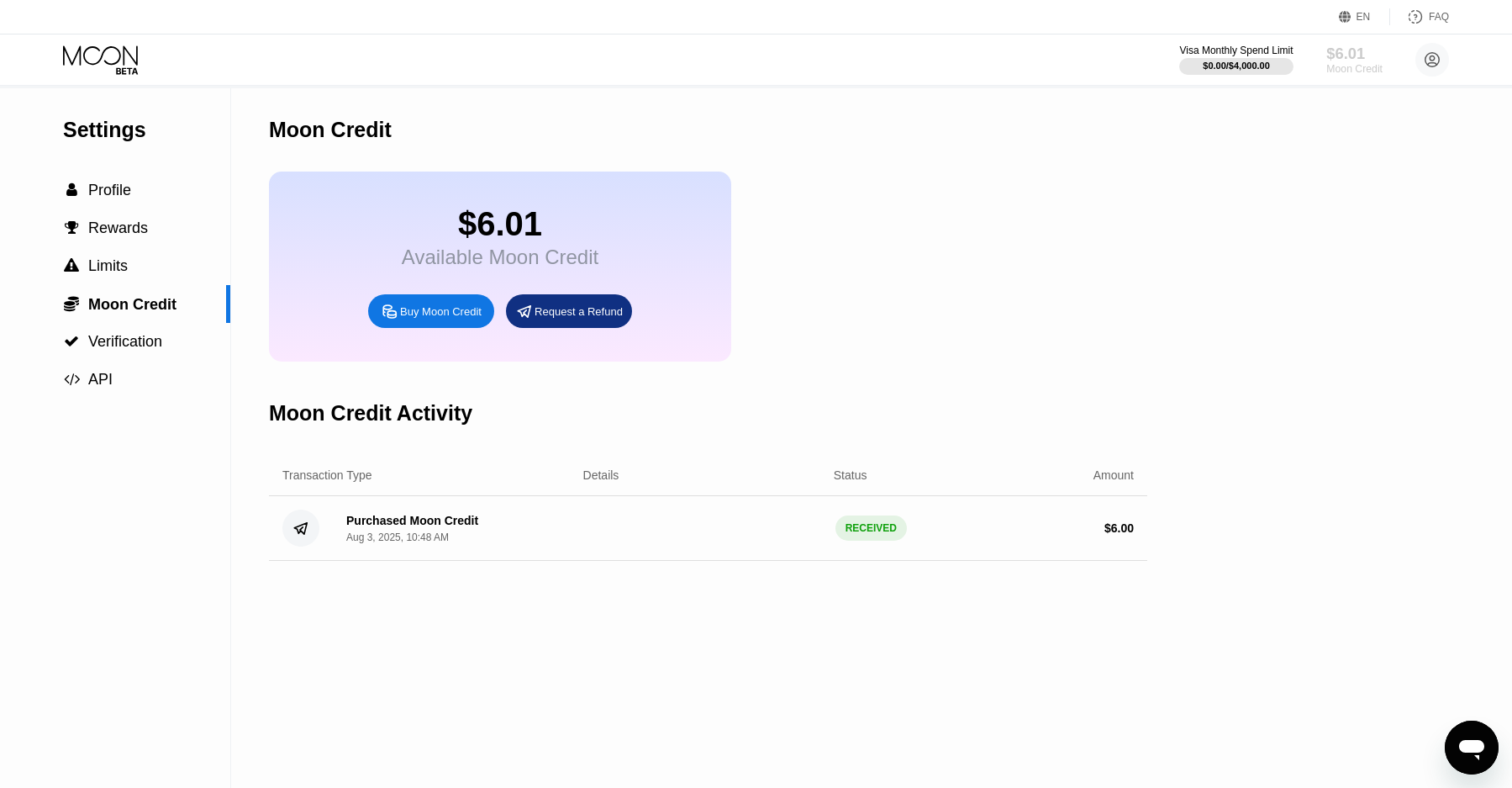 click on "Moon Credit" at bounding box center (1354, 69) 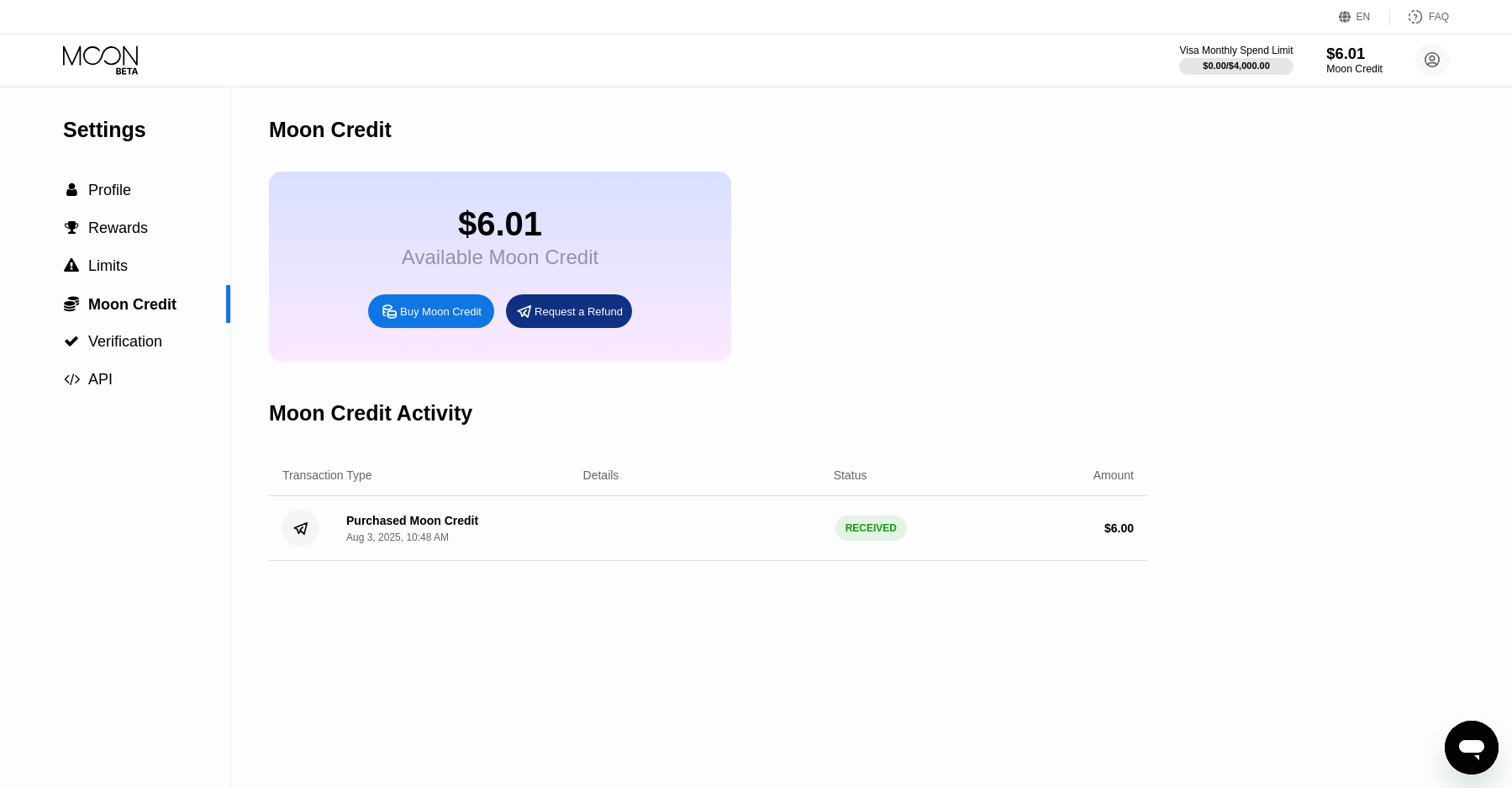 click on "$6.01" at bounding box center (1354, 53) 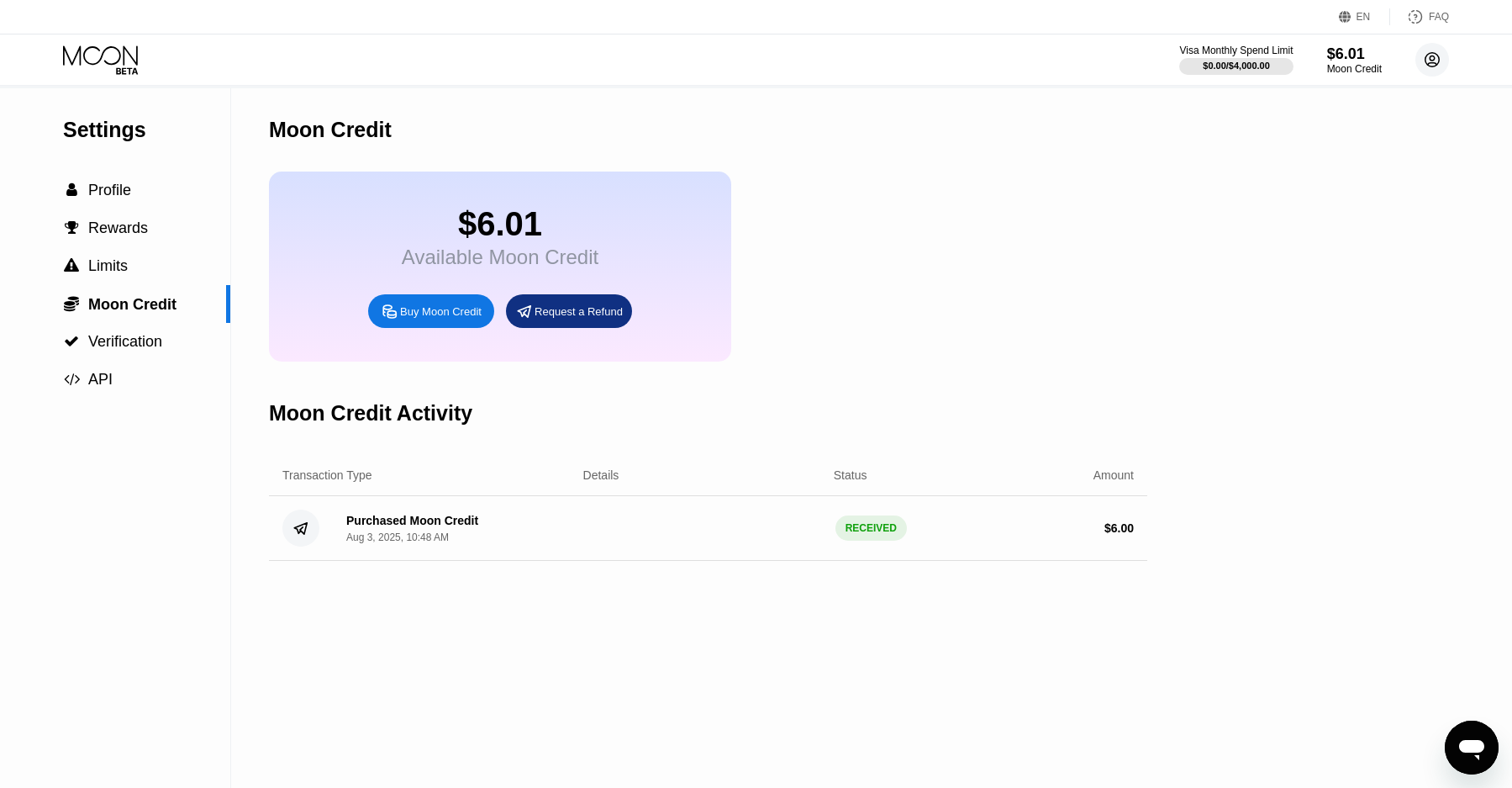 click 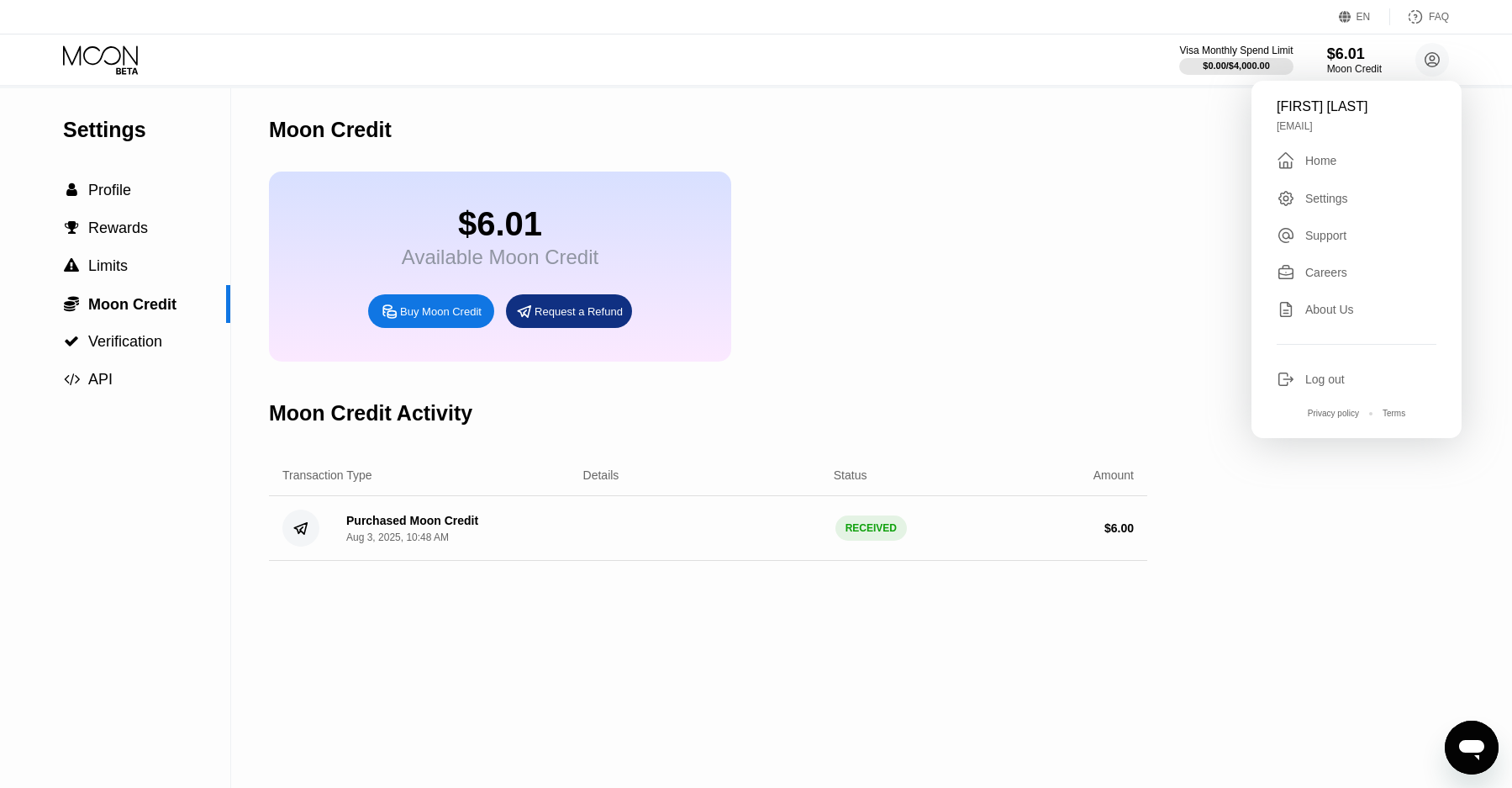 click on "$6.01 Available Moon Credit Buy Moon Credit Request a Refund" at bounding box center [708, 267] 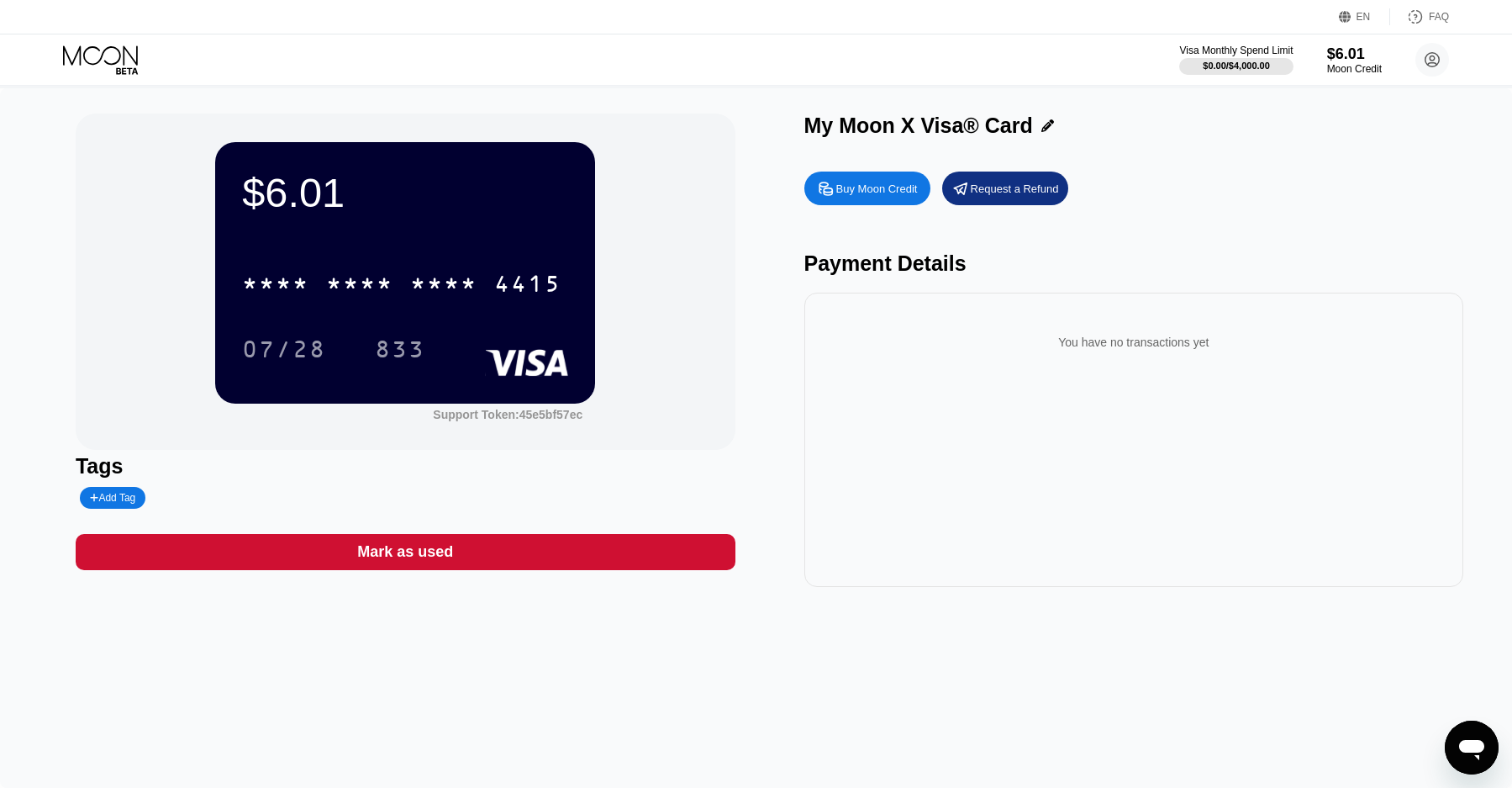 click on "You have no transactions yet" at bounding box center (1134, 440) 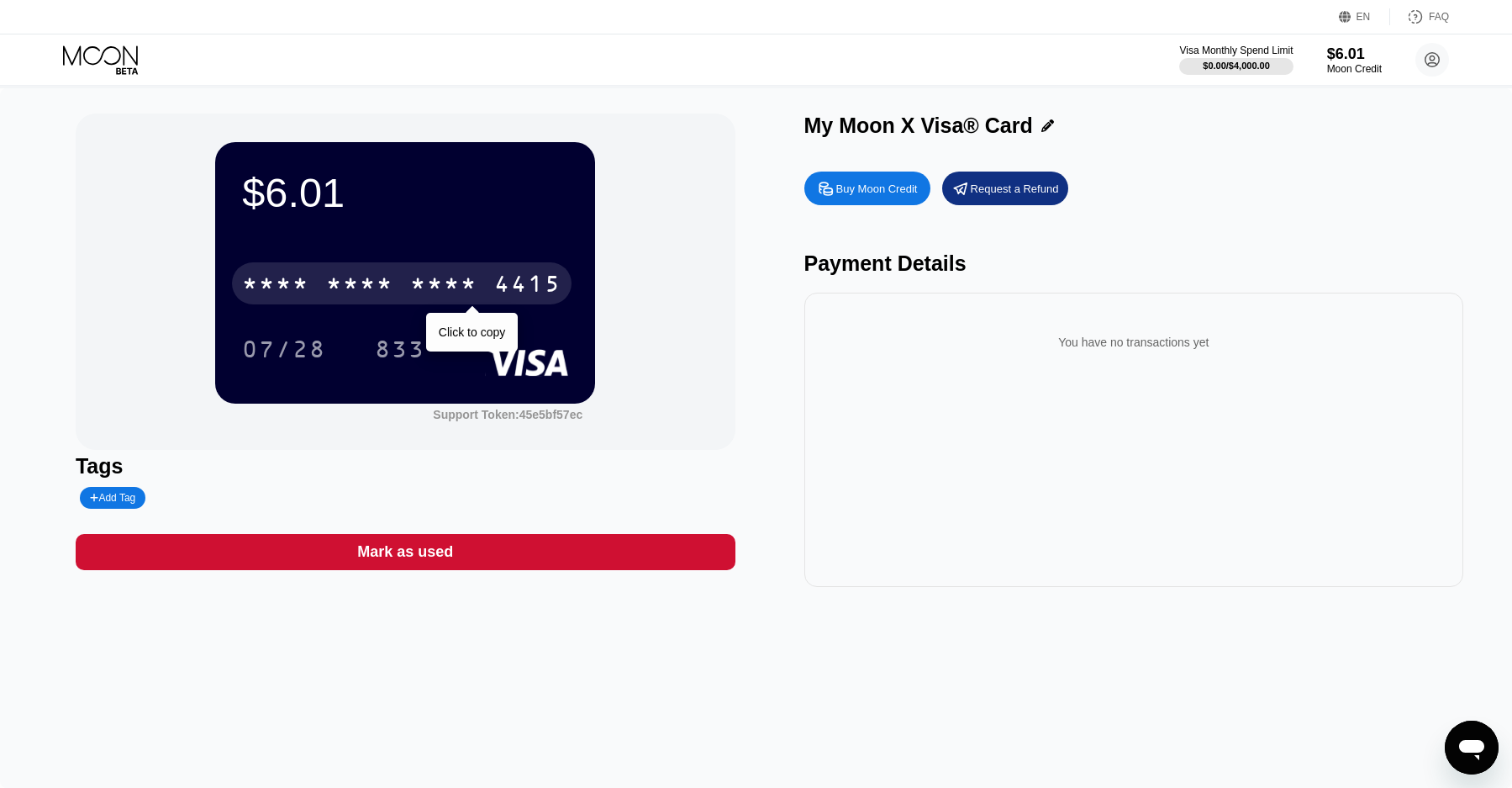 click on "* * * *" at bounding box center [444, 286] 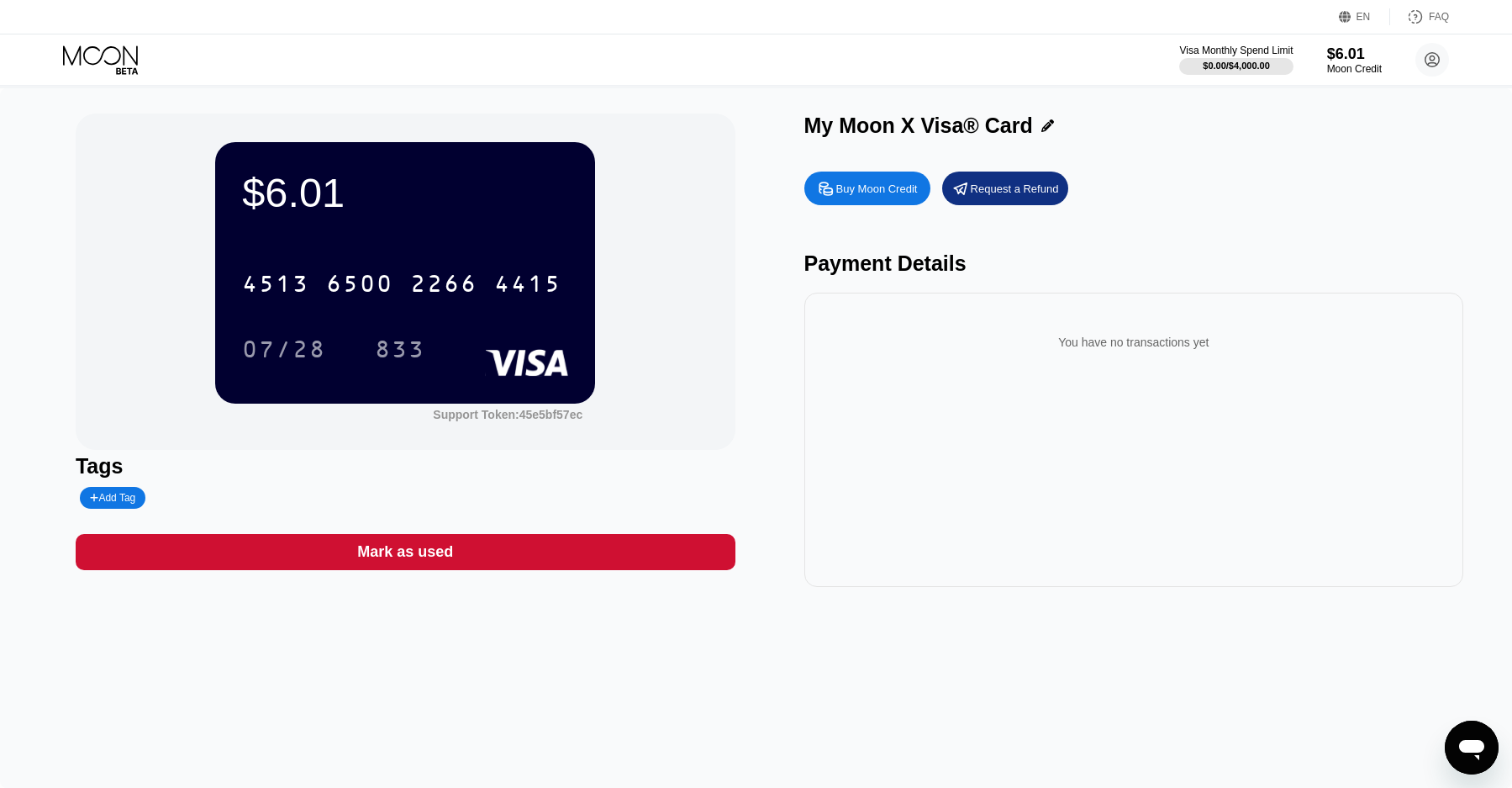 click on "$6.01" at bounding box center [405, 193] 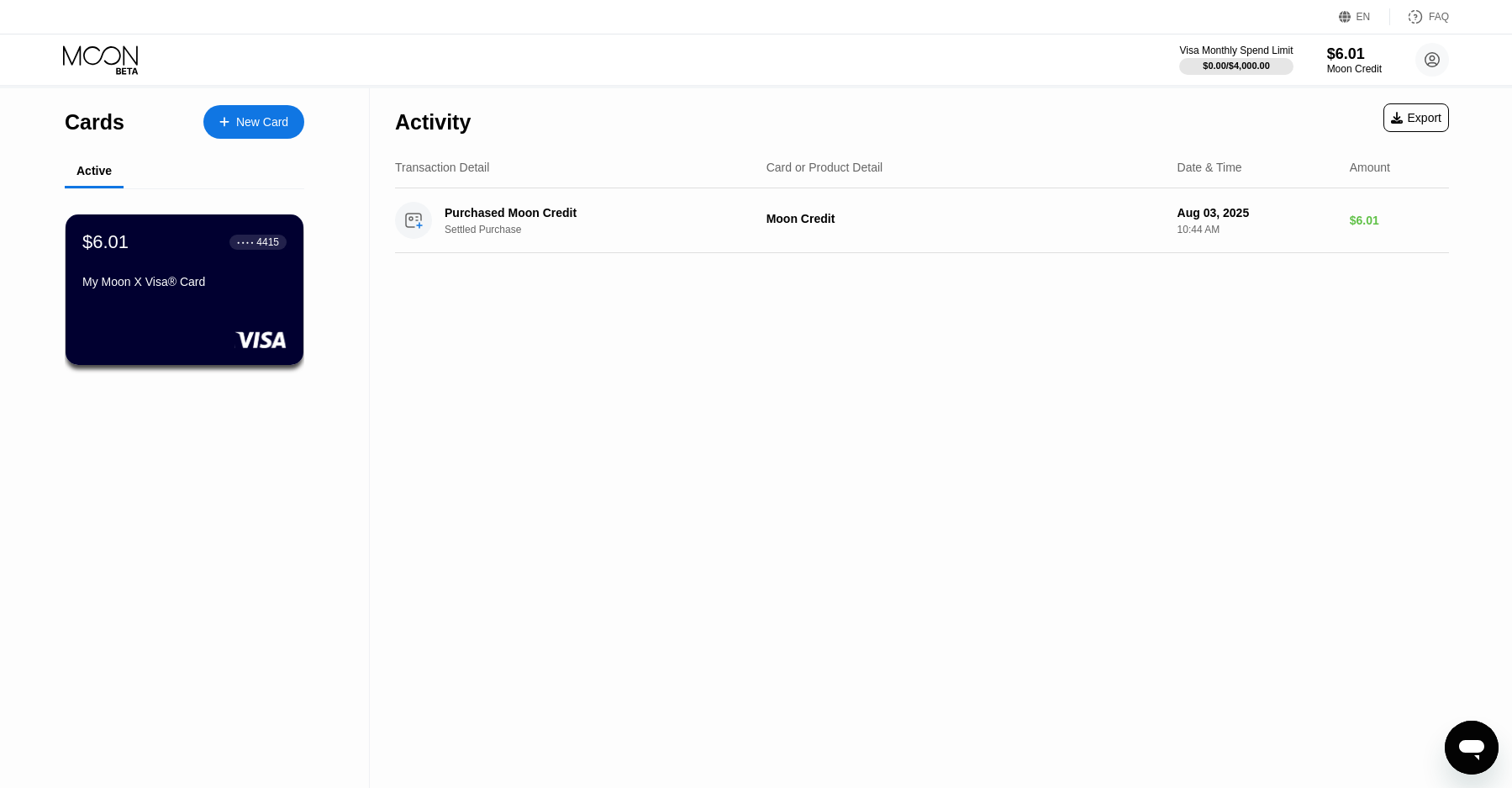 click on "Visa Monthly Spend Limit $0.00 / $4,000.00 $6.01 Moon Credit Dmitri Mikhalyov cloudmagicaccess@gmail.com  Home Settings Support Careers About Us Log out Privacy policy Terms" at bounding box center (756, 60) 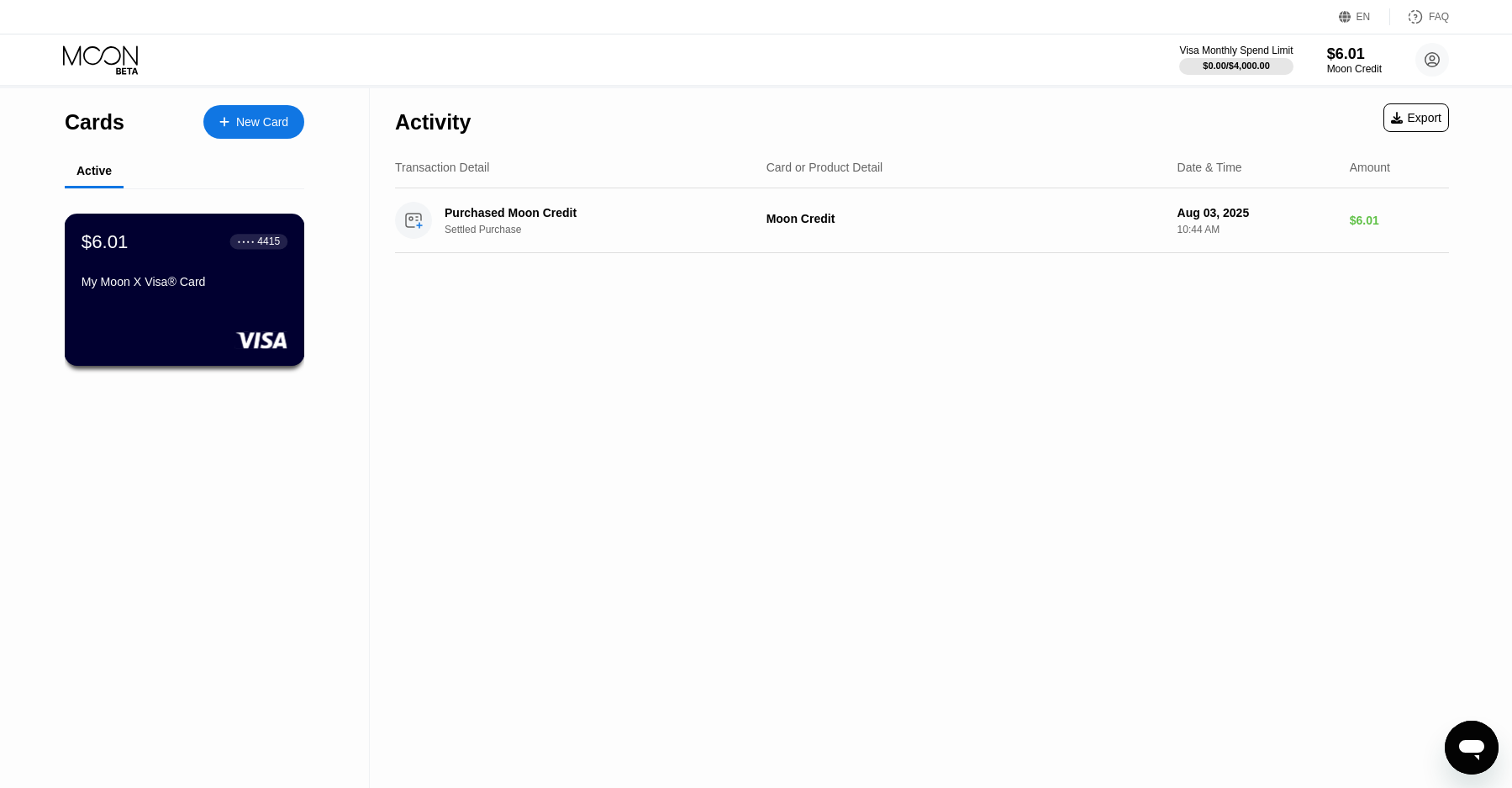 click on "My Moon X Visa® Card" at bounding box center [184, 282] 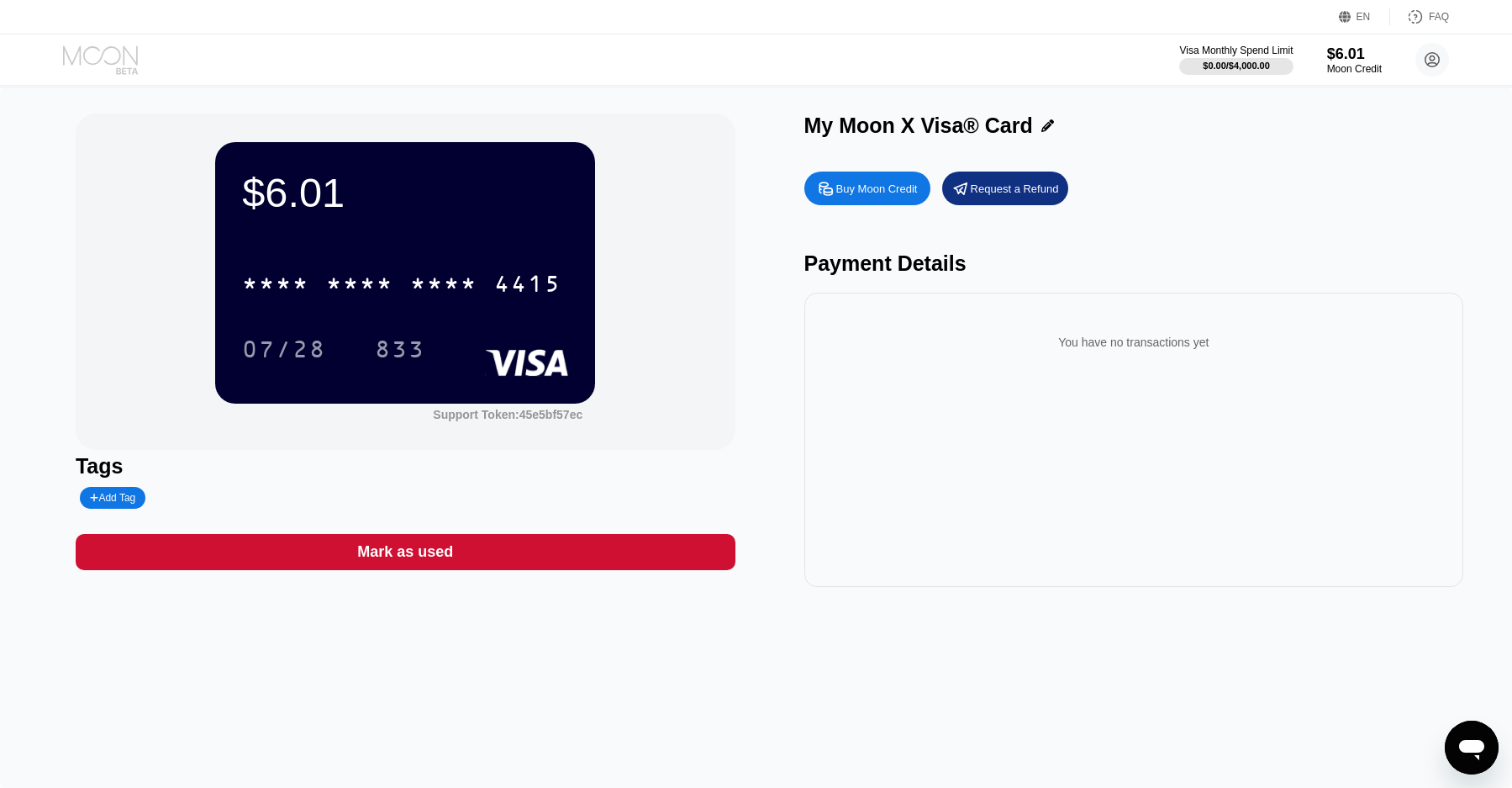 click 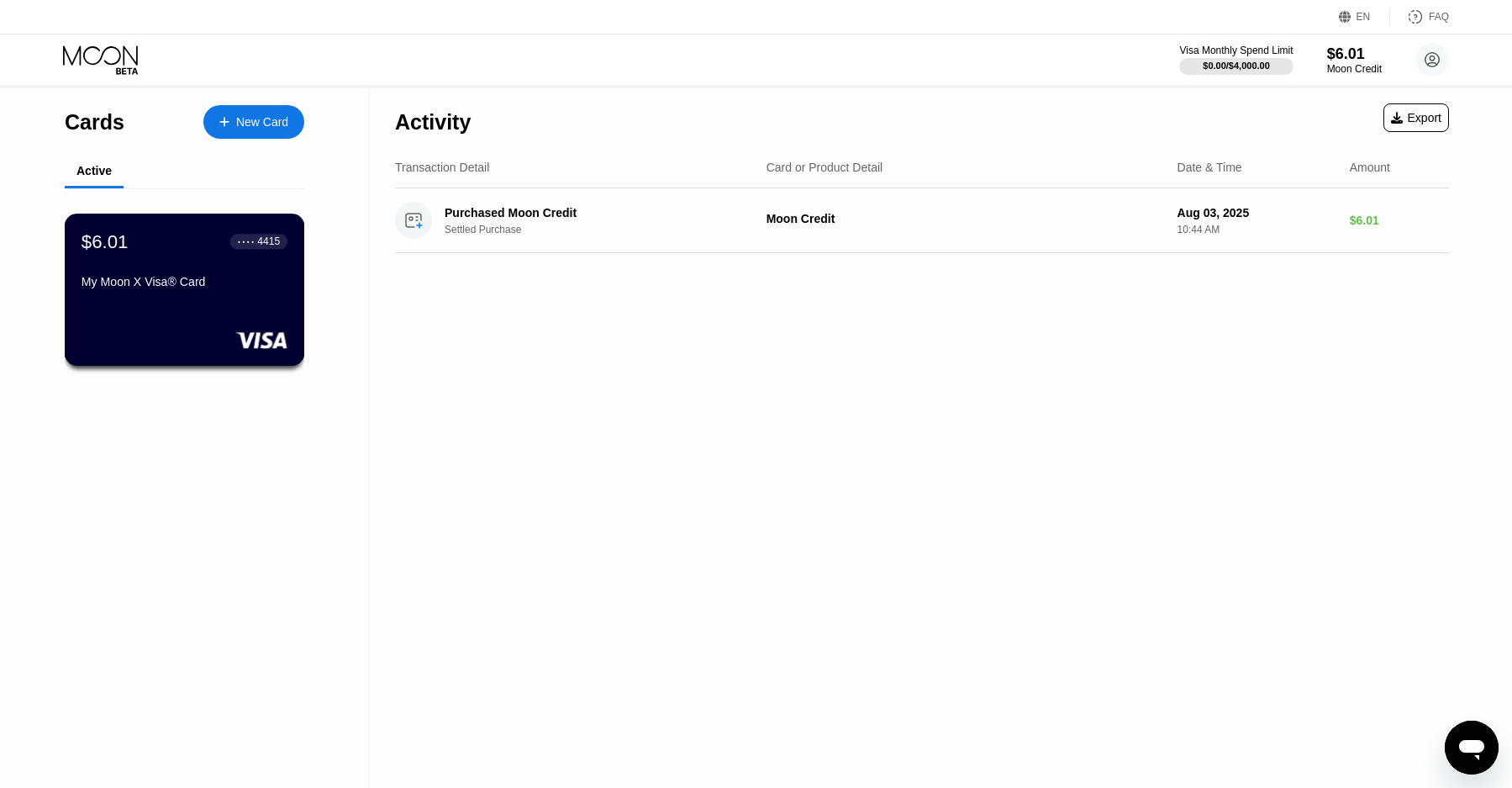 click on "$6.01 ● ● ● ● 4415 My Moon X Visa® Card" at bounding box center (184, 262) 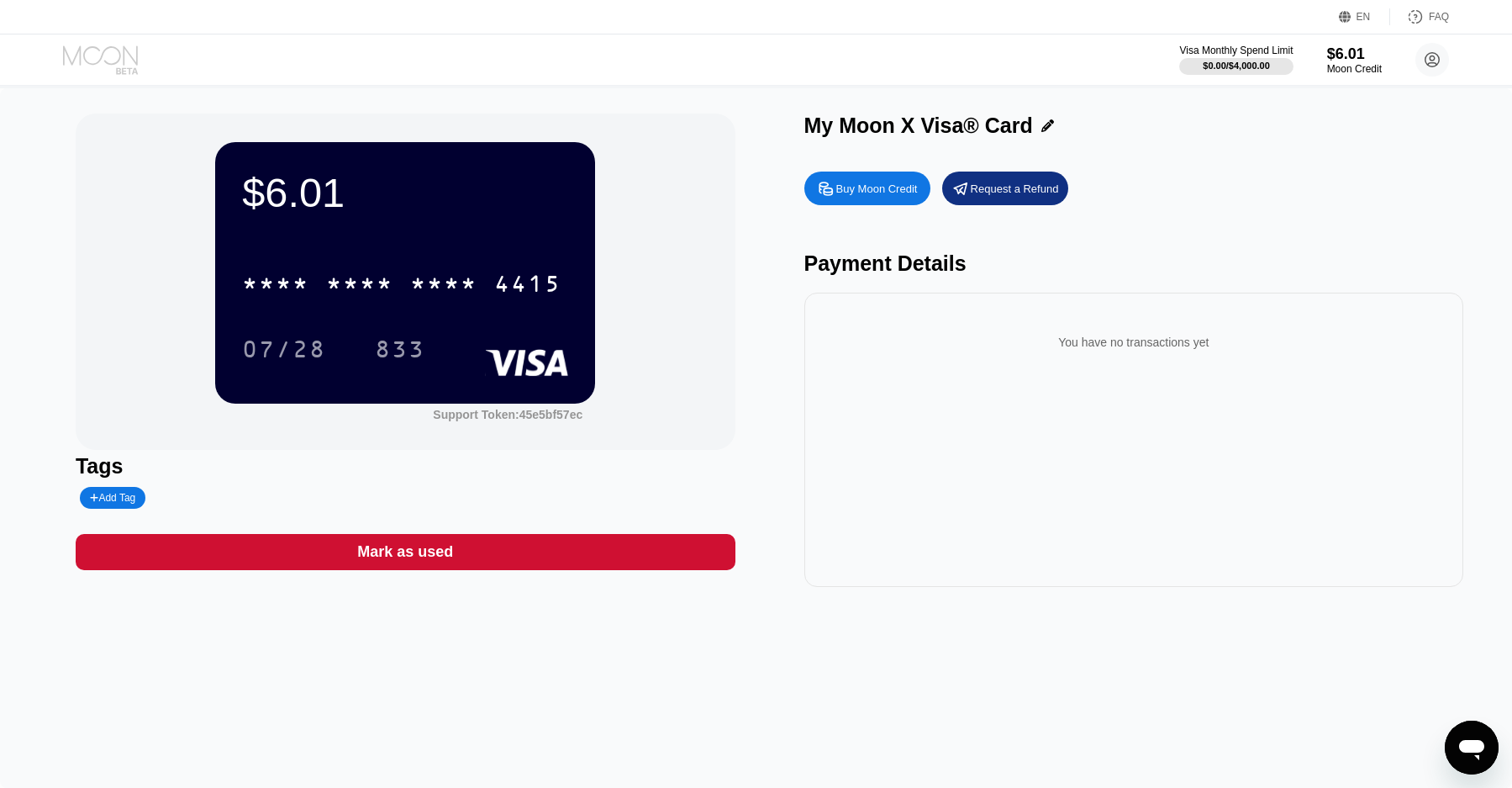 click 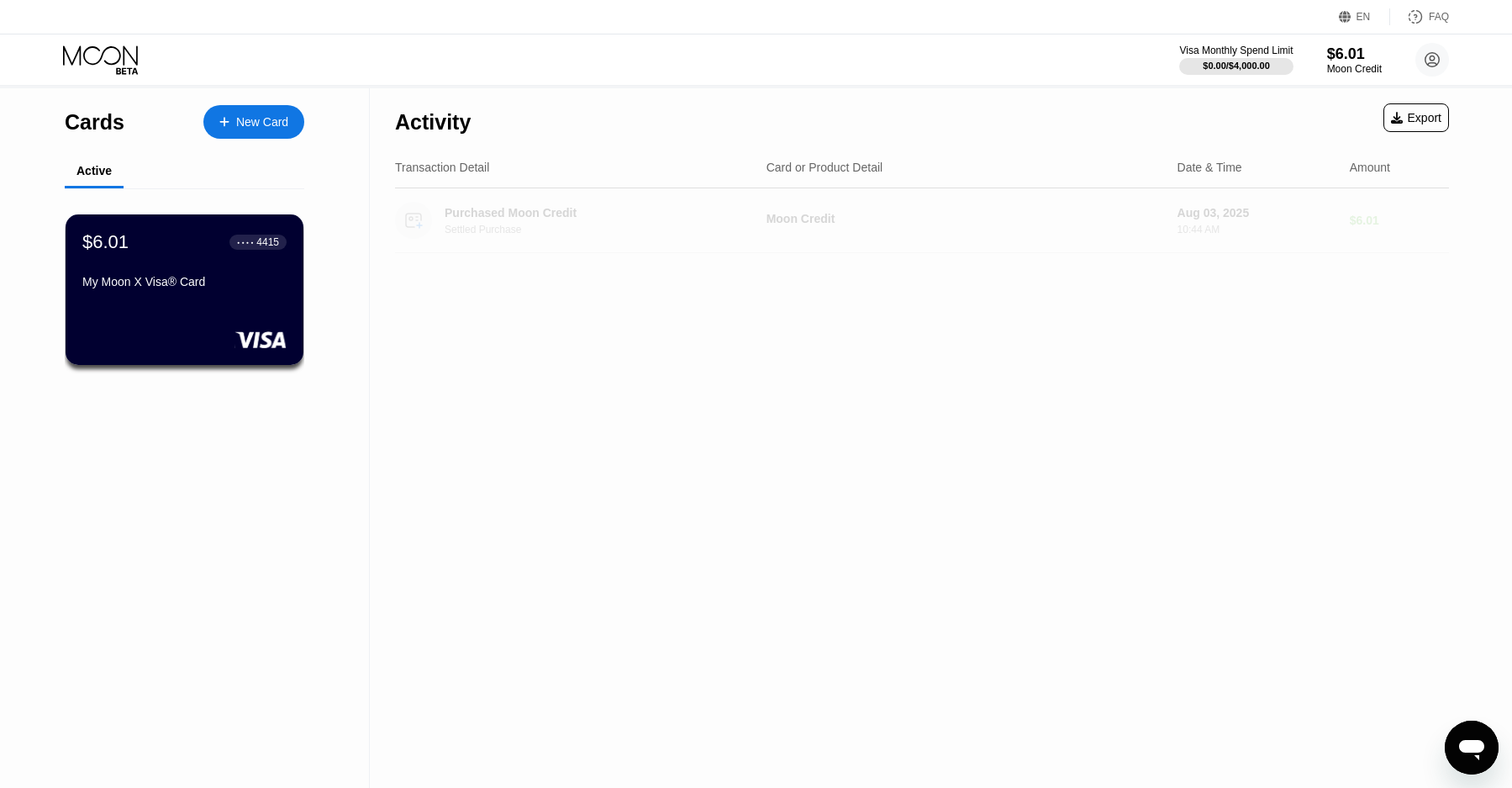 click on "Purchased Moon Credit" at bounding box center [594, 213] 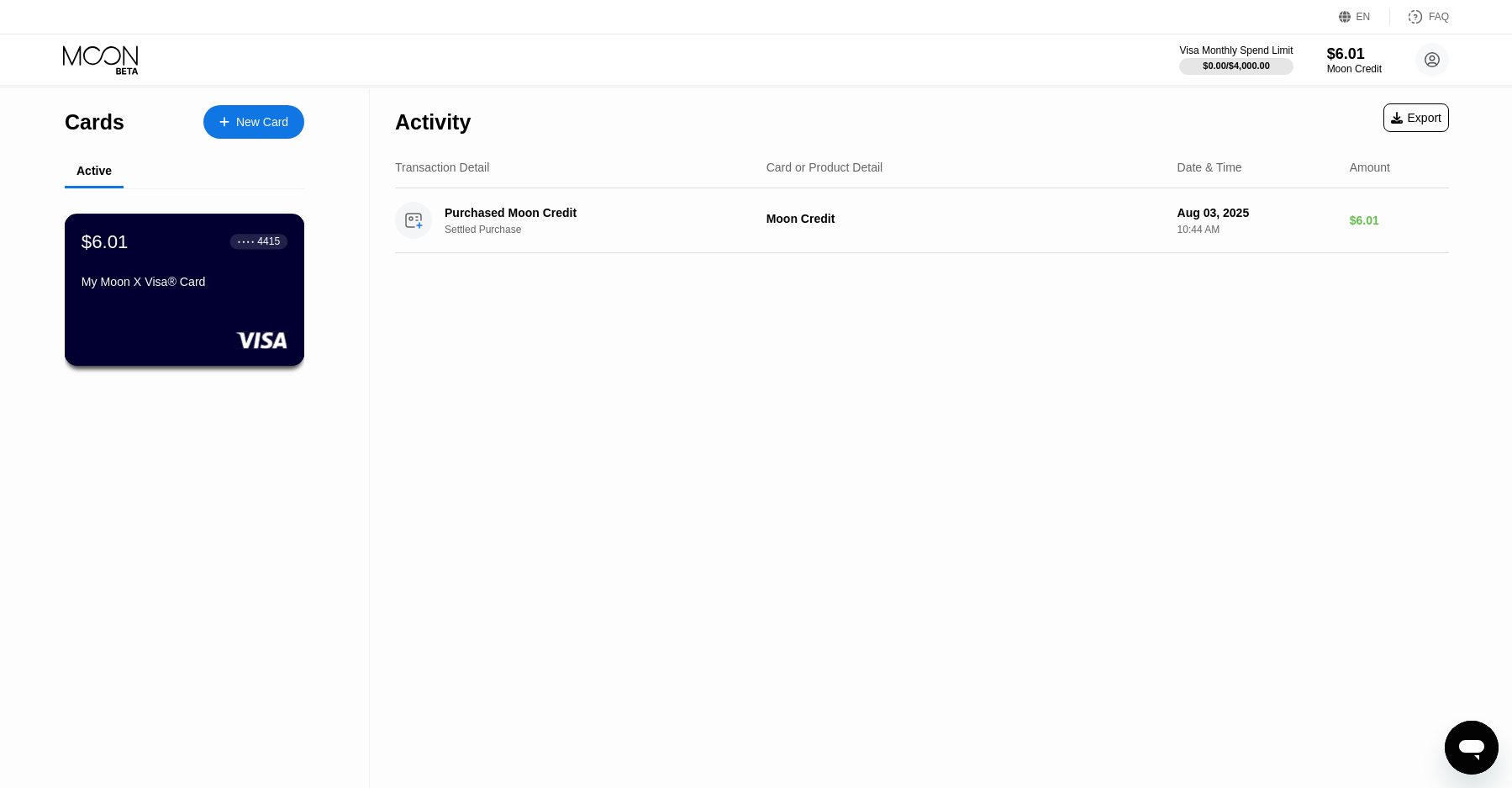 click on "My Moon X Visa® Card" at bounding box center [184, 285] 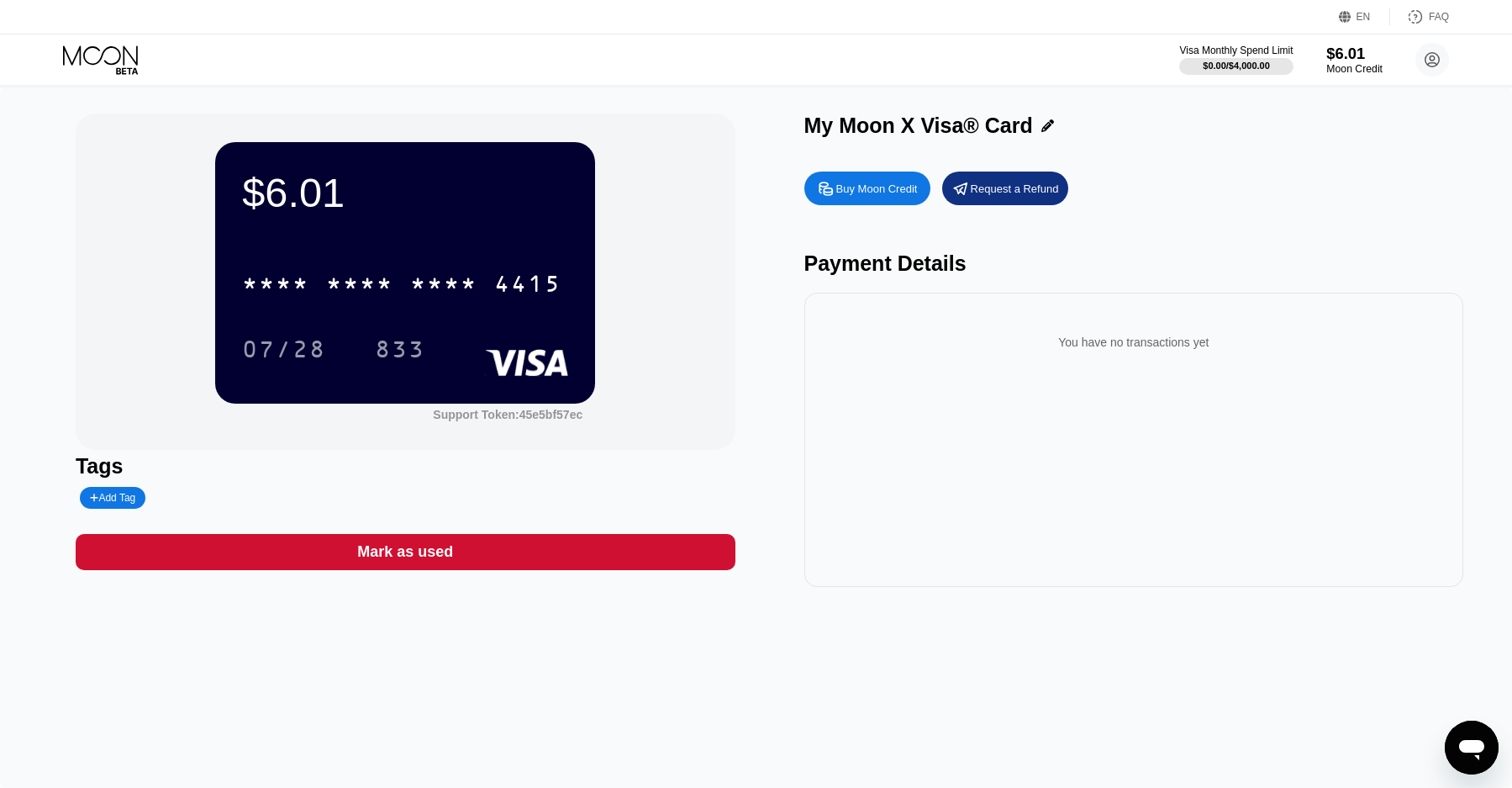 click on "Moon Credit" at bounding box center [1354, 69] 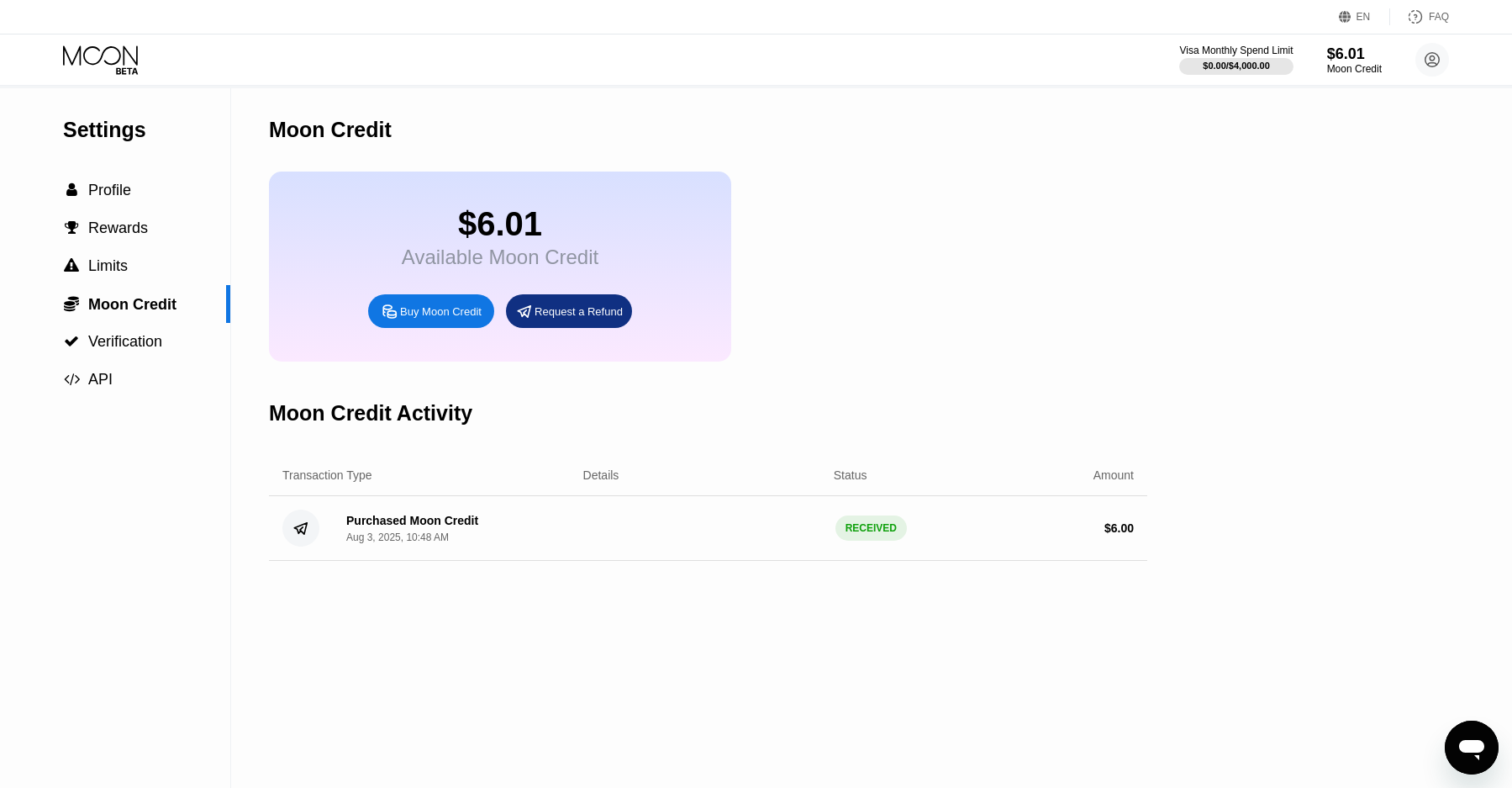 click on "Moon Credit" at bounding box center (708, 130) 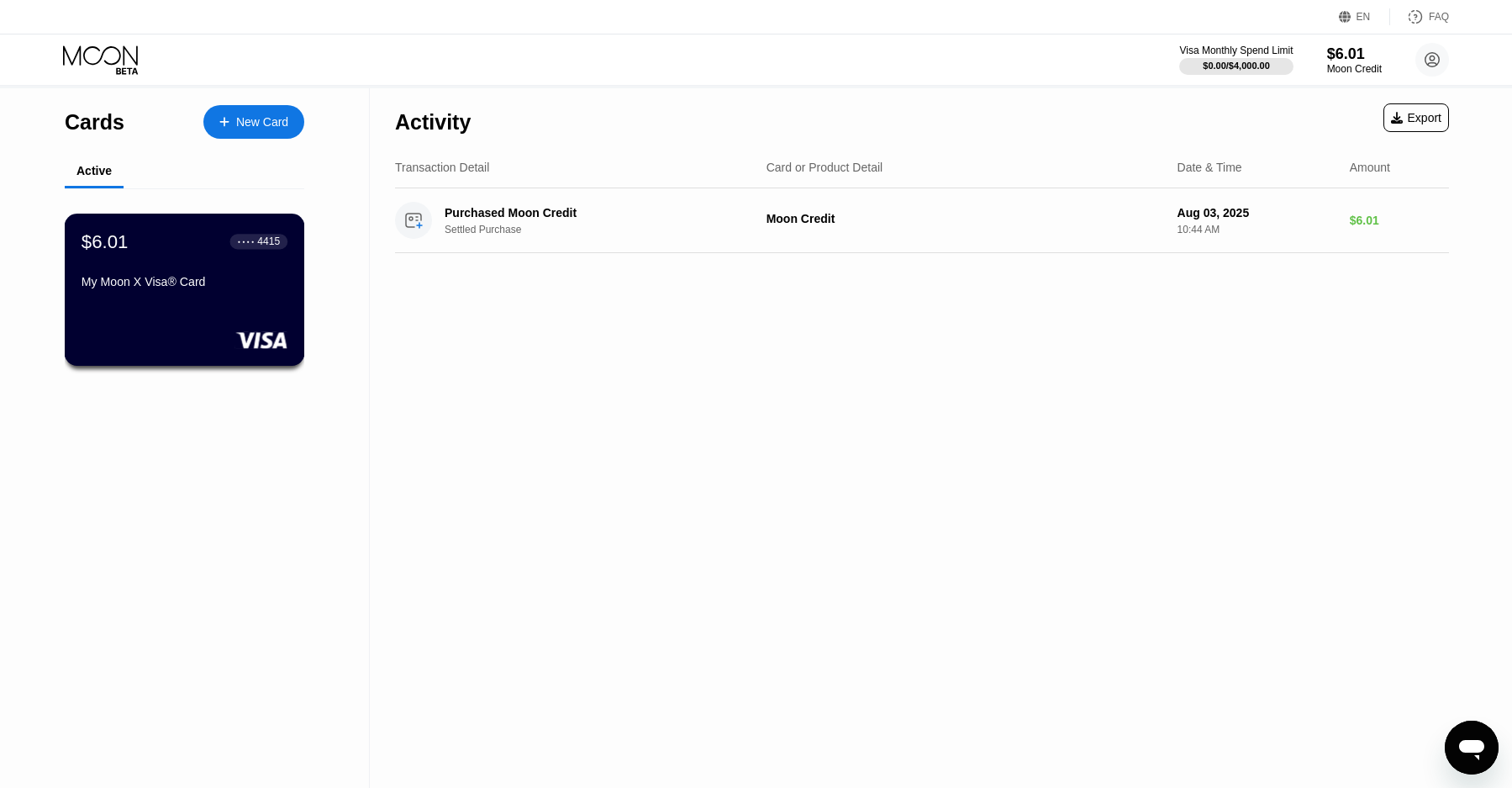click on "$6.01 ● ● ● ● 4415 My Moon X Visa® Card" at bounding box center (185, 289) 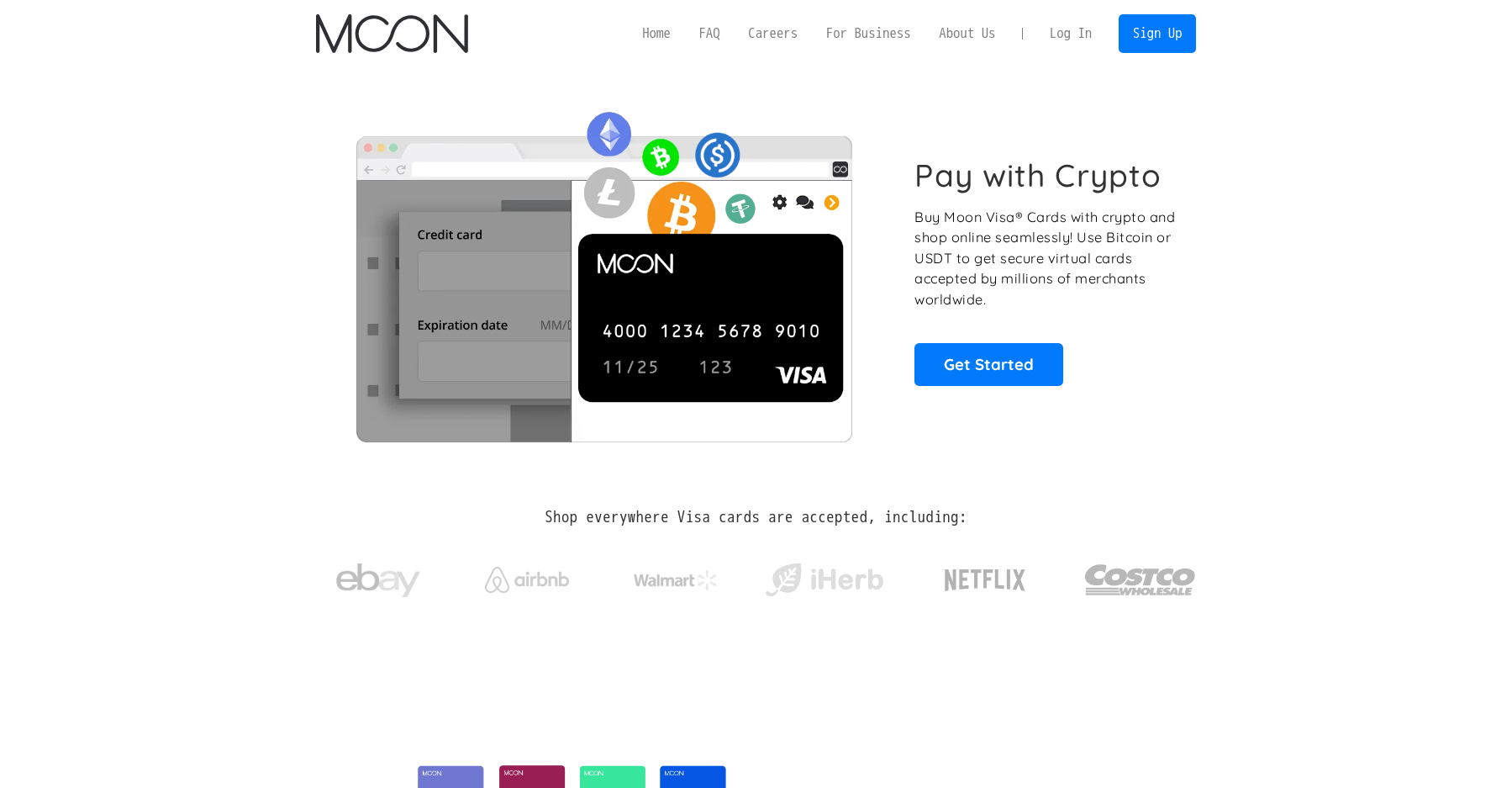 scroll, scrollTop: 0, scrollLeft: 0, axis: both 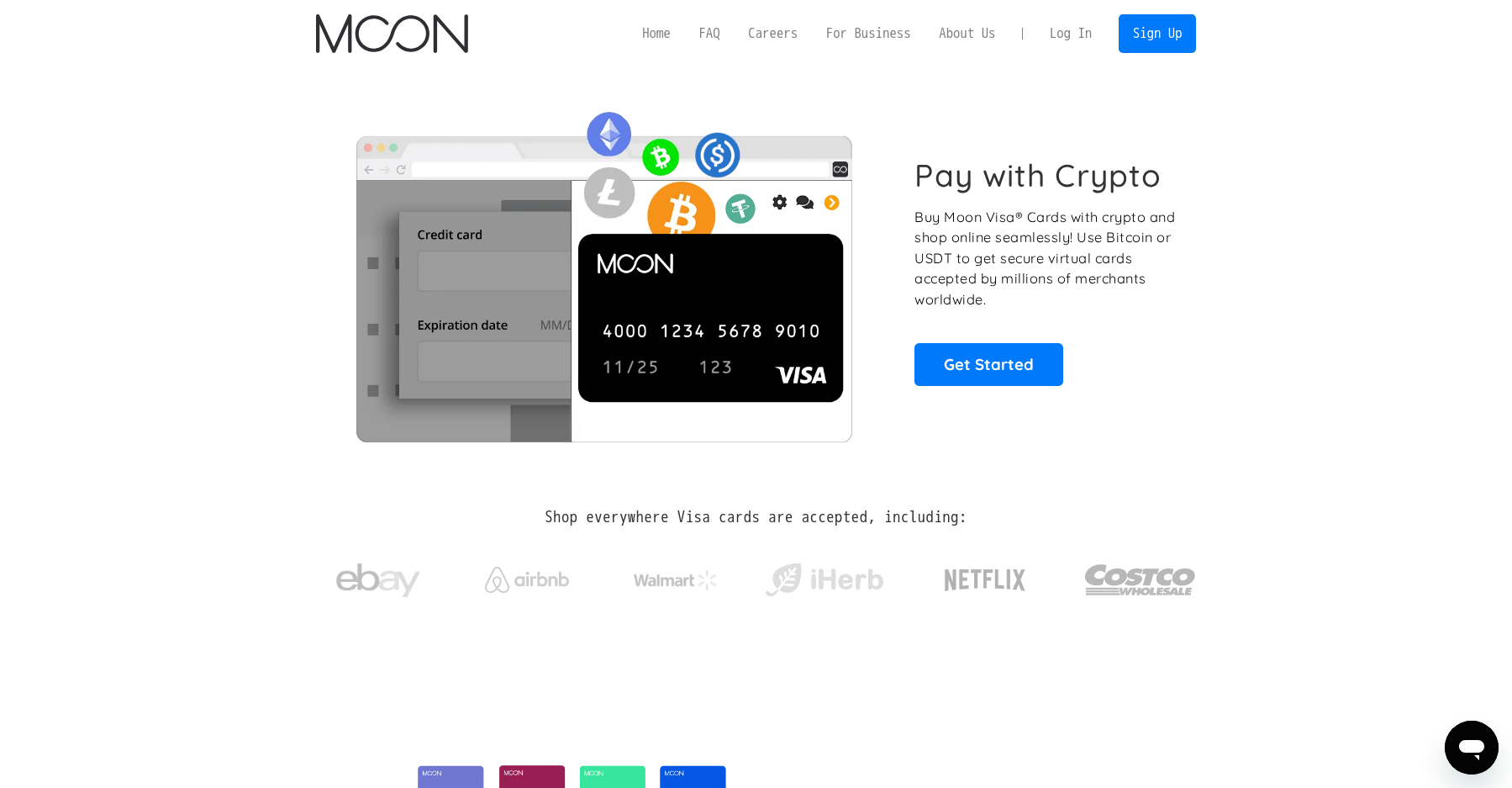 click on "Log In" at bounding box center (1071, 34) 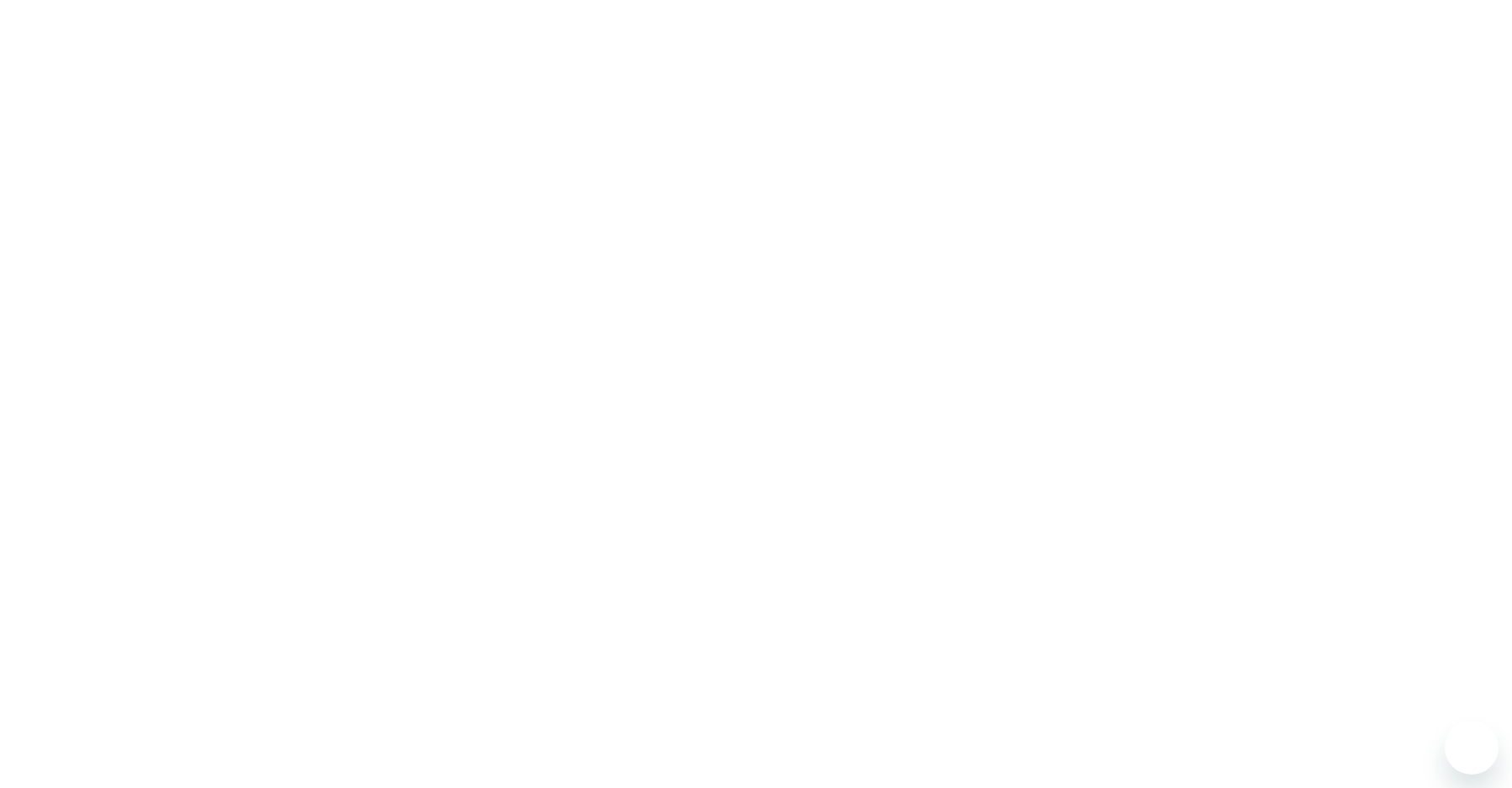scroll, scrollTop: 0, scrollLeft: 0, axis: both 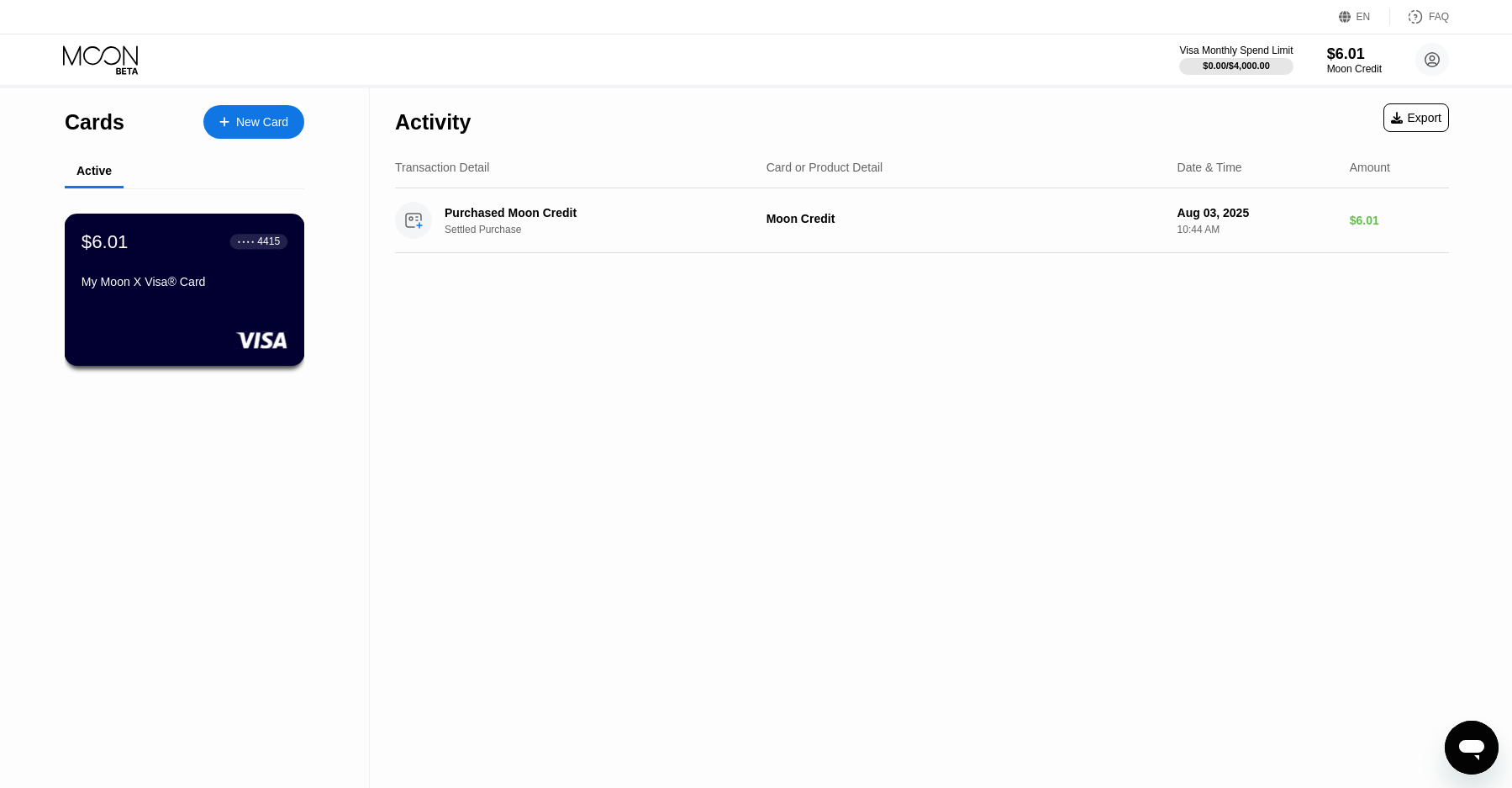 click on "My Moon X Visa® Card" at bounding box center (184, 282) 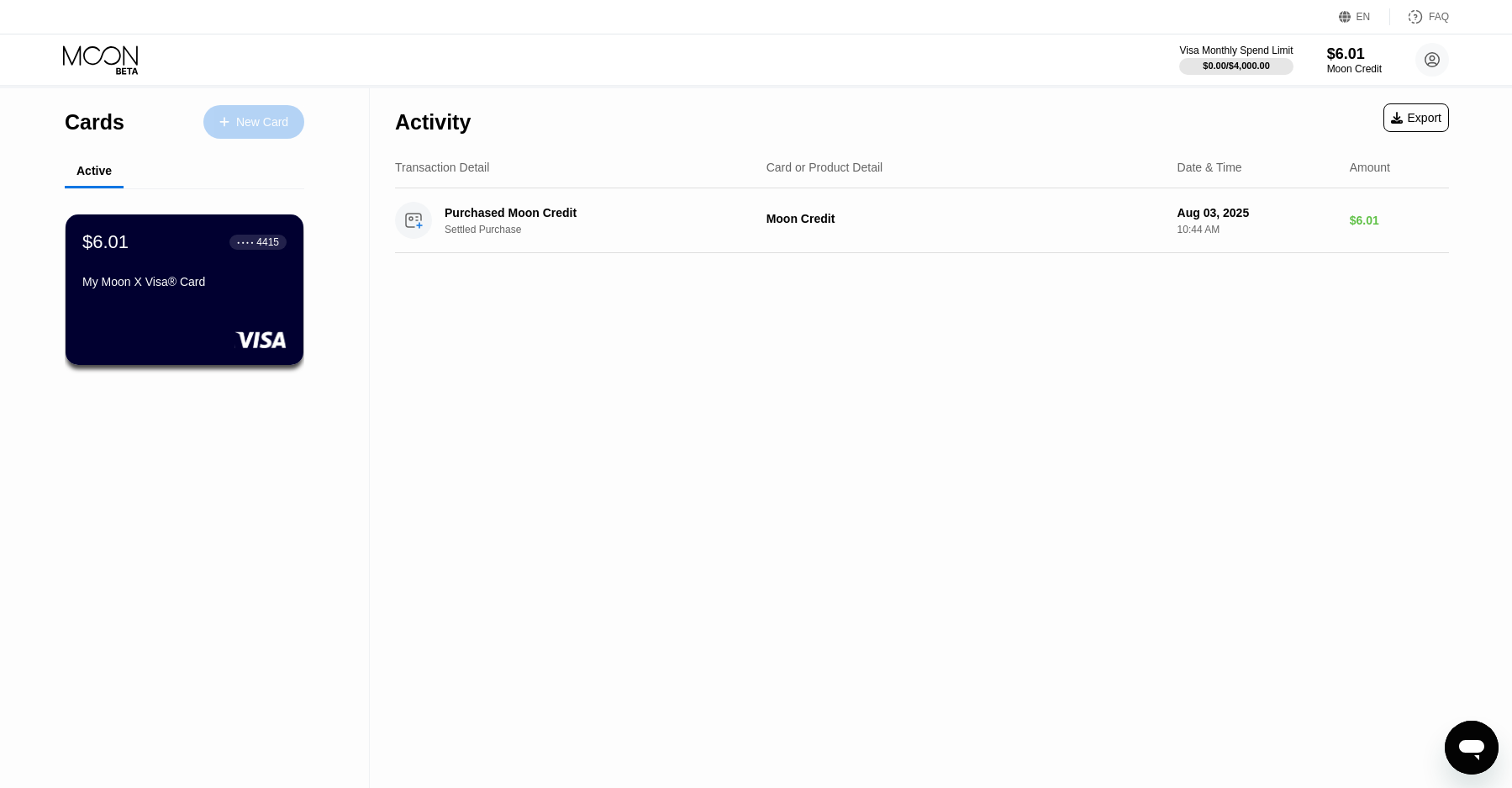 click on "New Card" at bounding box center (262, 122) 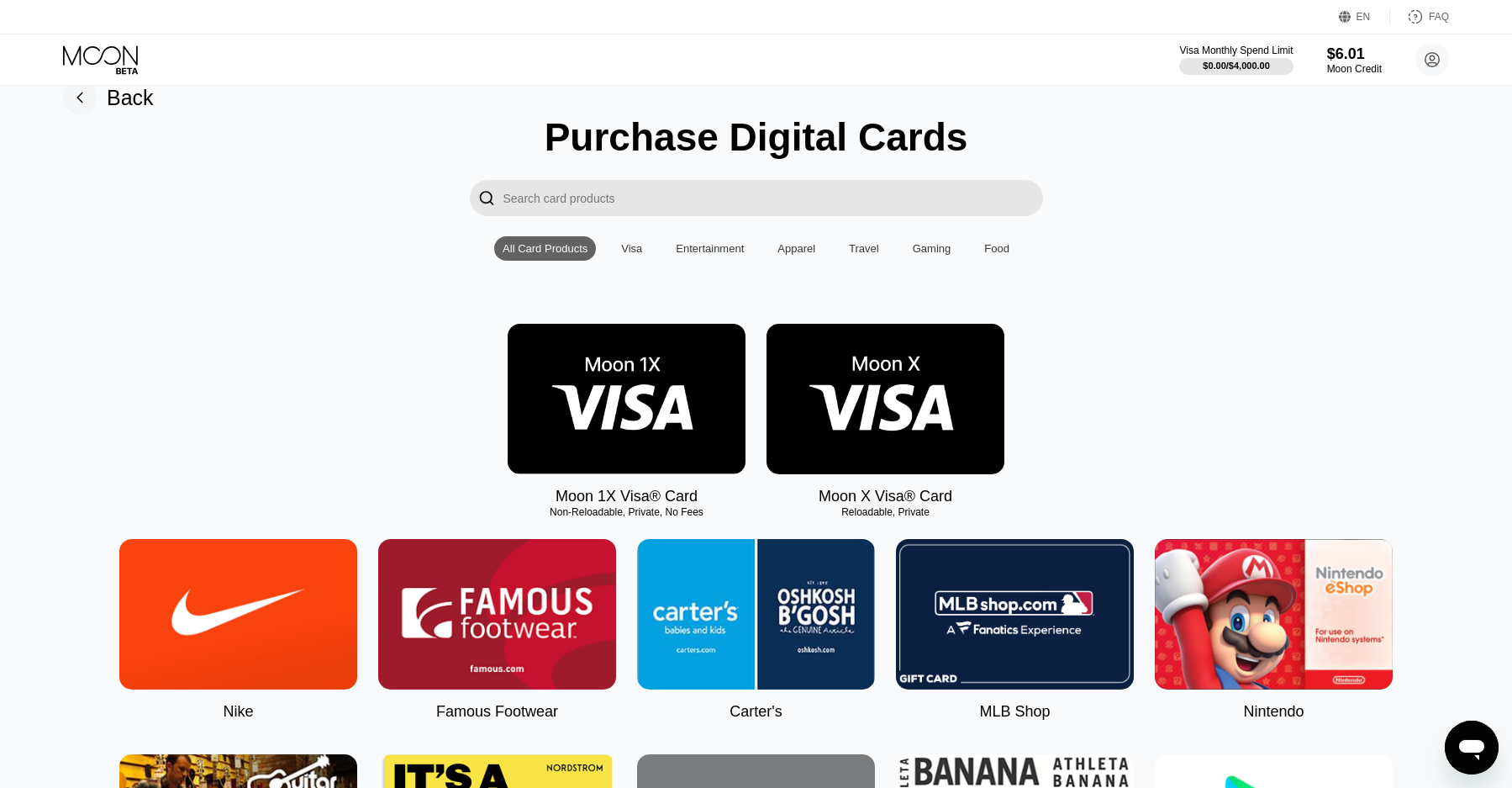 scroll, scrollTop: 0, scrollLeft: 0, axis: both 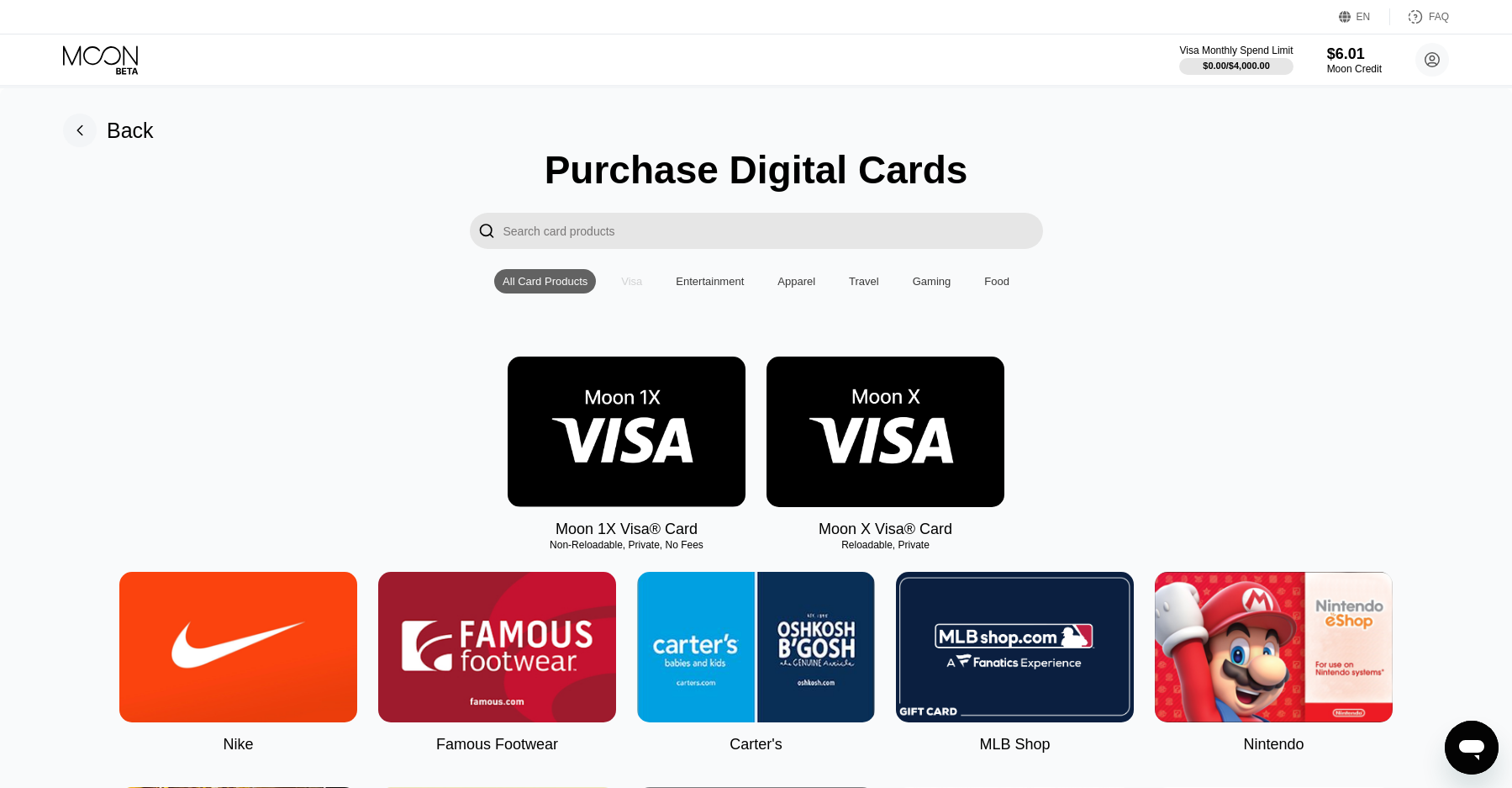 click on "Visa" at bounding box center (631, 281) 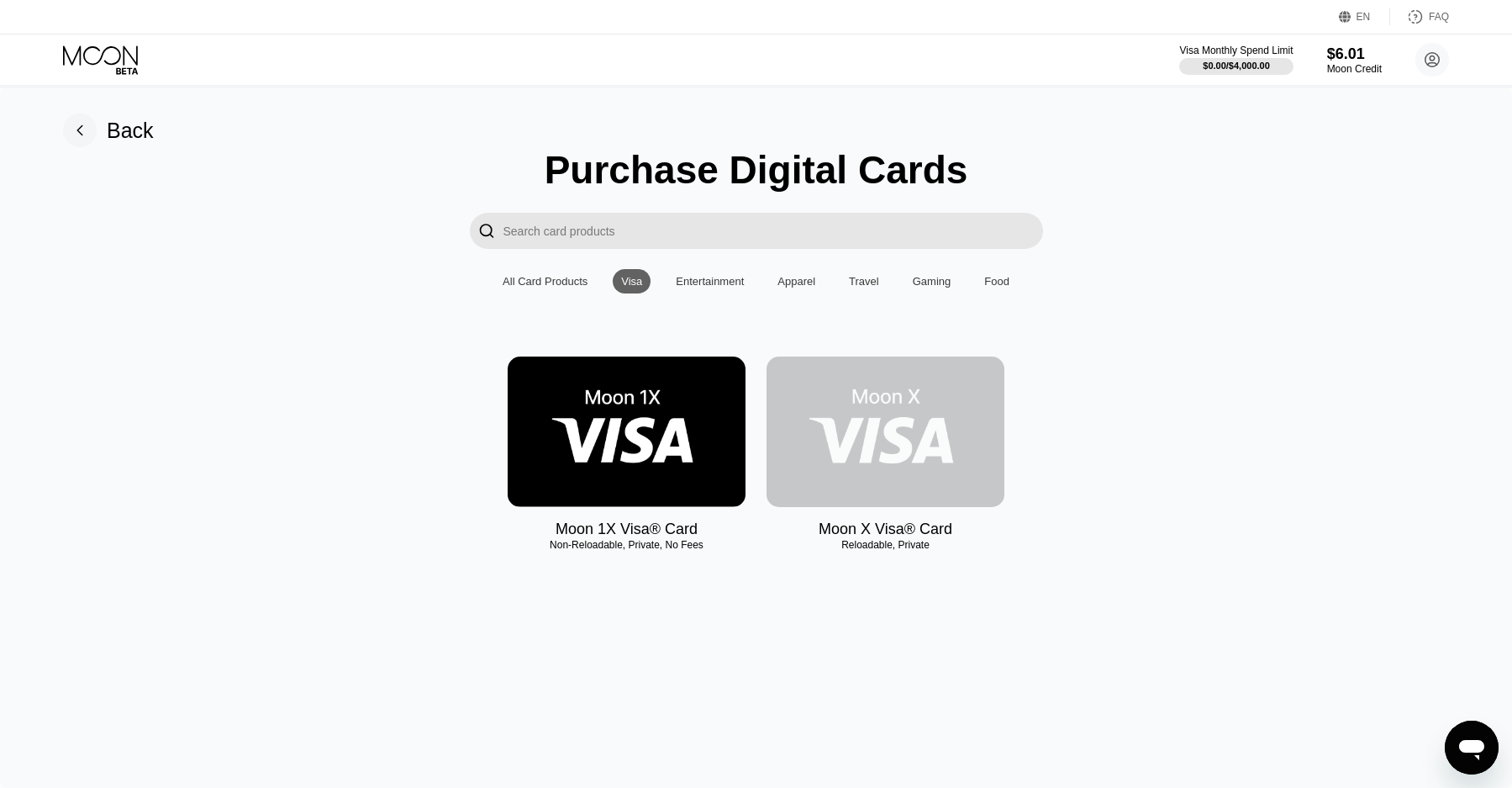 click at bounding box center [885, 431] 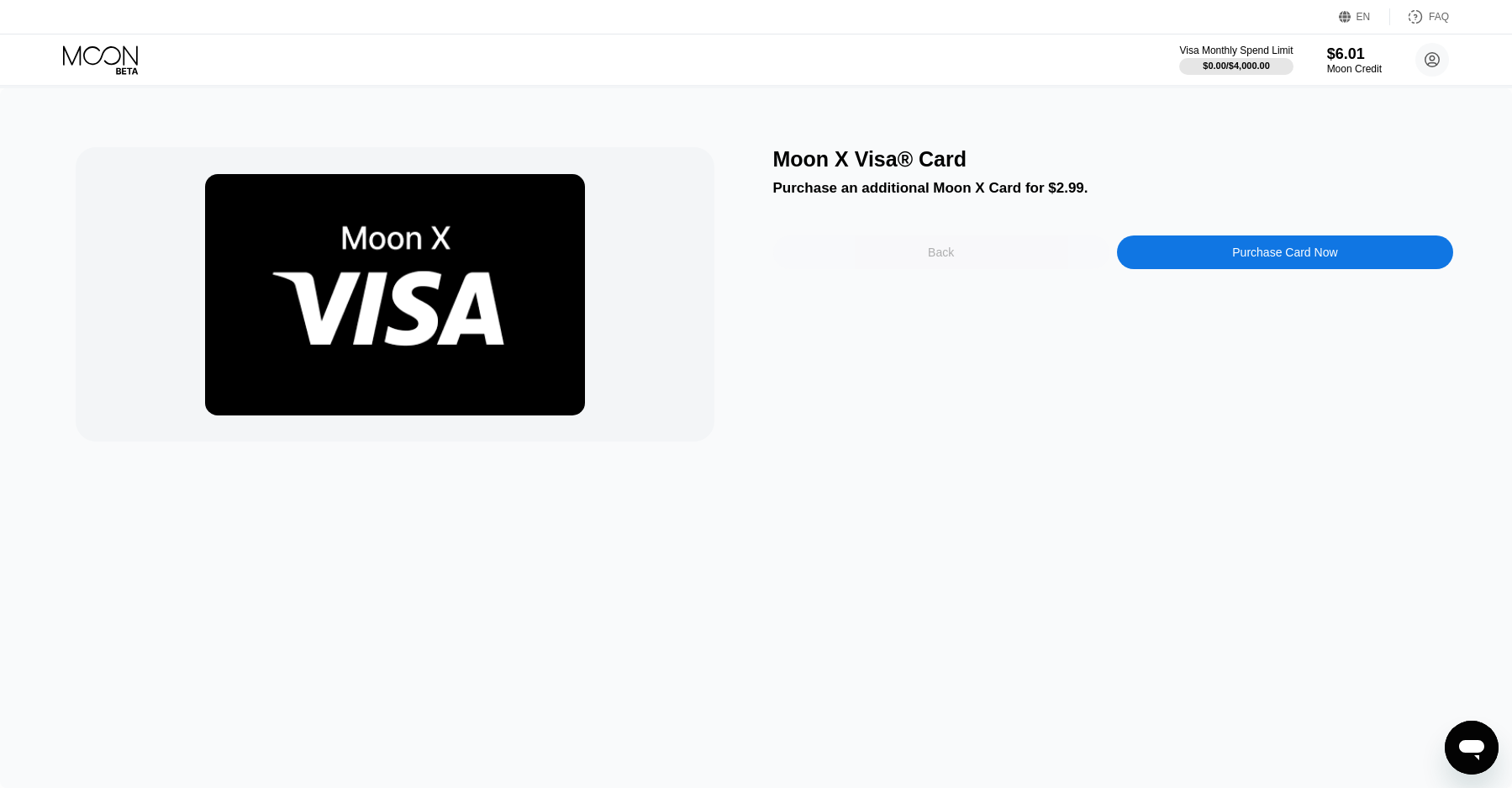 click on "Back" at bounding box center (940, 252) 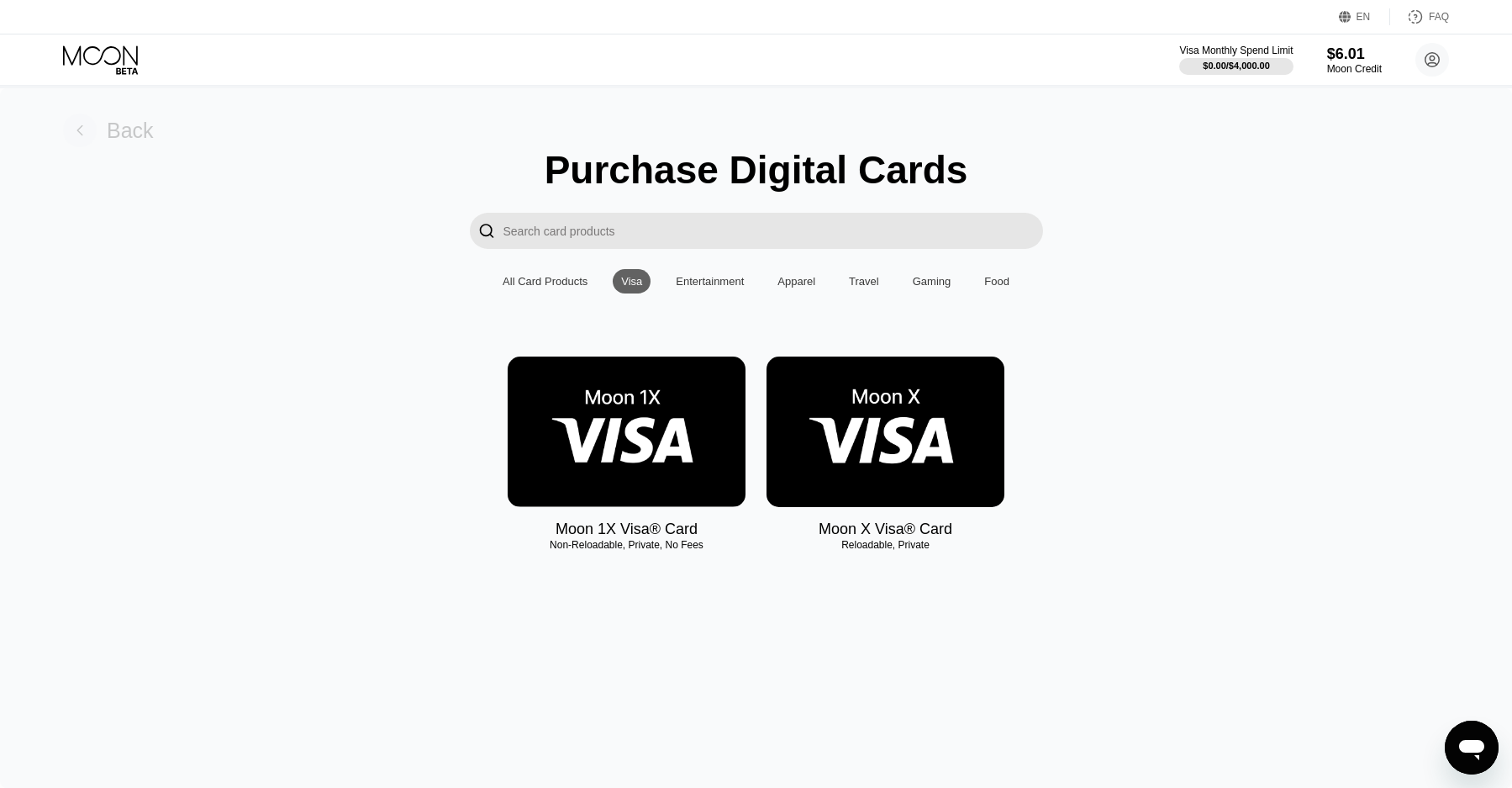 click 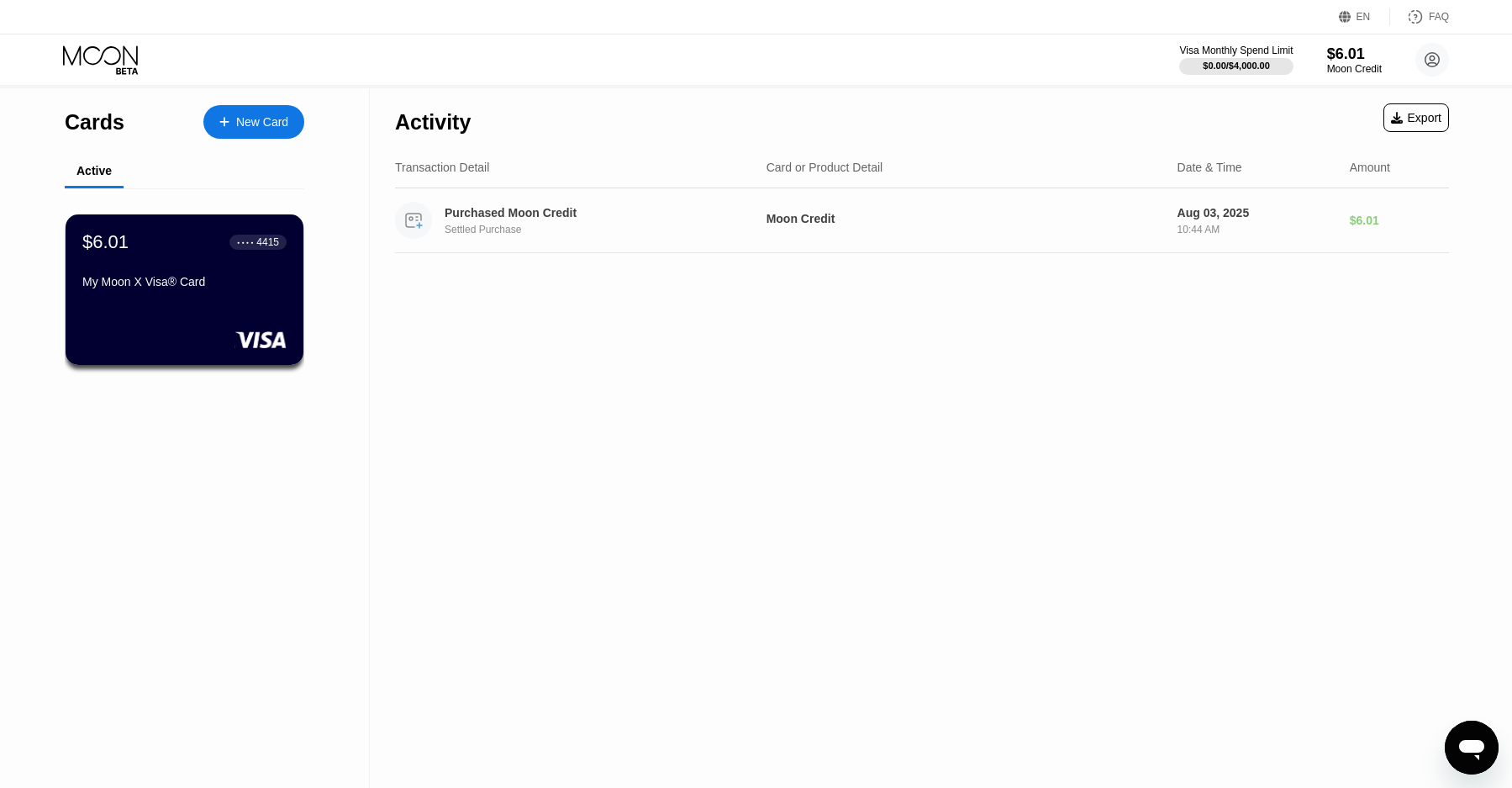 click on "Settled Purchase" at bounding box center [605, 230] 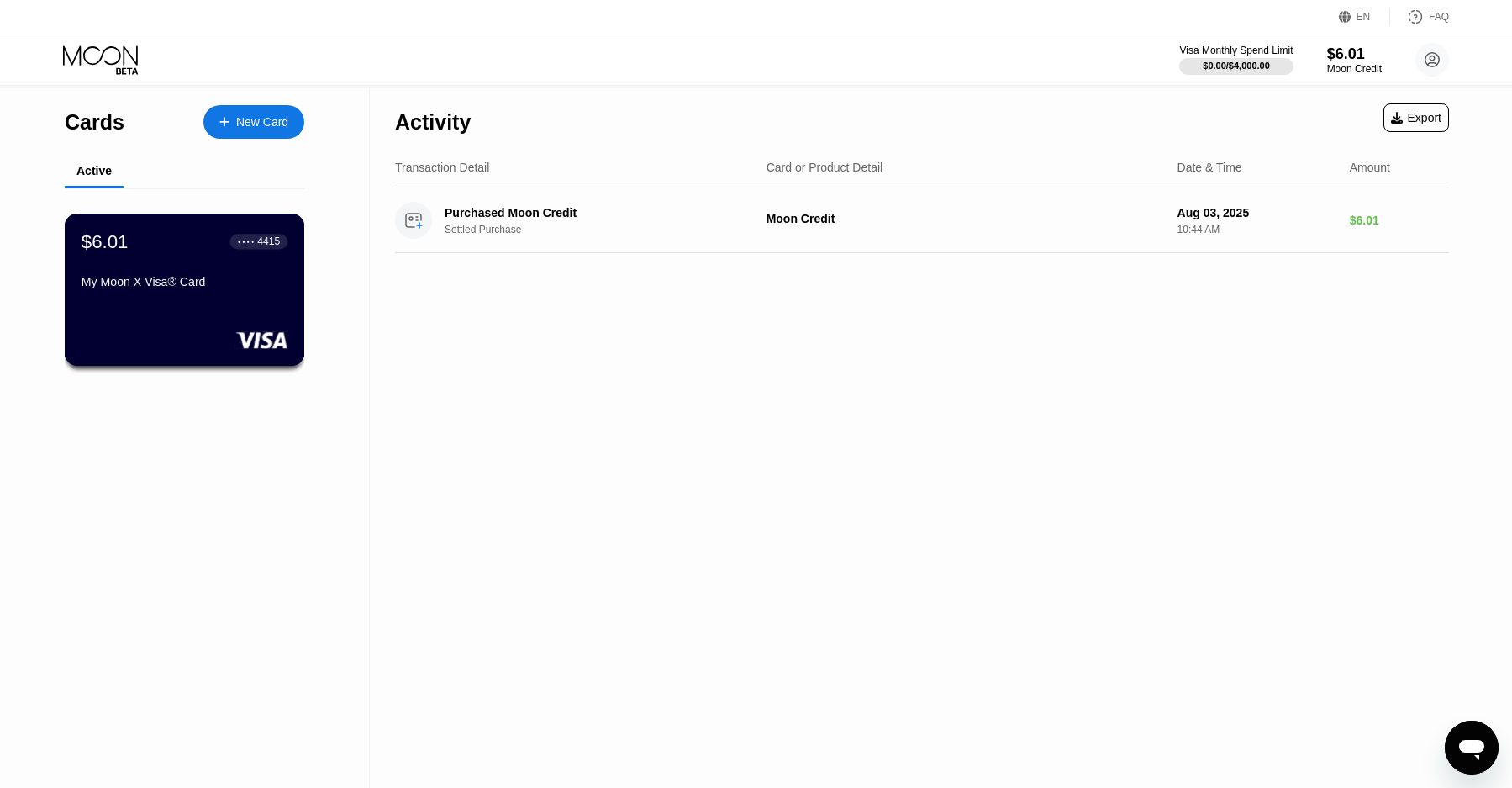 click on "$6.01 ● ● ● ● 4415" at bounding box center (184, 241) 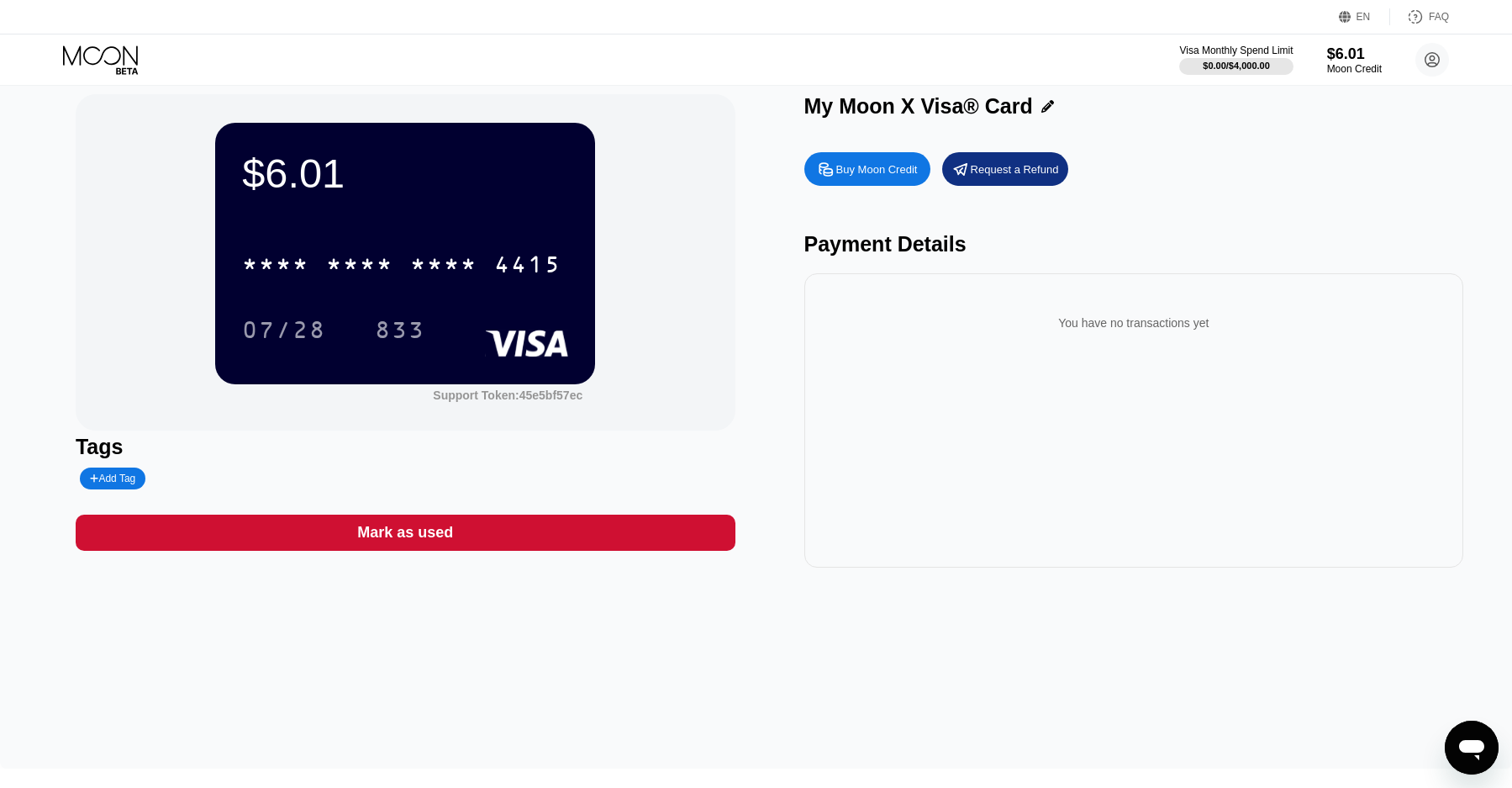 scroll, scrollTop: 0, scrollLeft: 0, axis: both 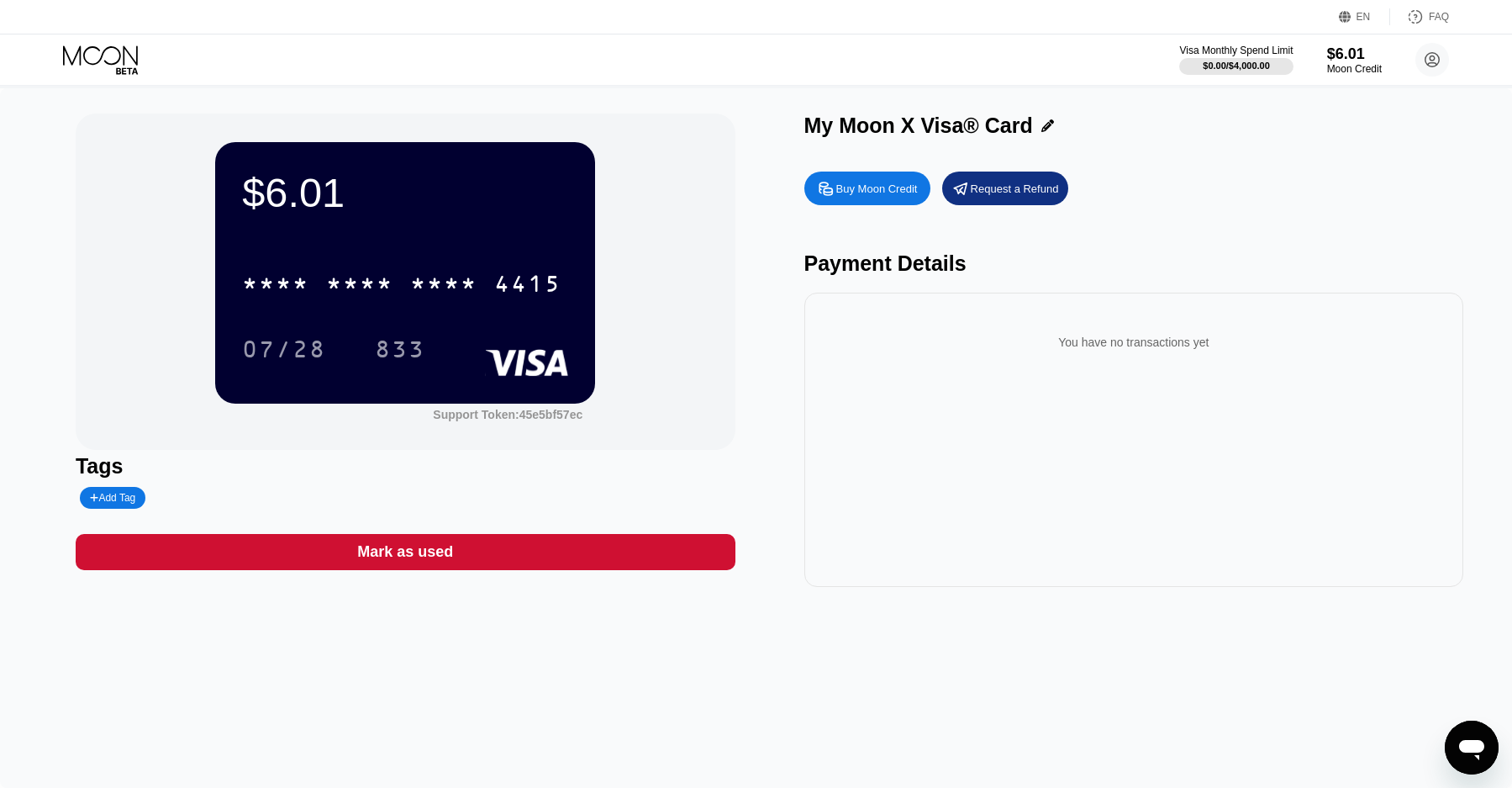 click on "FAQ" at bounding box center (1439, 17) 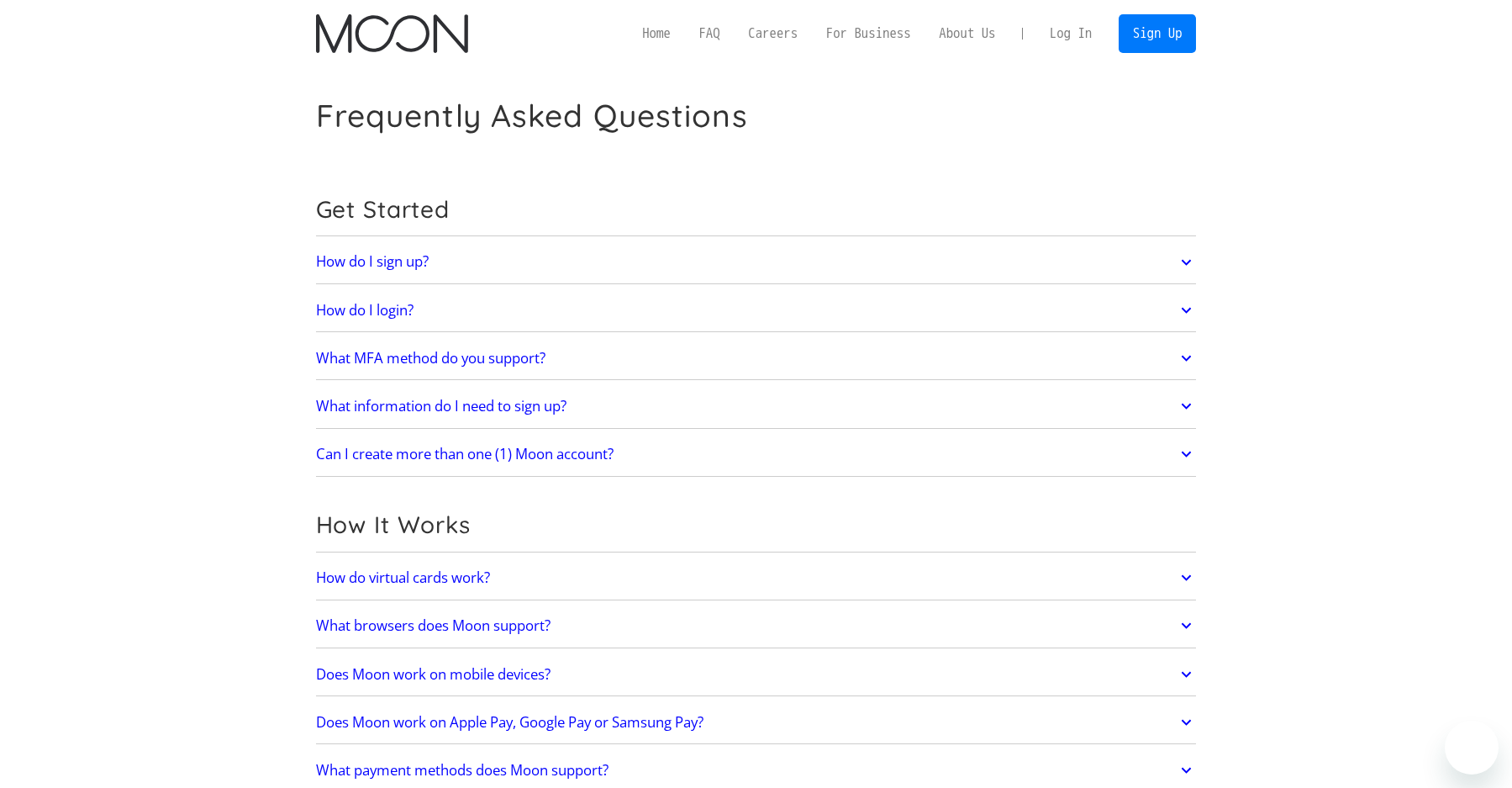 scroll, scrollTop: 0, scrollLeft: 0, axis: both 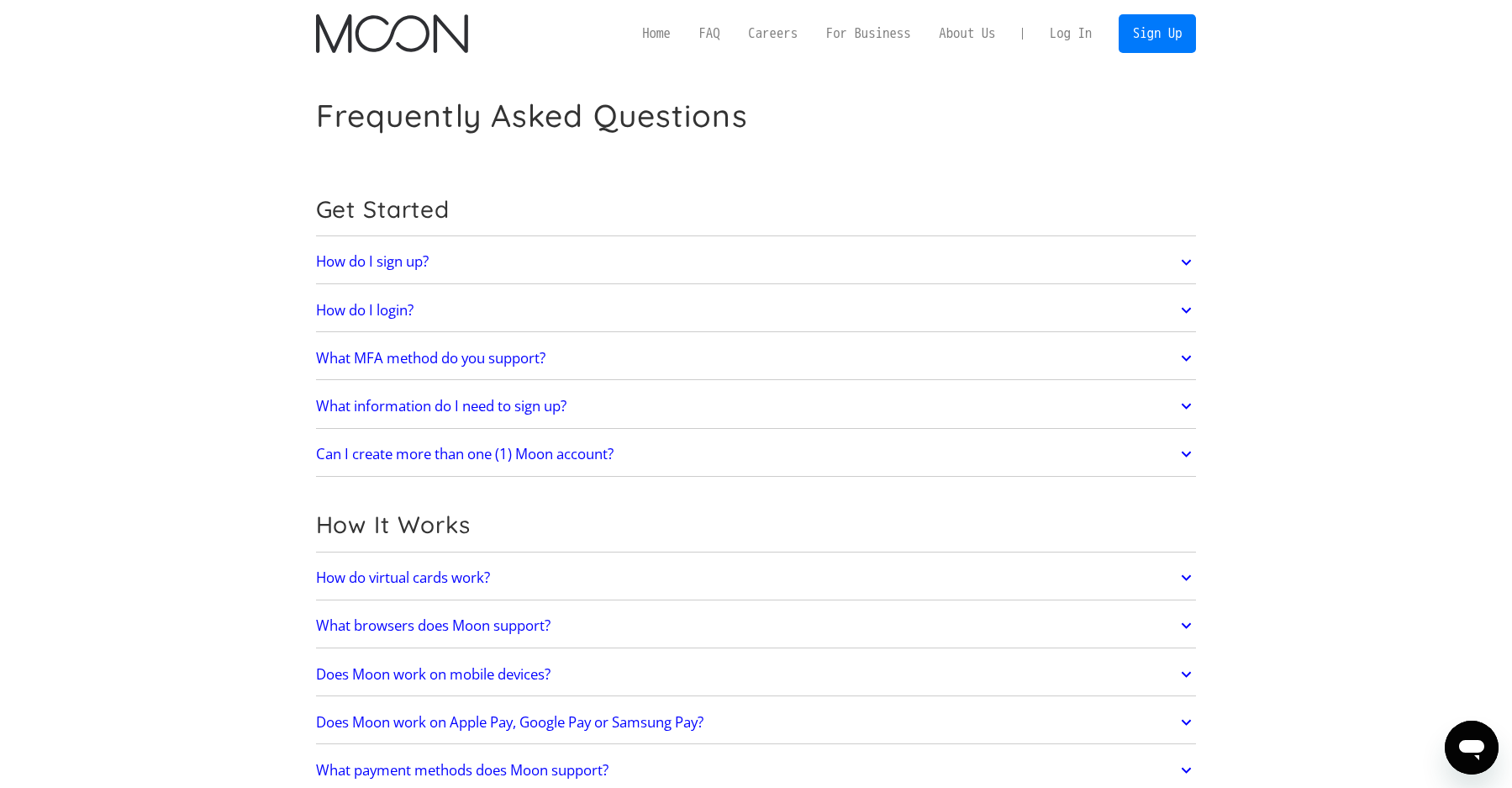 click on "Can I create more than one (1) Moon account?" at bounding box center [465, 454] 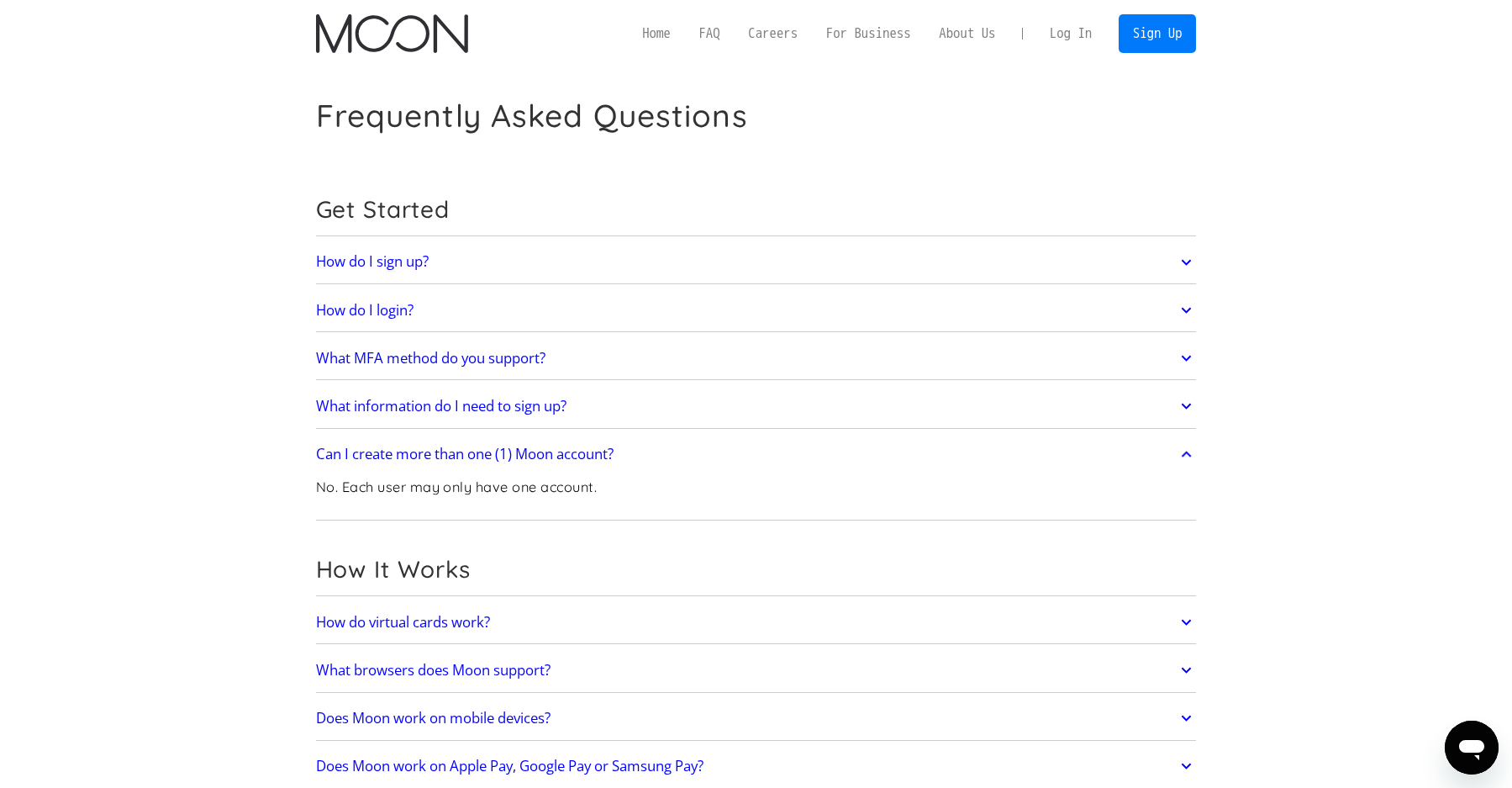 click on "Can I create more than one (1) Moon account?" at bounding box center (465, 454) 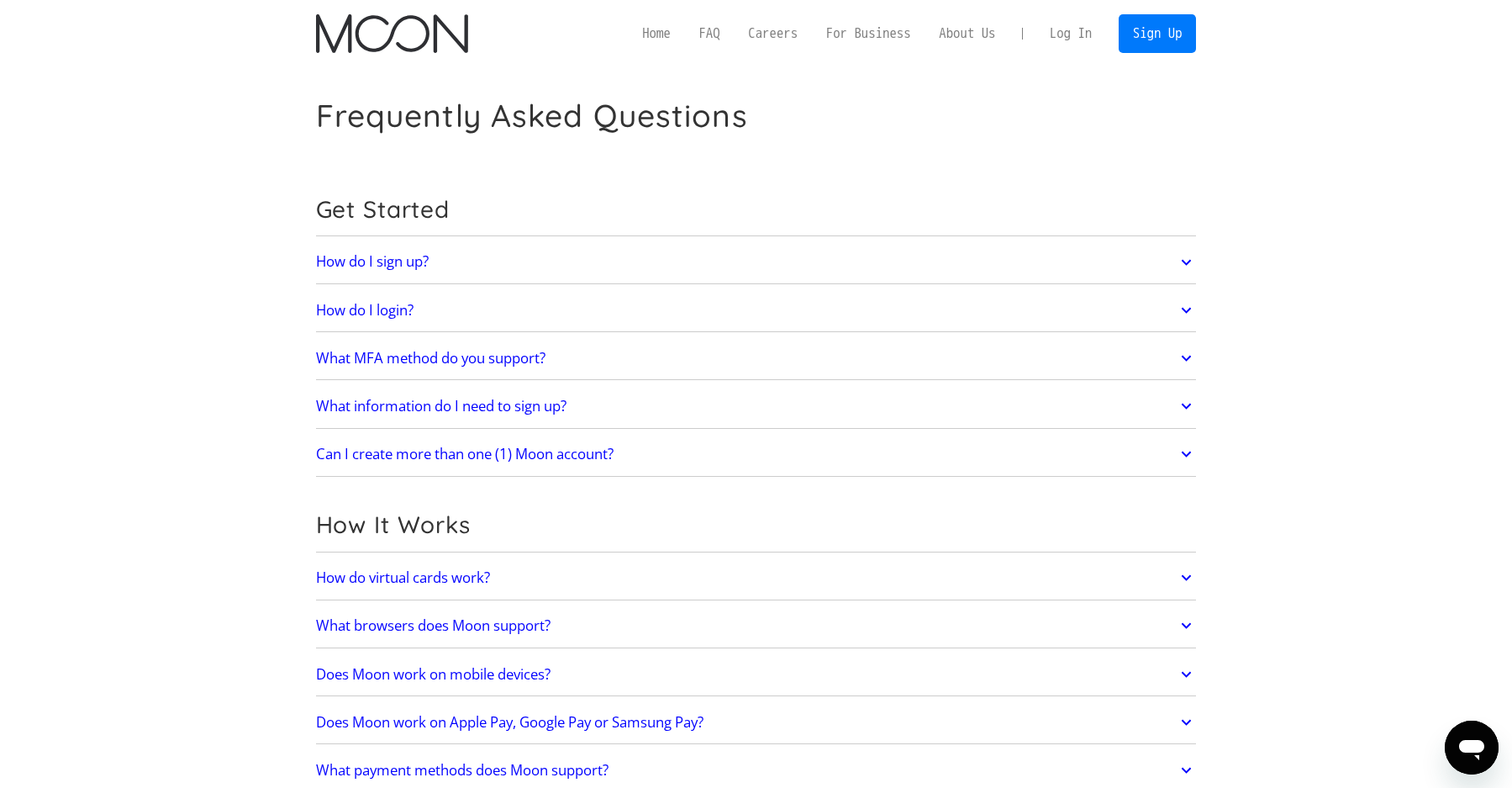 click on "How do virtual cards work?" at bounding box center [403, 578] 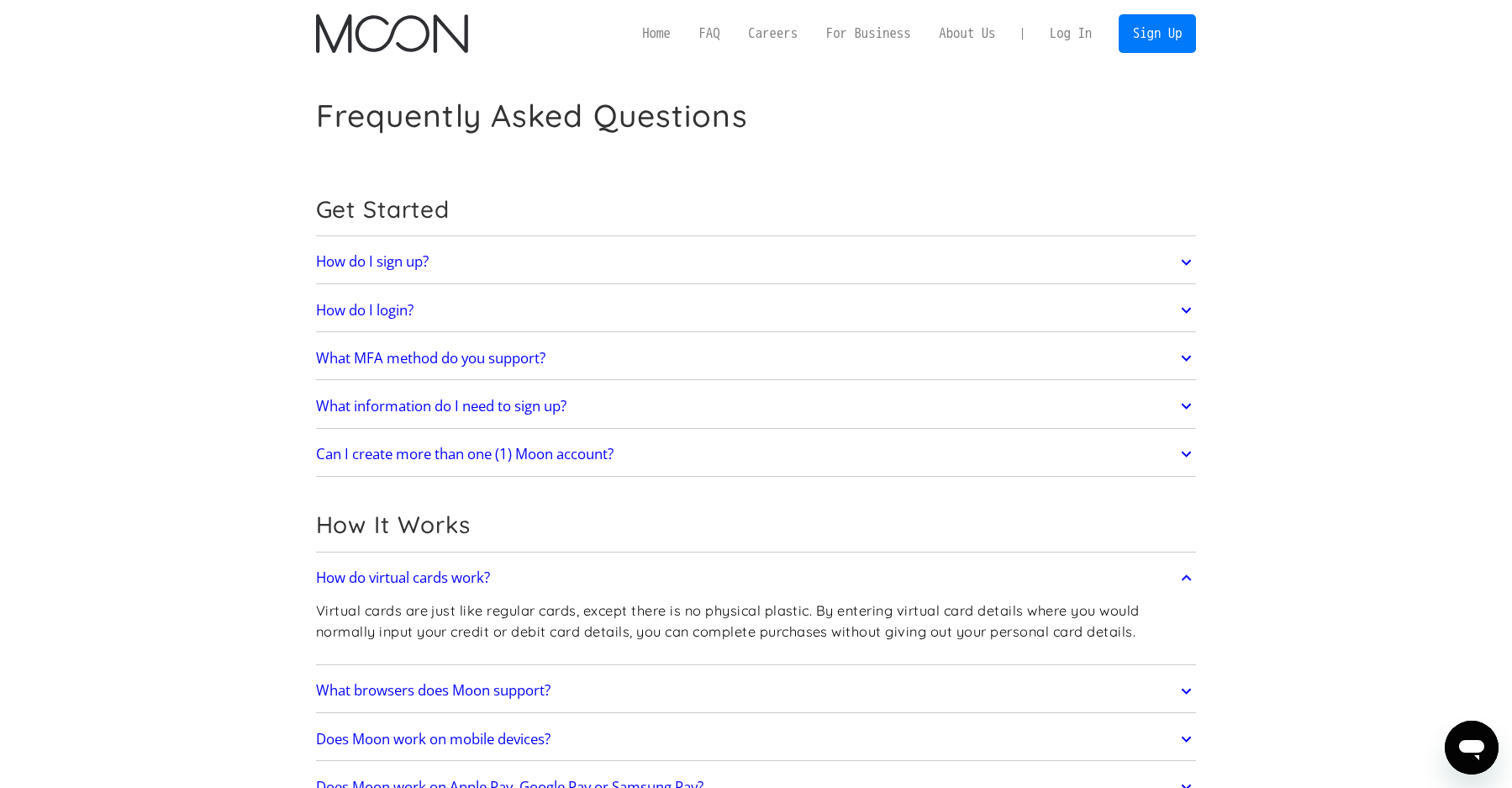 scroll, scrollTop: 232, scrollLeft: 0, axis: vertical 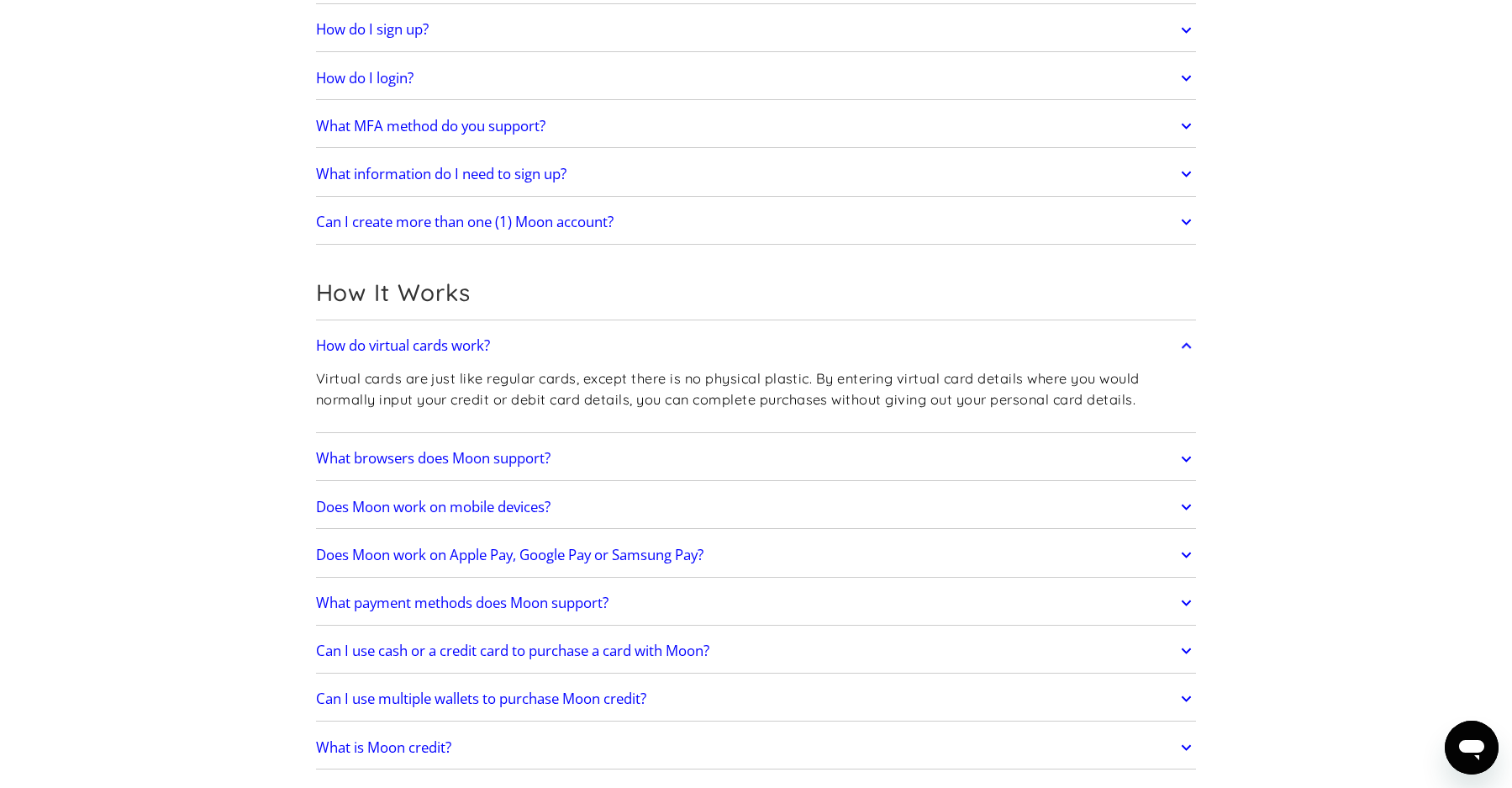 click on "How do virtual cards work?" at bounding box center (403, 346) 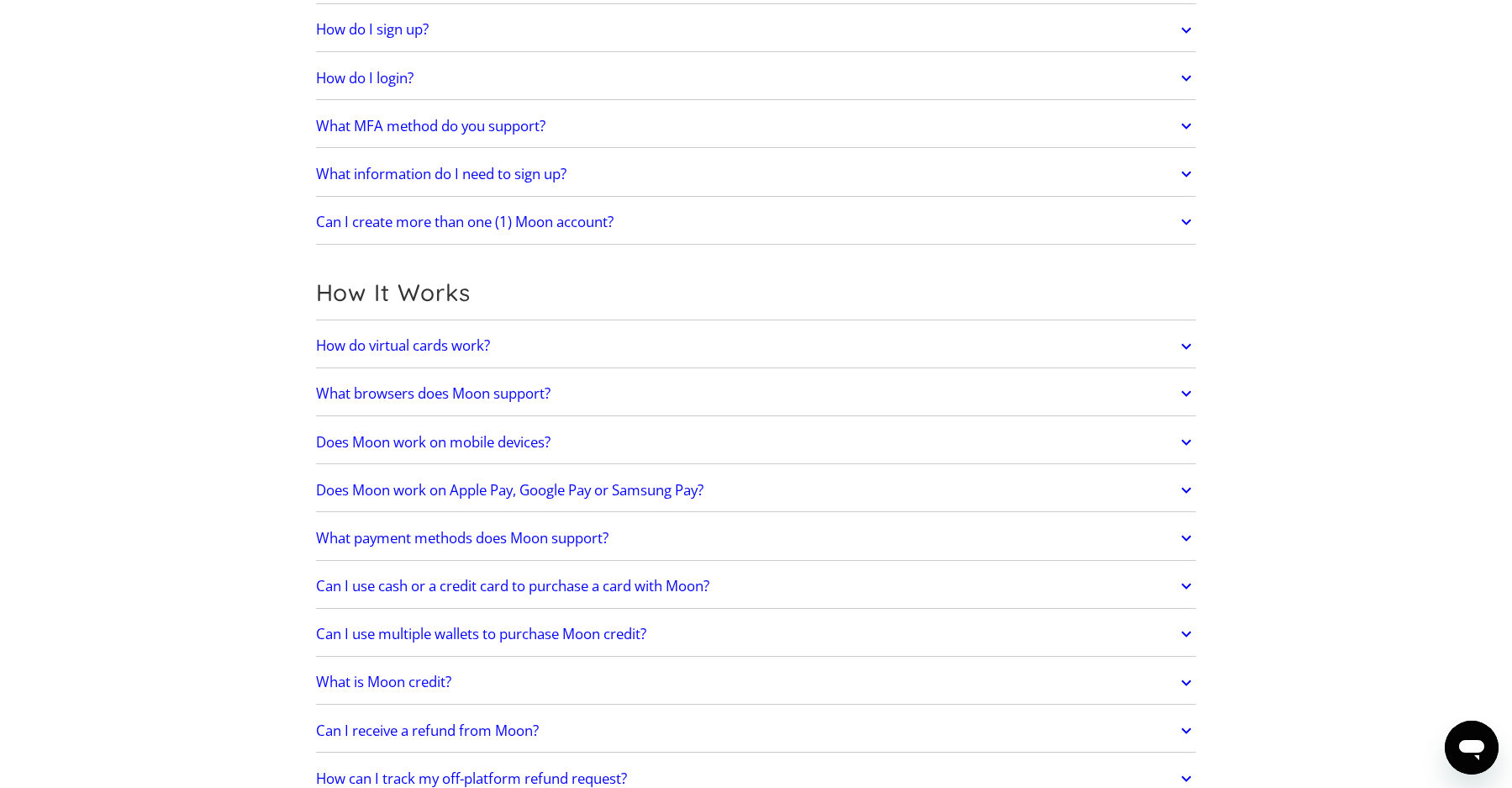 click on "What browsers does Moon support?" at bounding box center (433, 394) 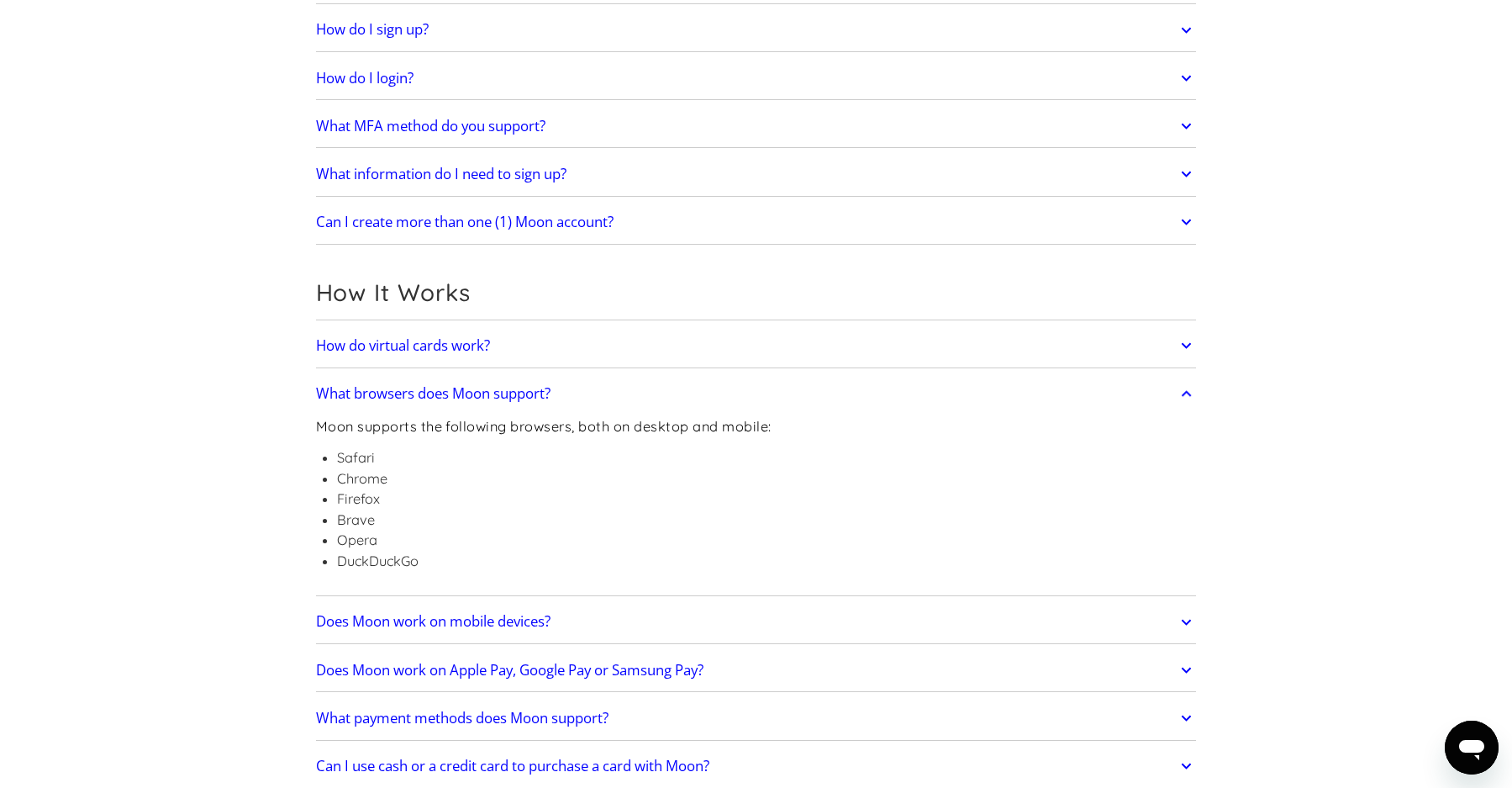 click on "What browsers does Moon support?" at bounding box center (433, 394) 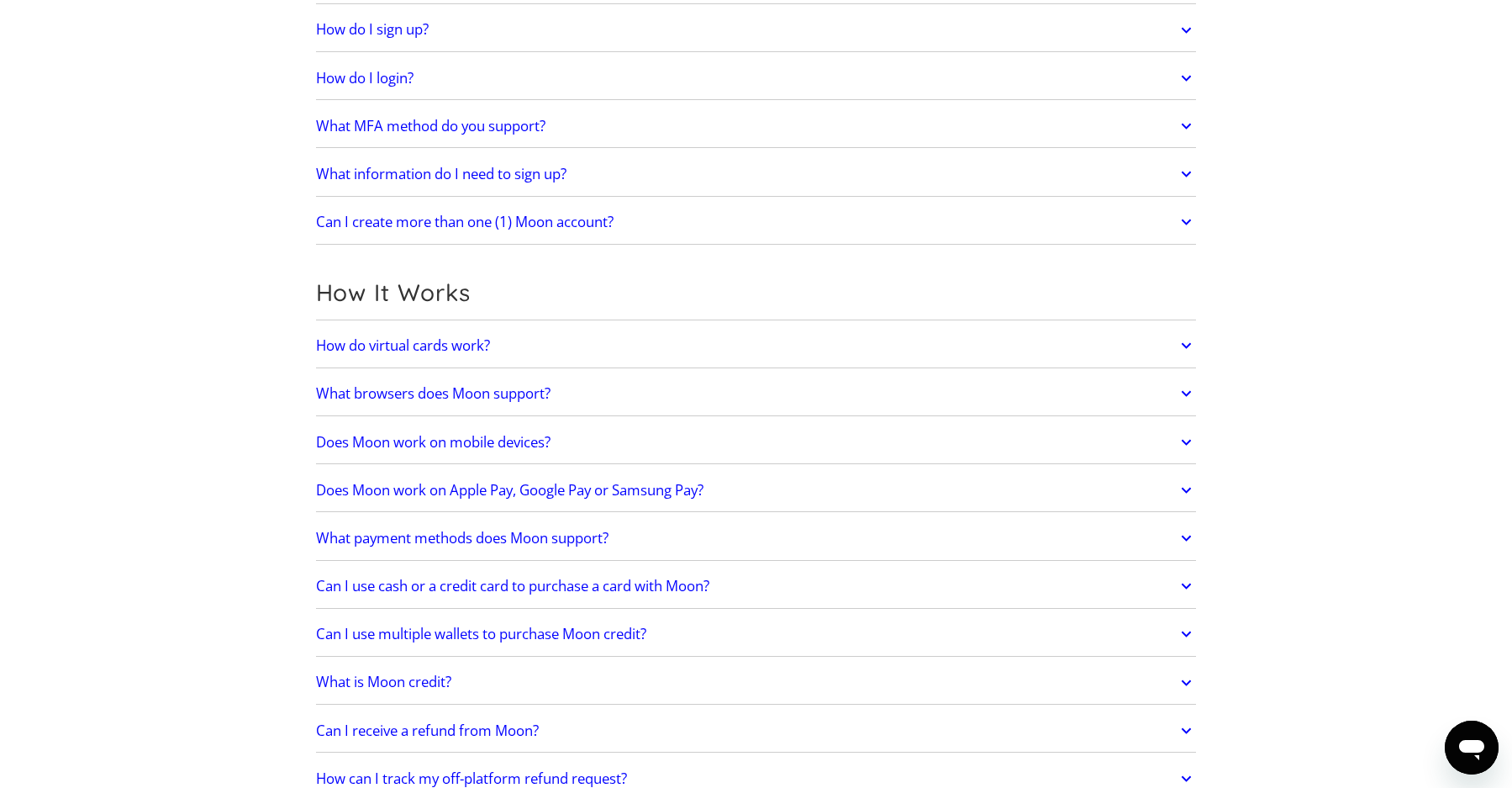 click on "Does Moon work on mobile devices?" at bounding box center [433, 442] 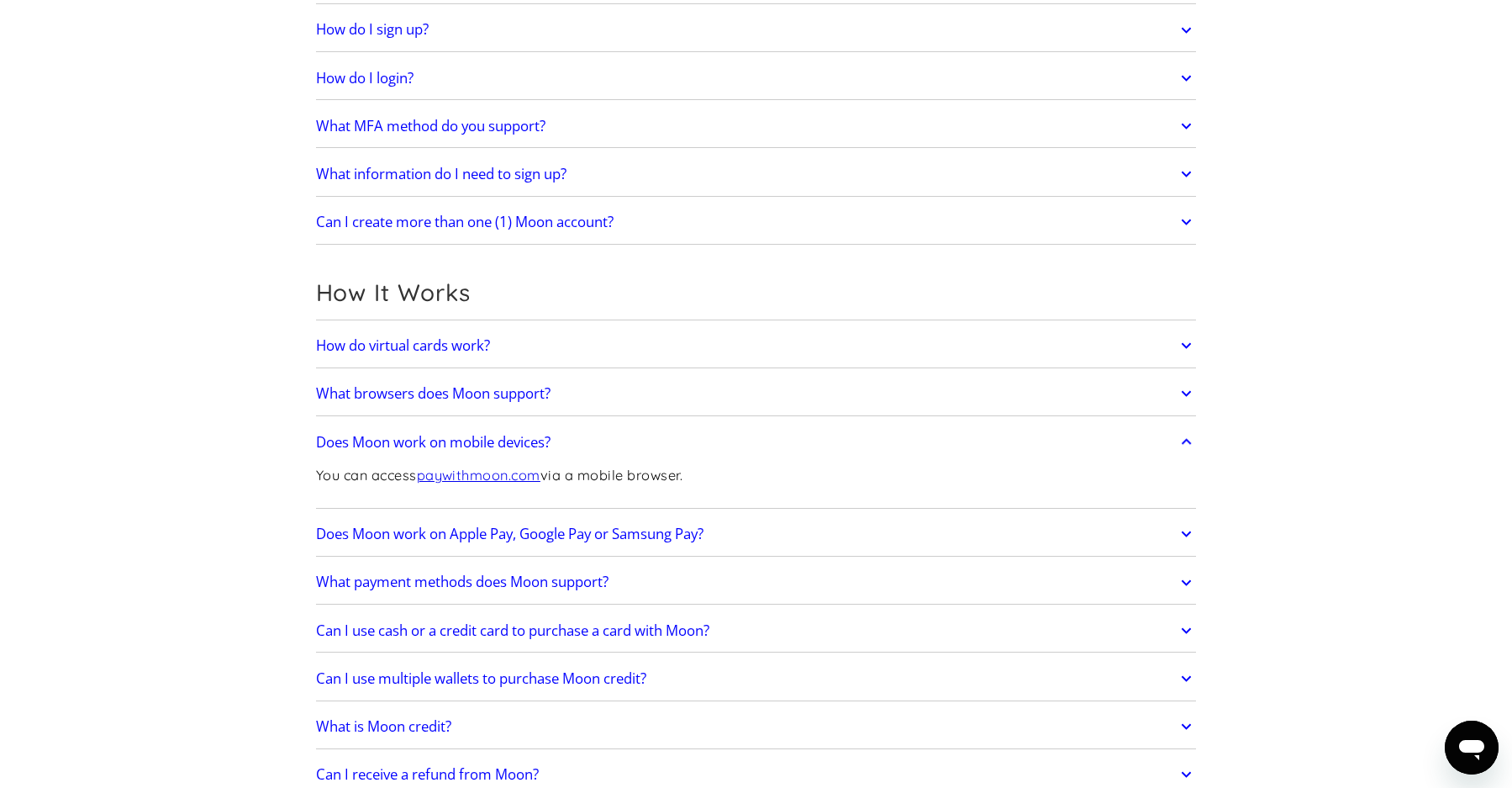 click on "Does Moon work on mobile devices?" at bounding box center [433, 442] 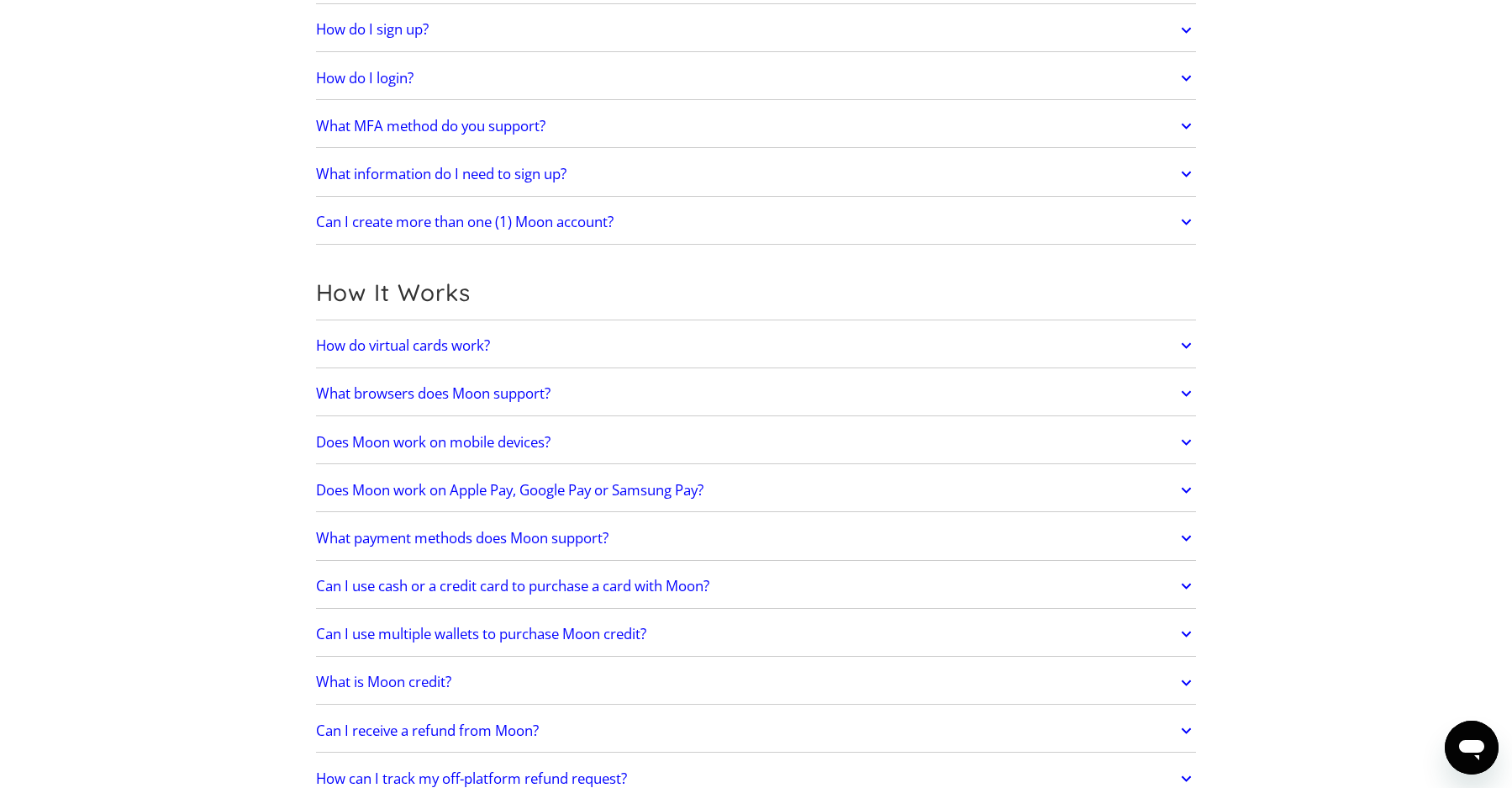 click on "Does Moon work on Apple Pay, Google Pay or Samsung Pay?" at bounding box center (509, 490) 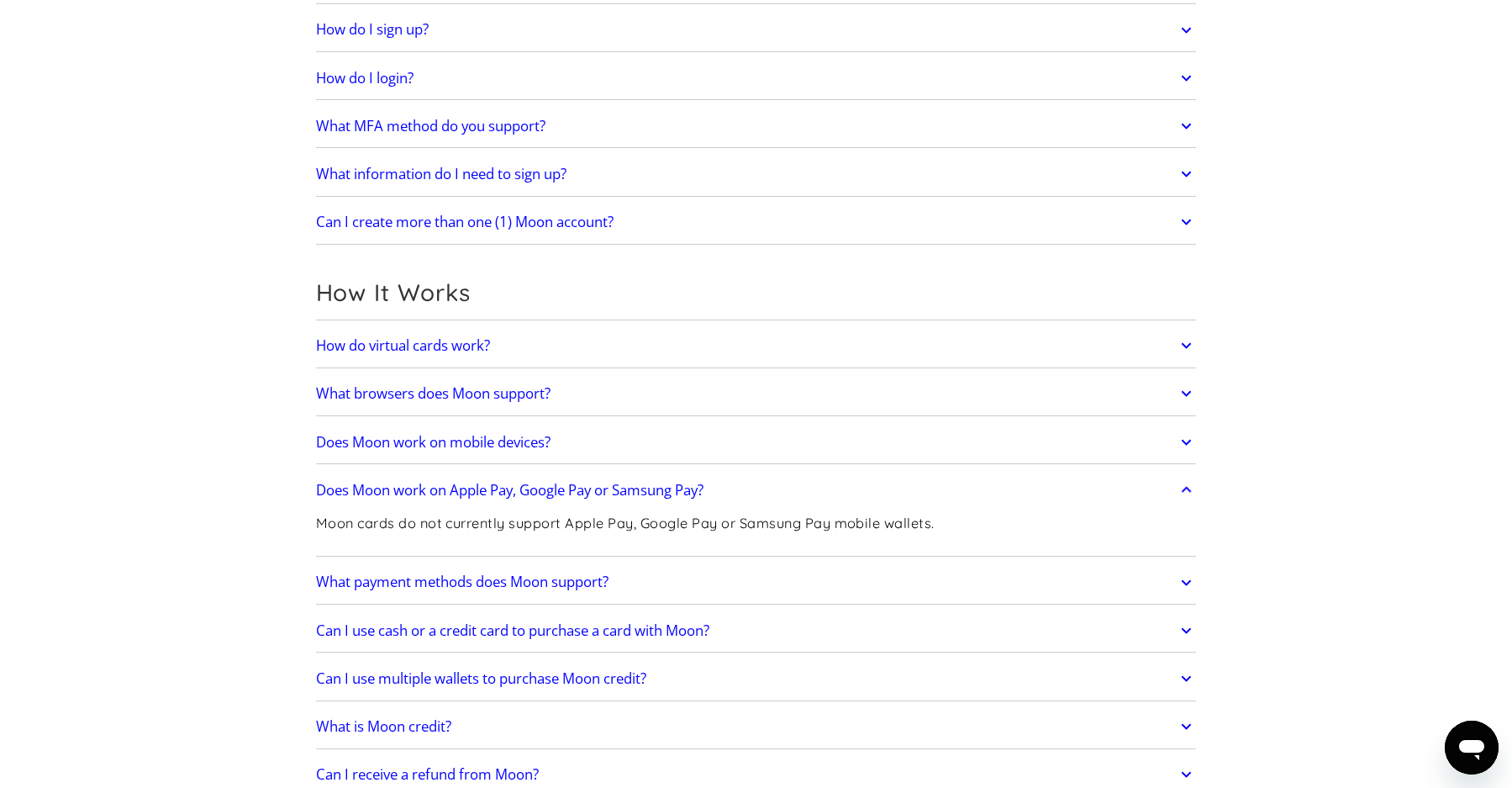 click on "Does Moon work on Apple Pay, Google Pay or Samsung Pay?" at bounding box center [509, 490] 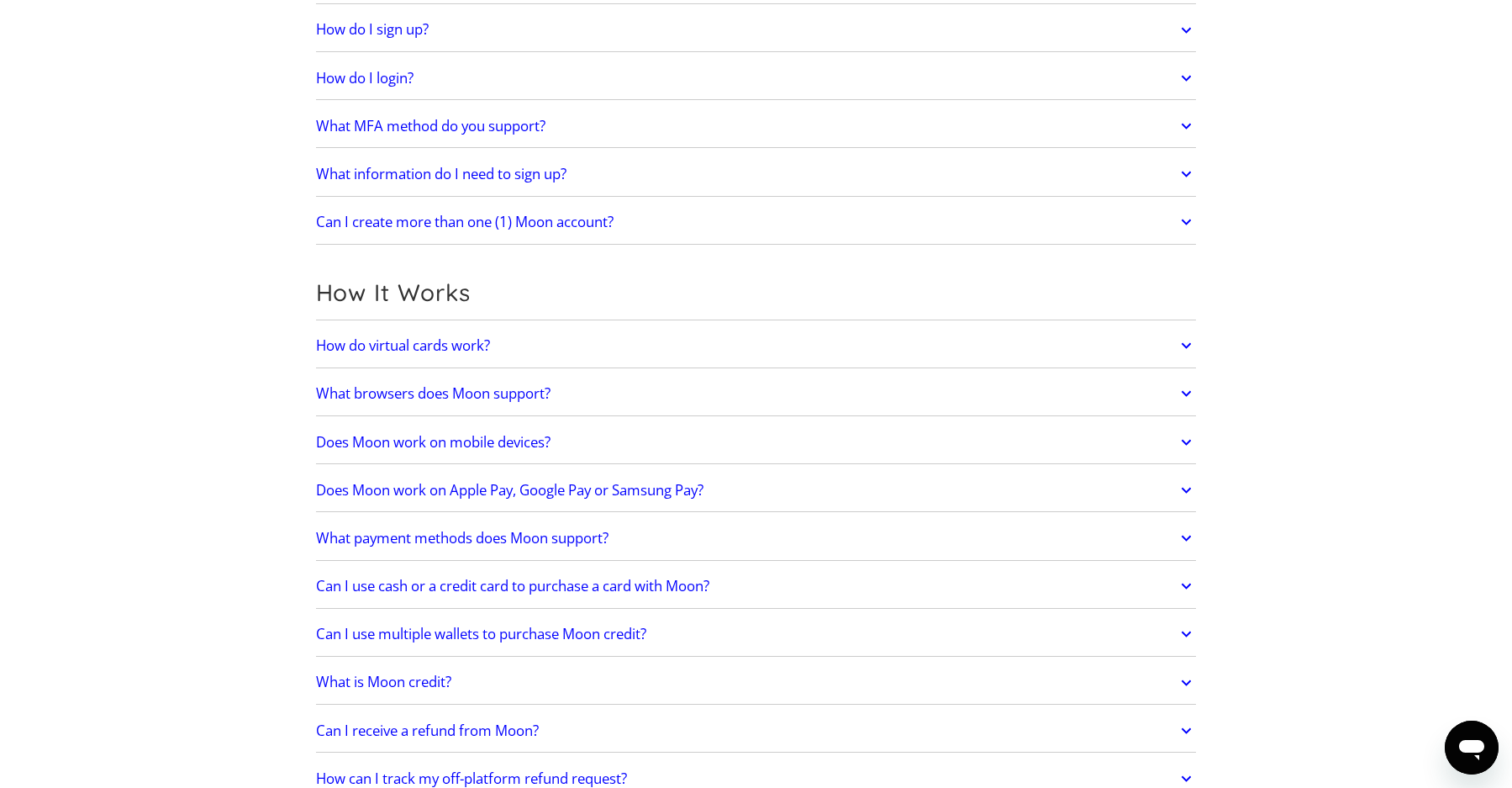 click on "What payment methods does Moon support?" at bounding box center [462, 538] 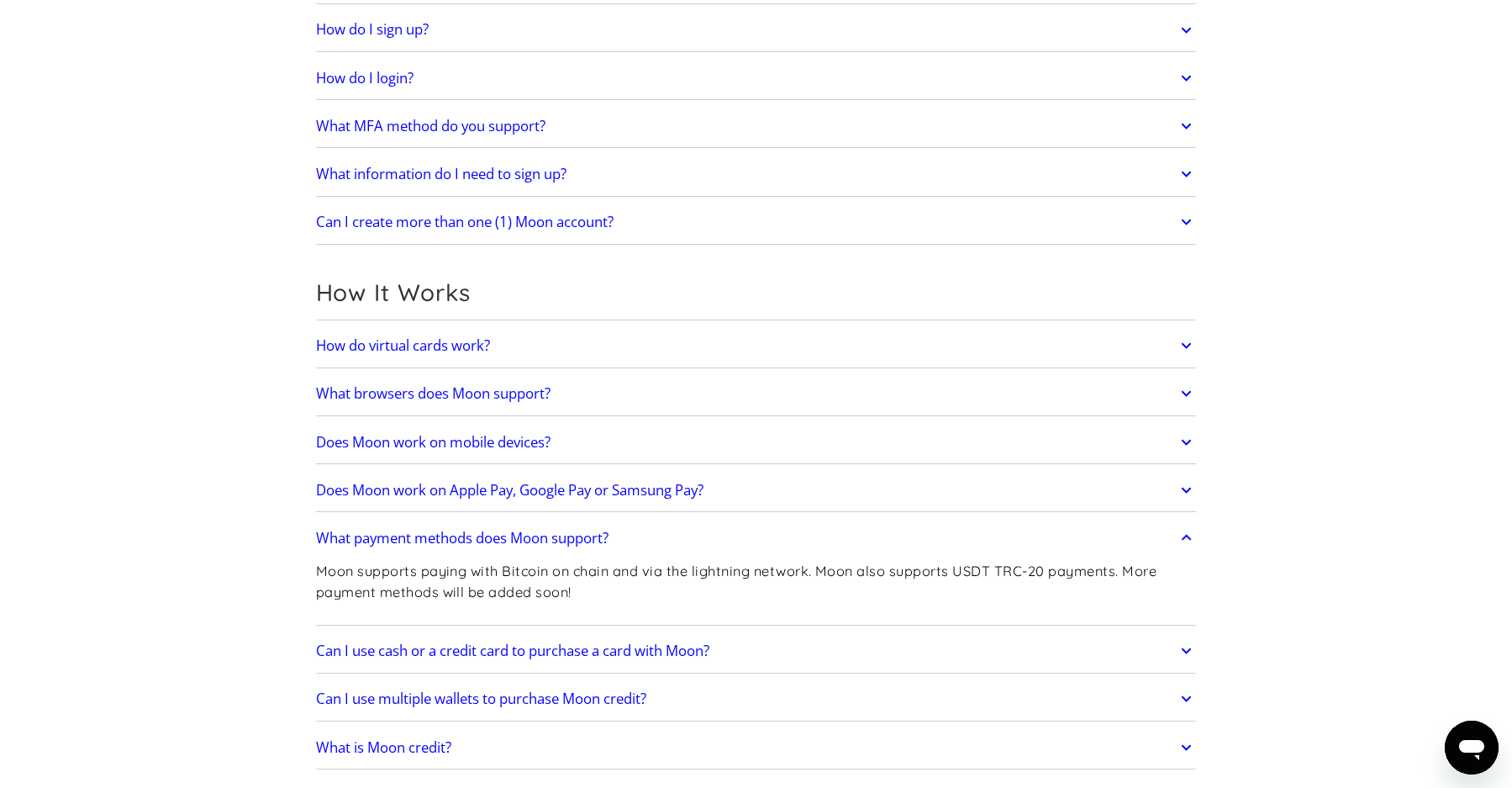 click on "What payment methods does Moon support?" at bounding box center [462, 538] 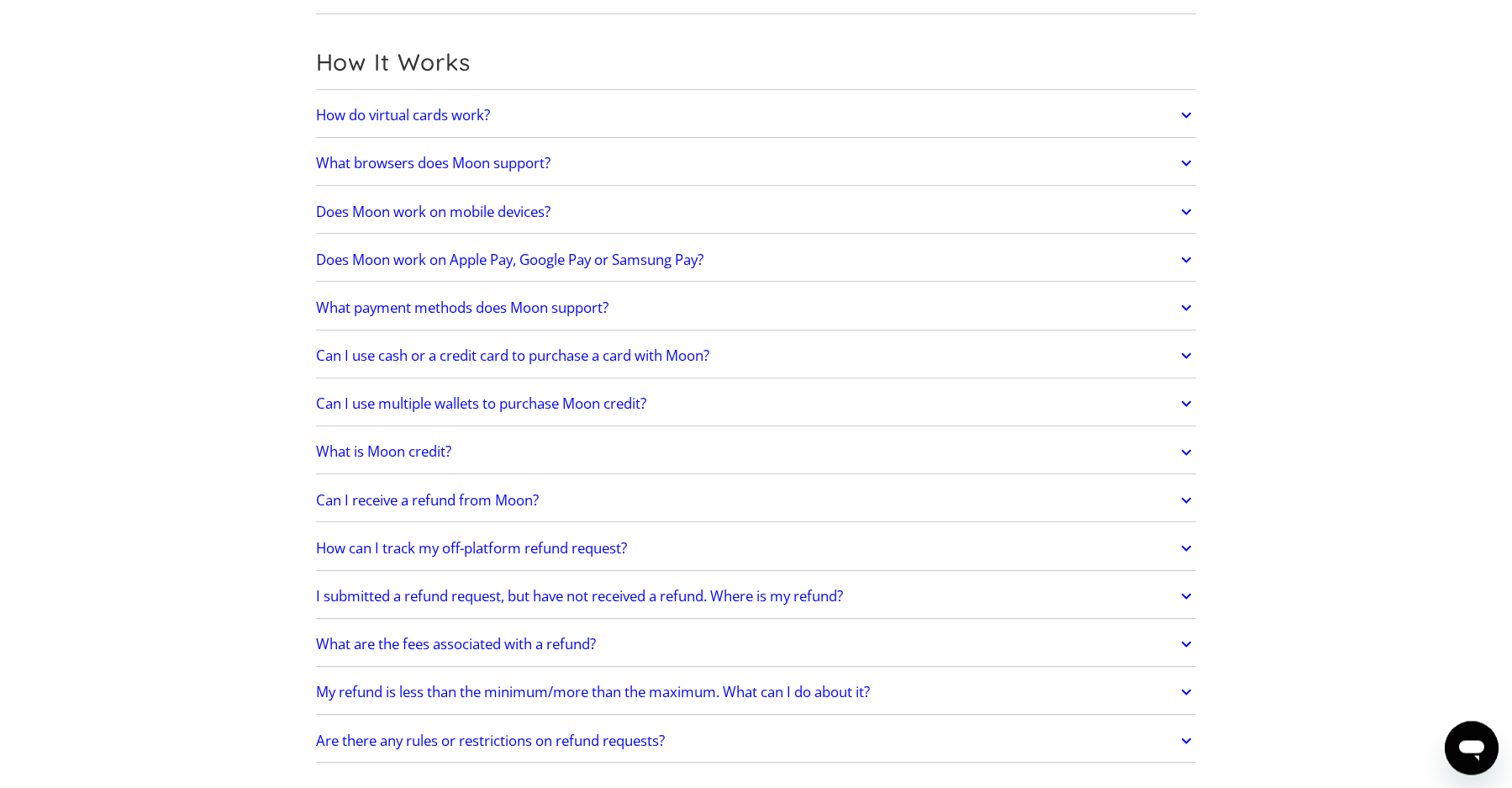 scroll, scrollTop: 464, scrollLeft: 0, axis: vertical 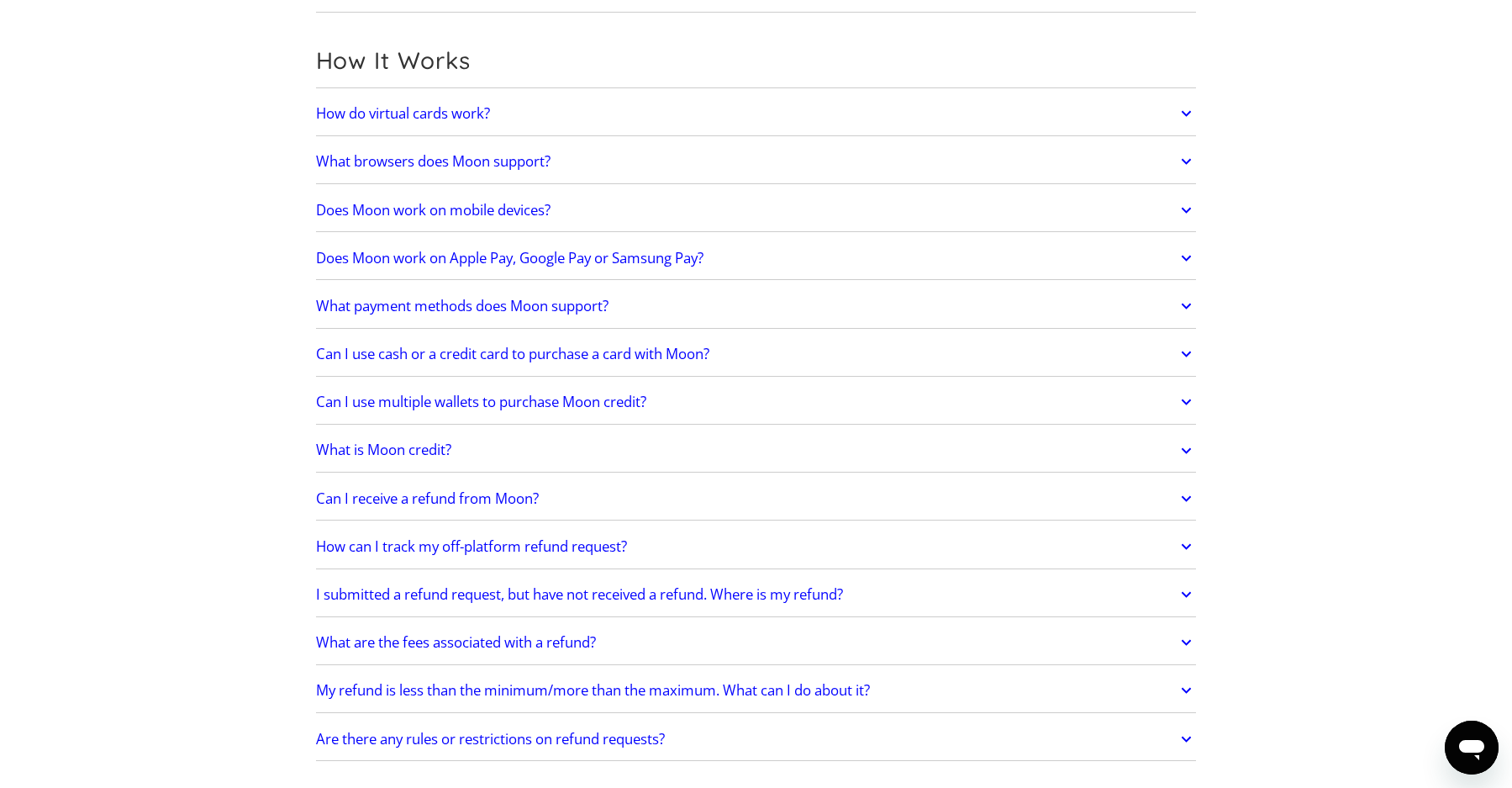click on "Can I receive a refund from Moon?" at bounding box center (427, 499) 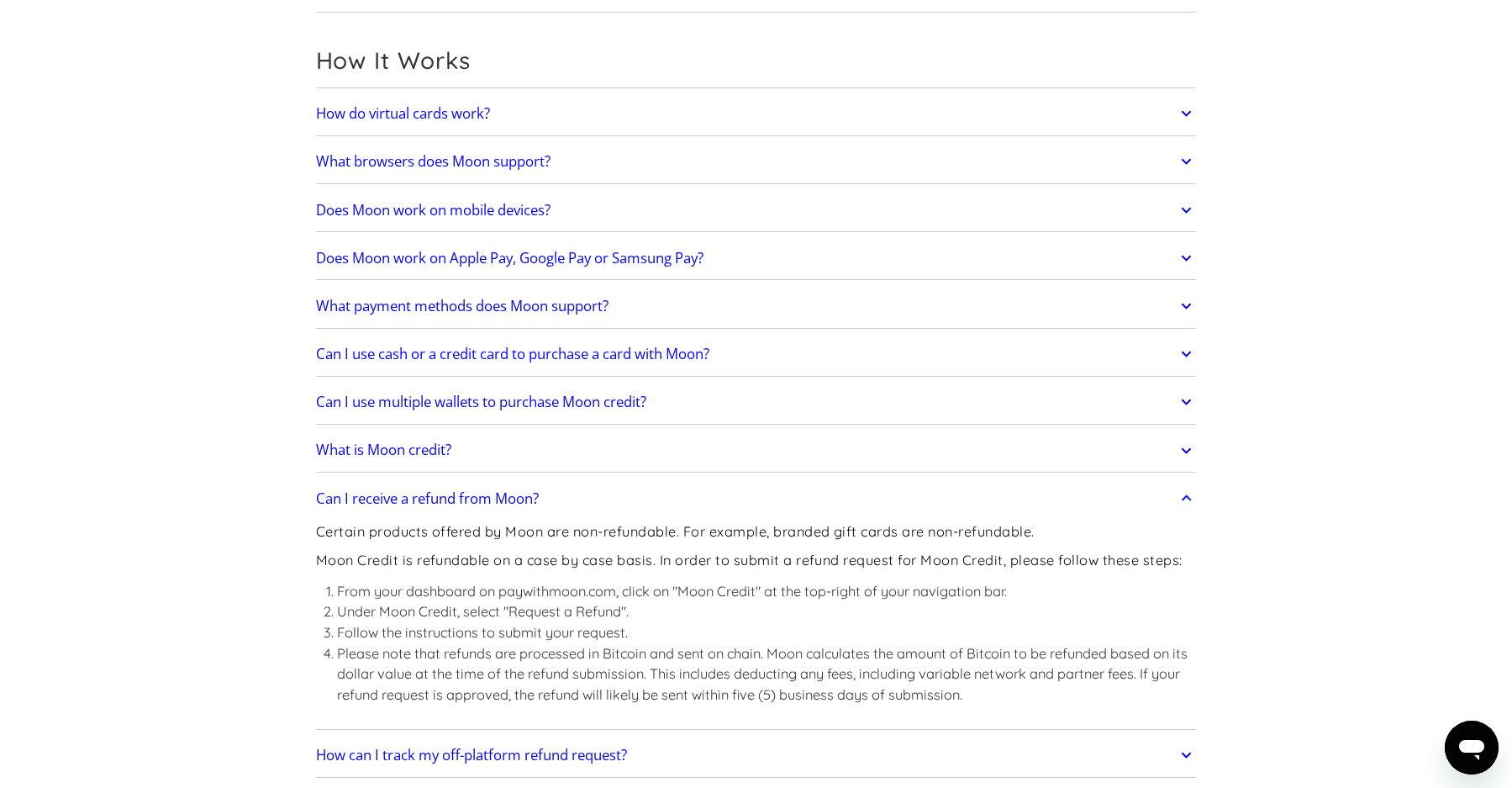 click on "Can I receive a refund from Moon?" at bounding box center [427, 499] 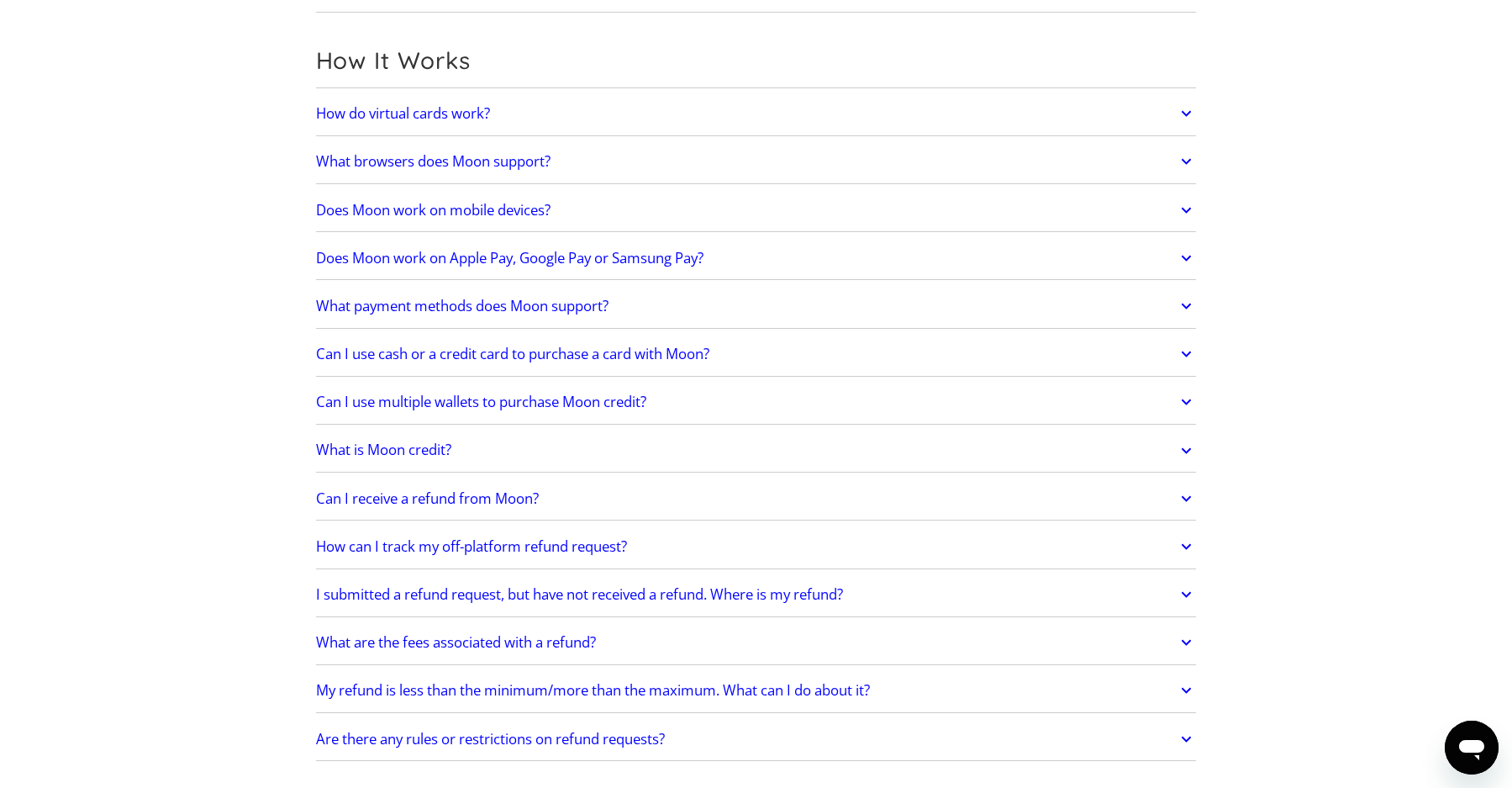 click on "Can I receive a refund from Moon?" at bounding box center (427, 499) 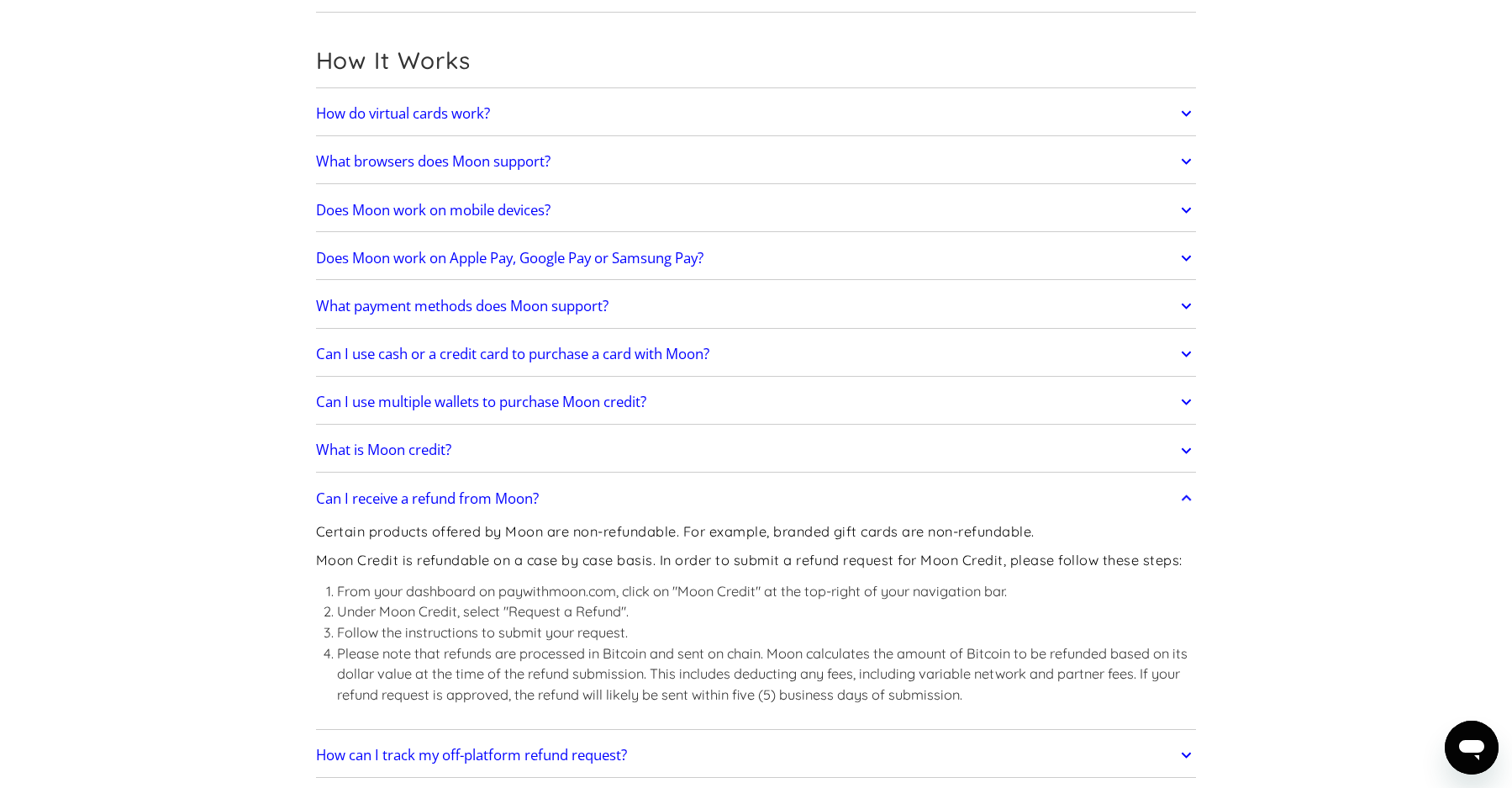click on "Can I receive a refund from Moon?" at bounding box center [427, 499] 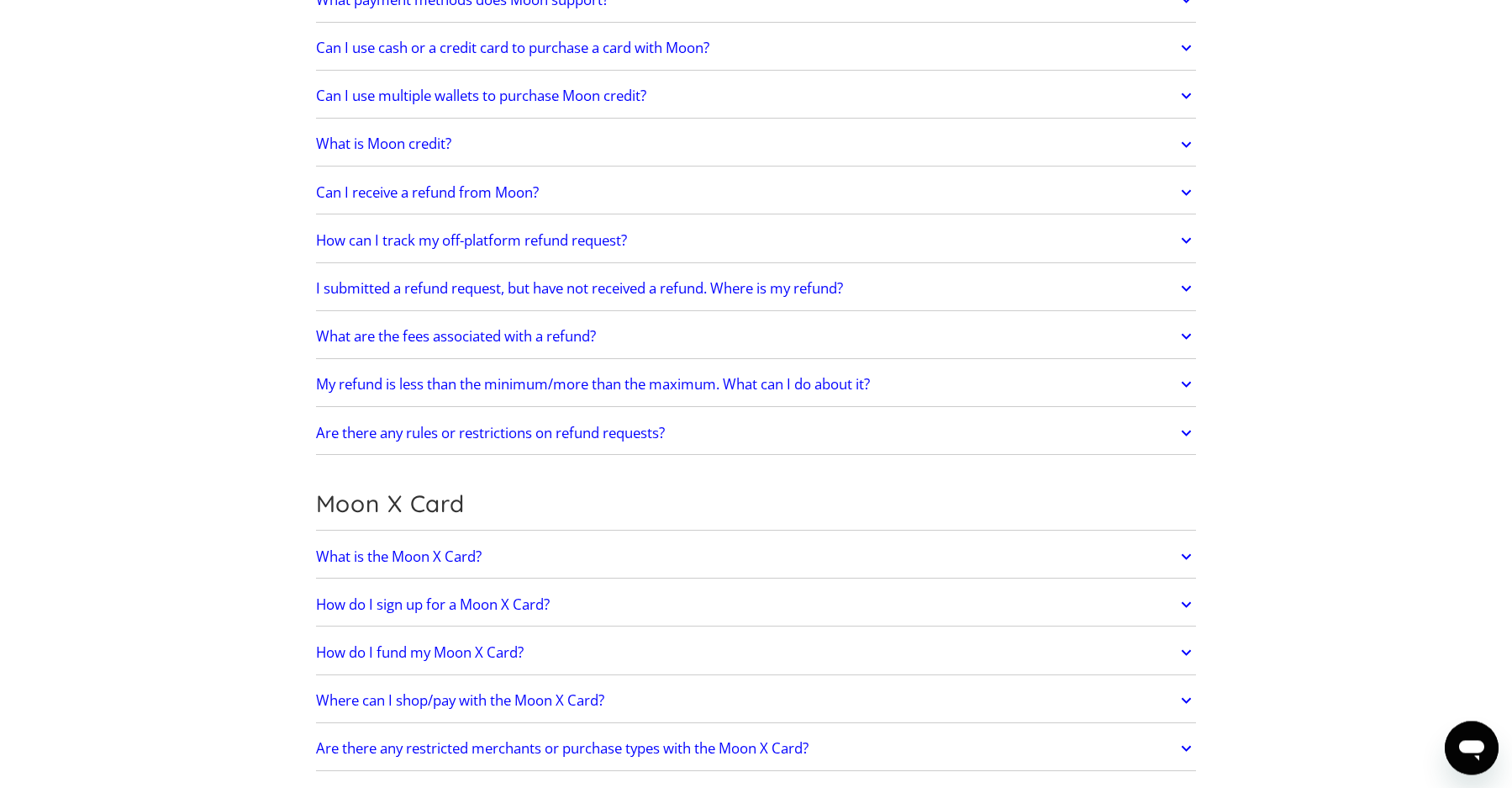 scroll, scrollTop: 928, scrollLeft: 0, axis: vertical 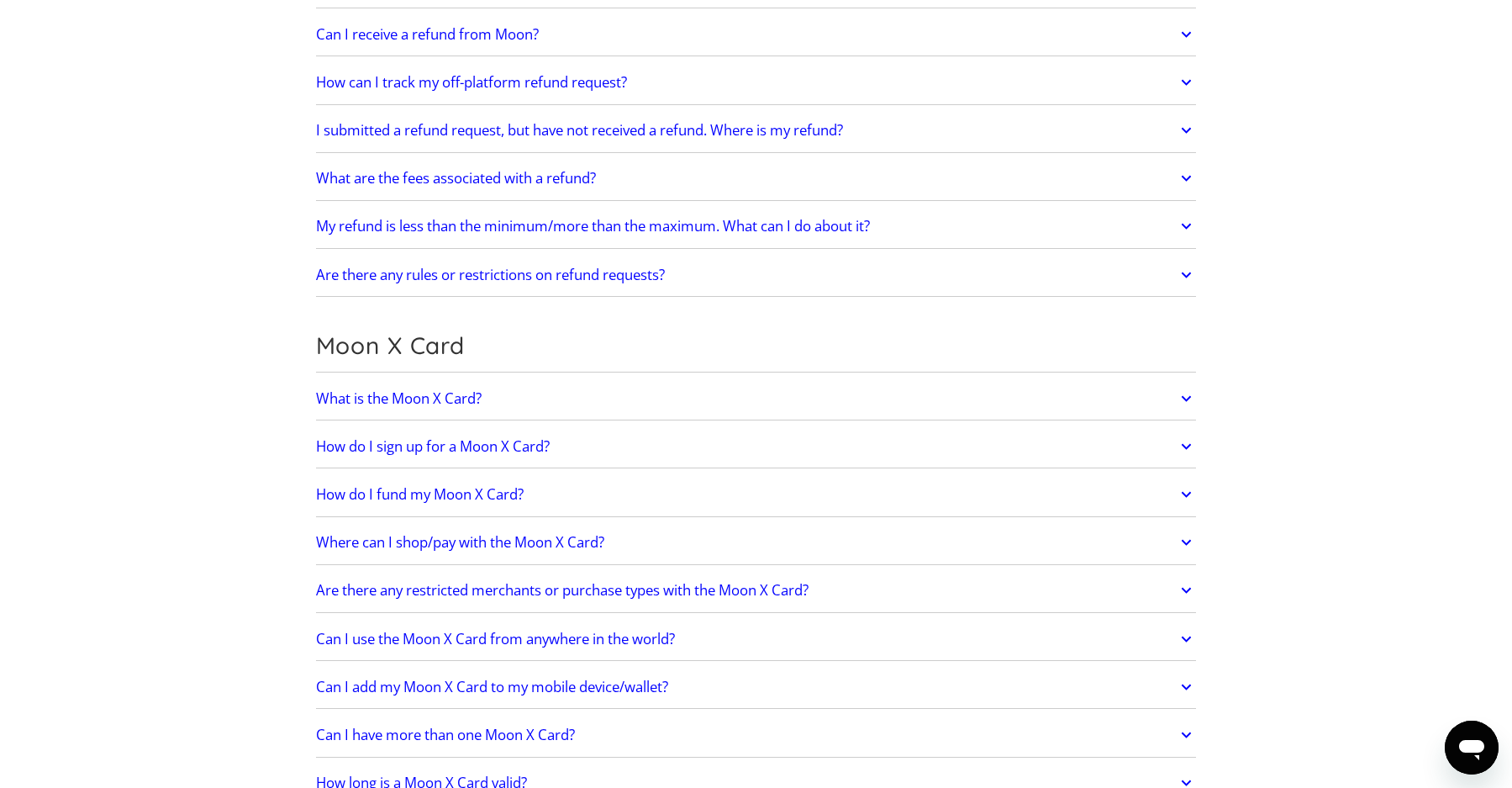 click on "What is the Moon X Card?" at bounding box center [398, 399] 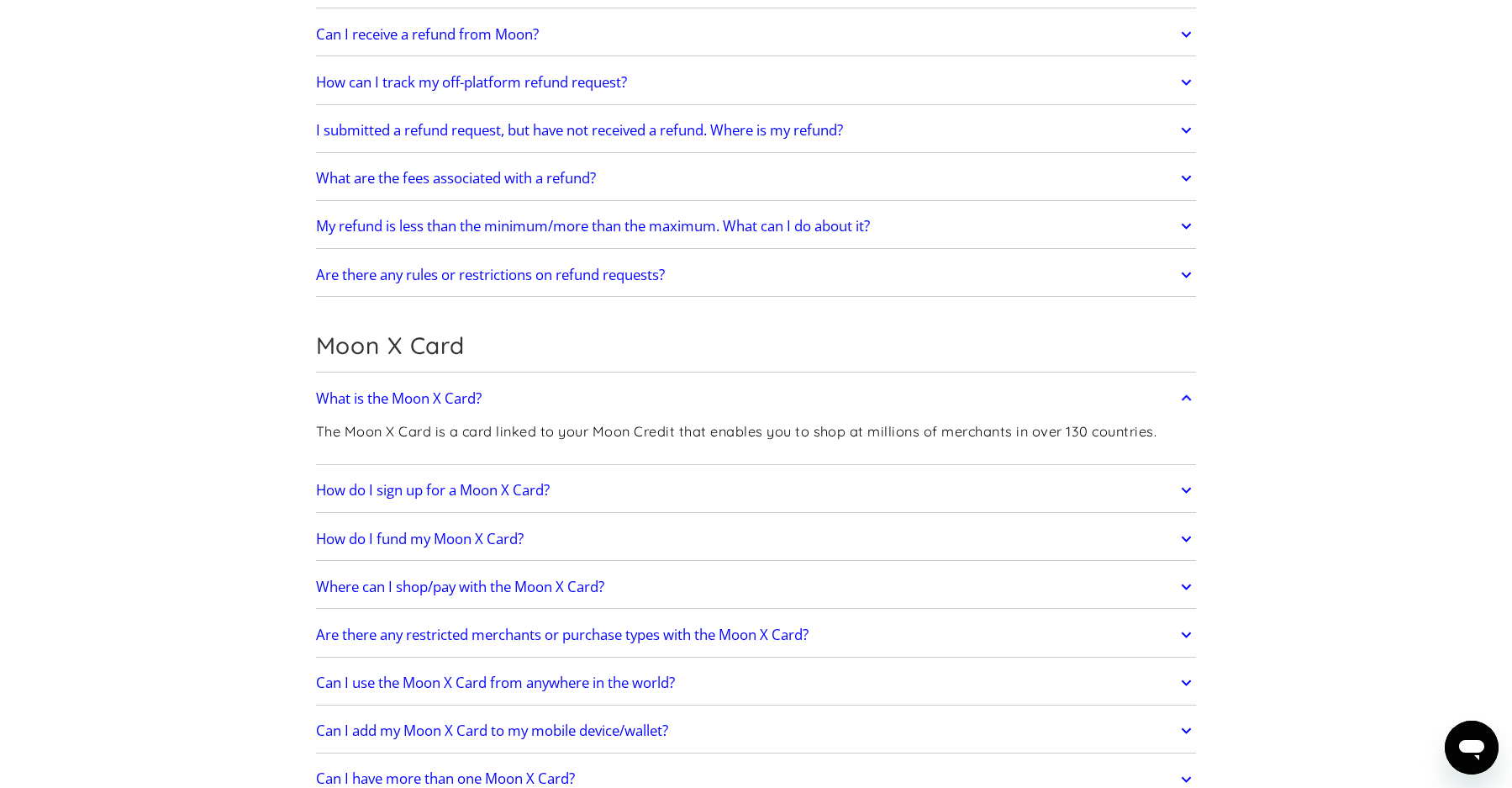 click on "How do I sign up for a Moon X Card?" at bounding box center (433, 490) 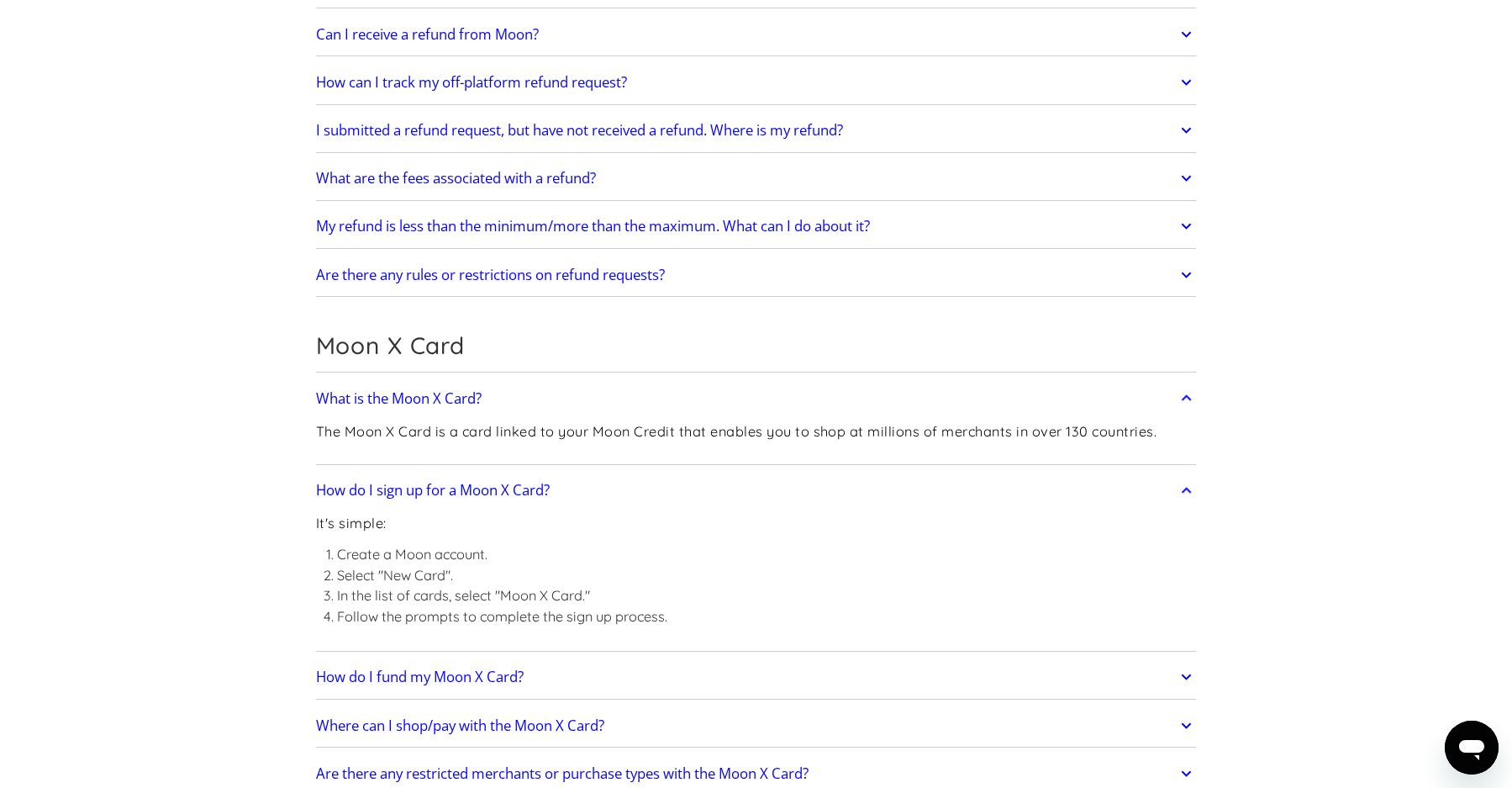 click on "How do I sign up for a Moon X Card?" at bounding box center [433, 490] 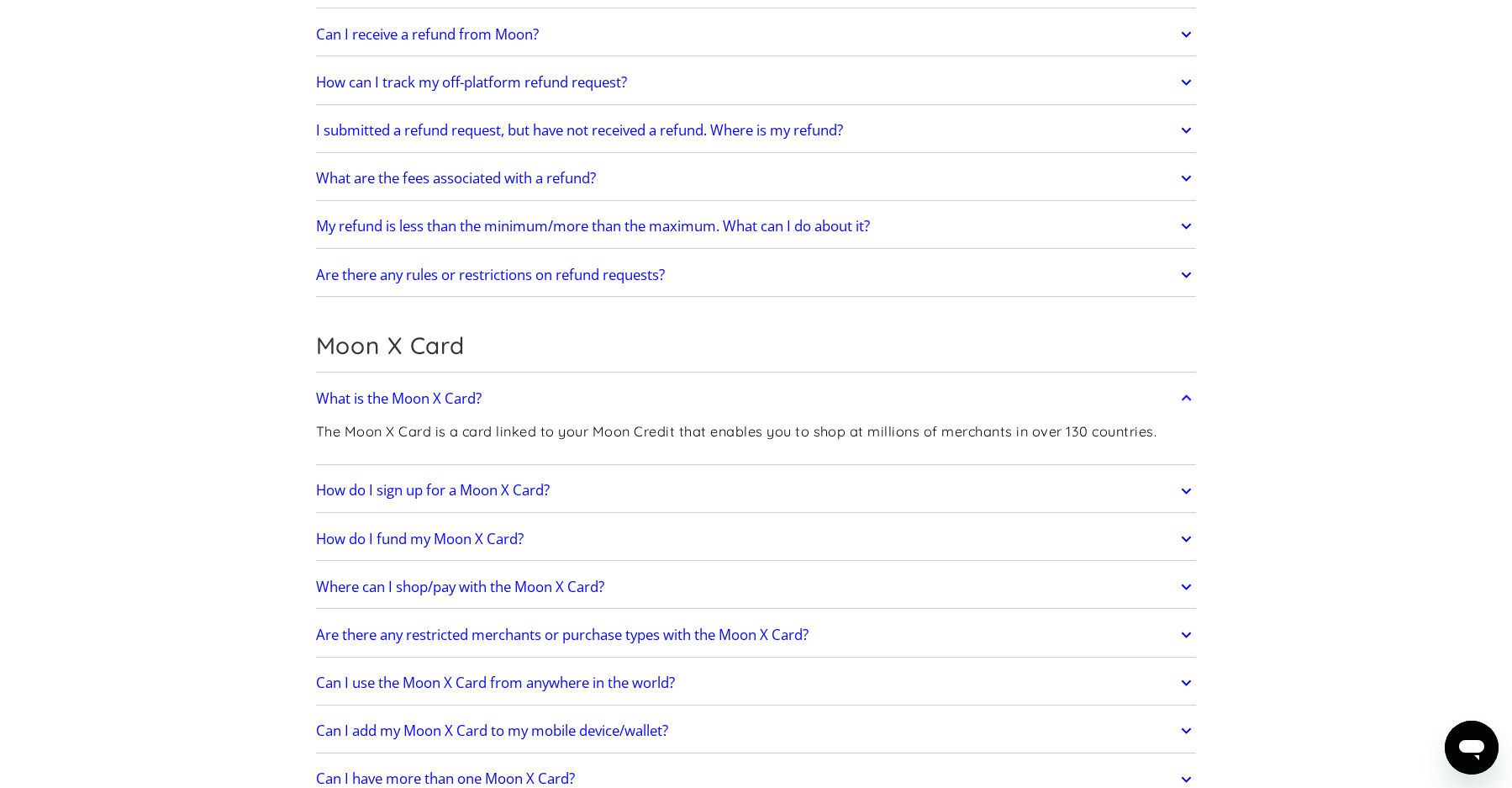 click on "What is the Moon X Card?" at bounding box center (398, 399) 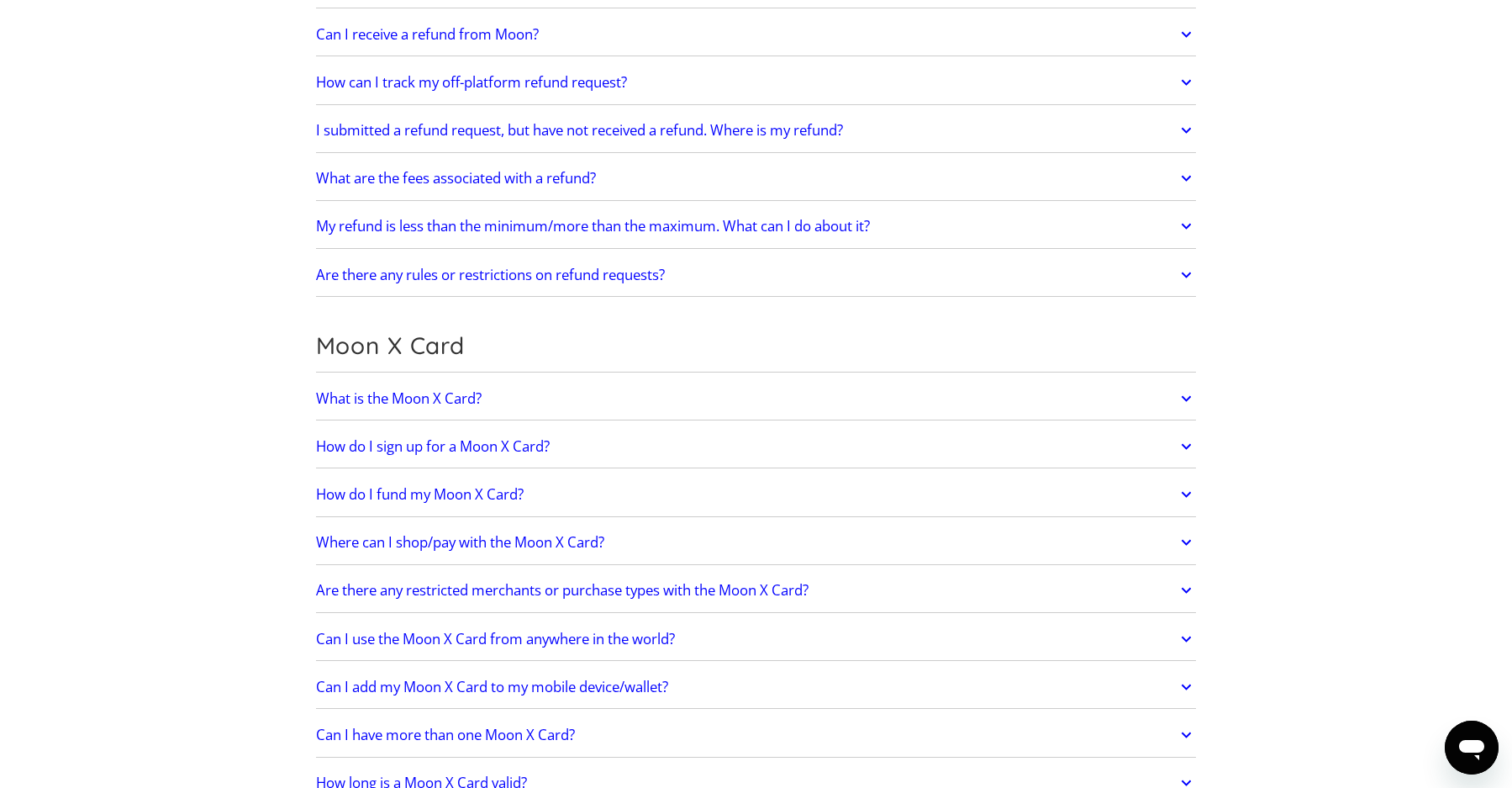 click on "How do I fund my Moon X Card?" at bounding box center (419, 494) 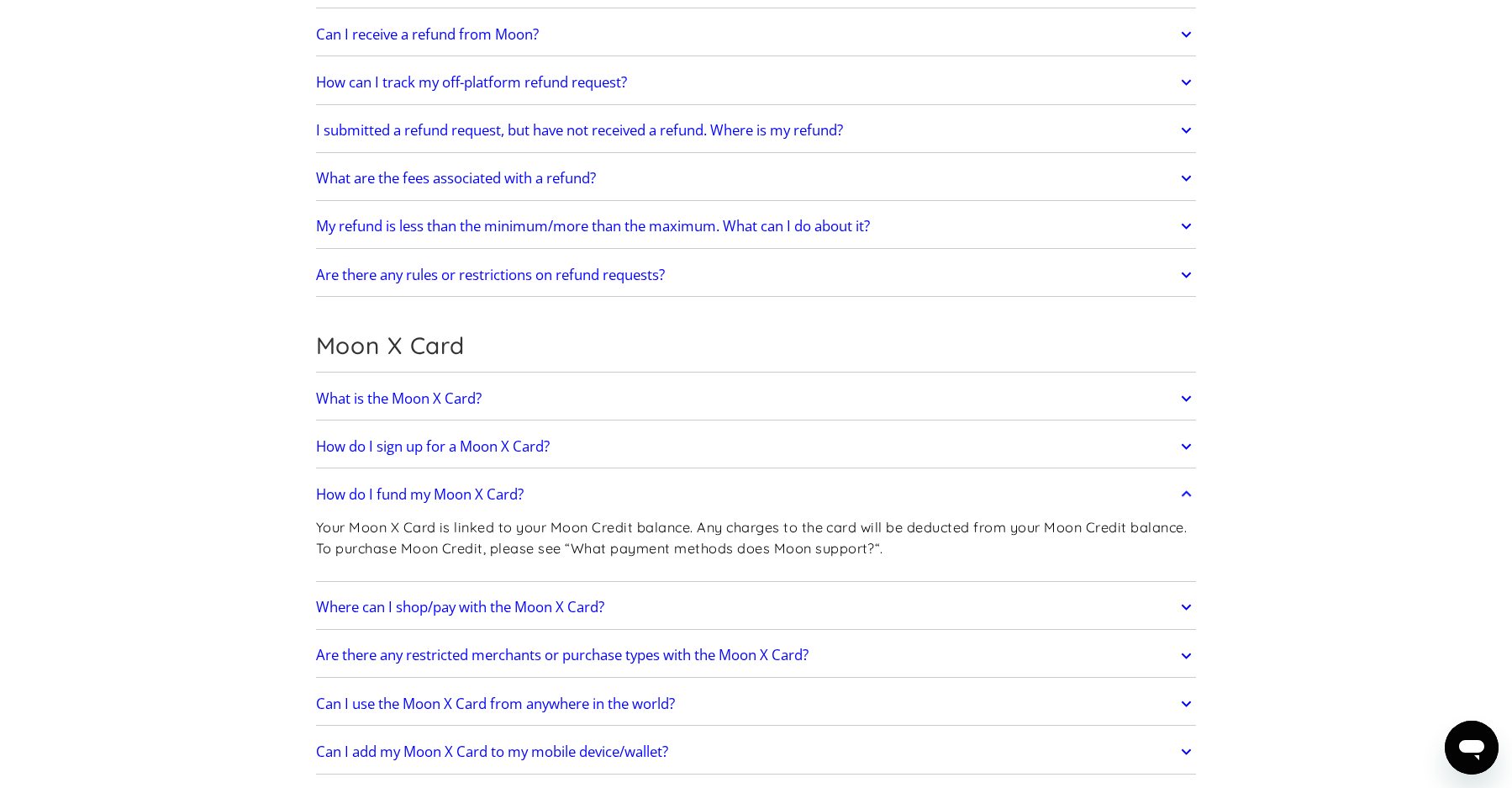 click on "How do I fund my Moon X Card?" at bounding box center [419, 494] 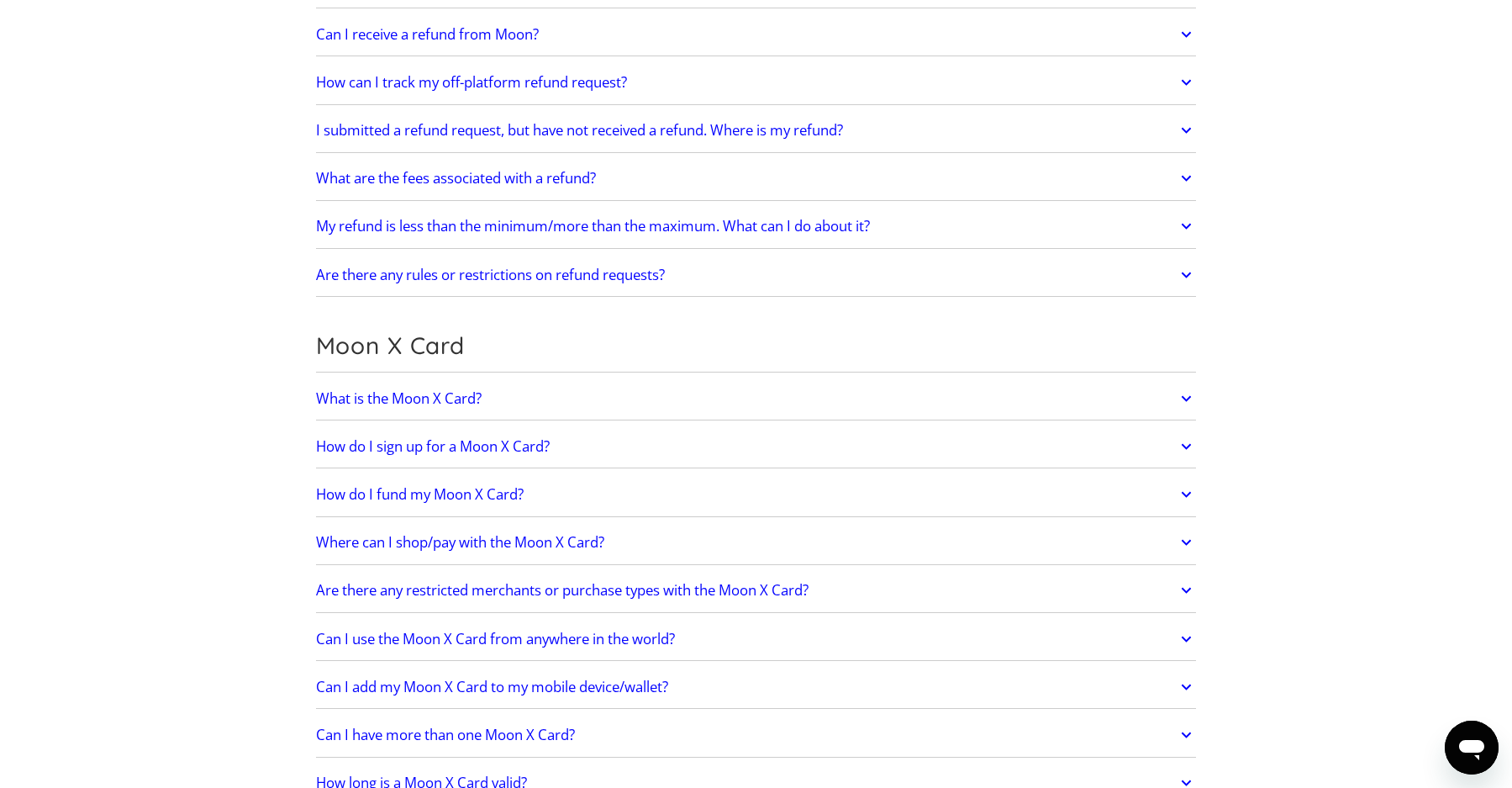 click on "Where can I shop/pay with the Moon X Card?" at bounding box center (460, 542) 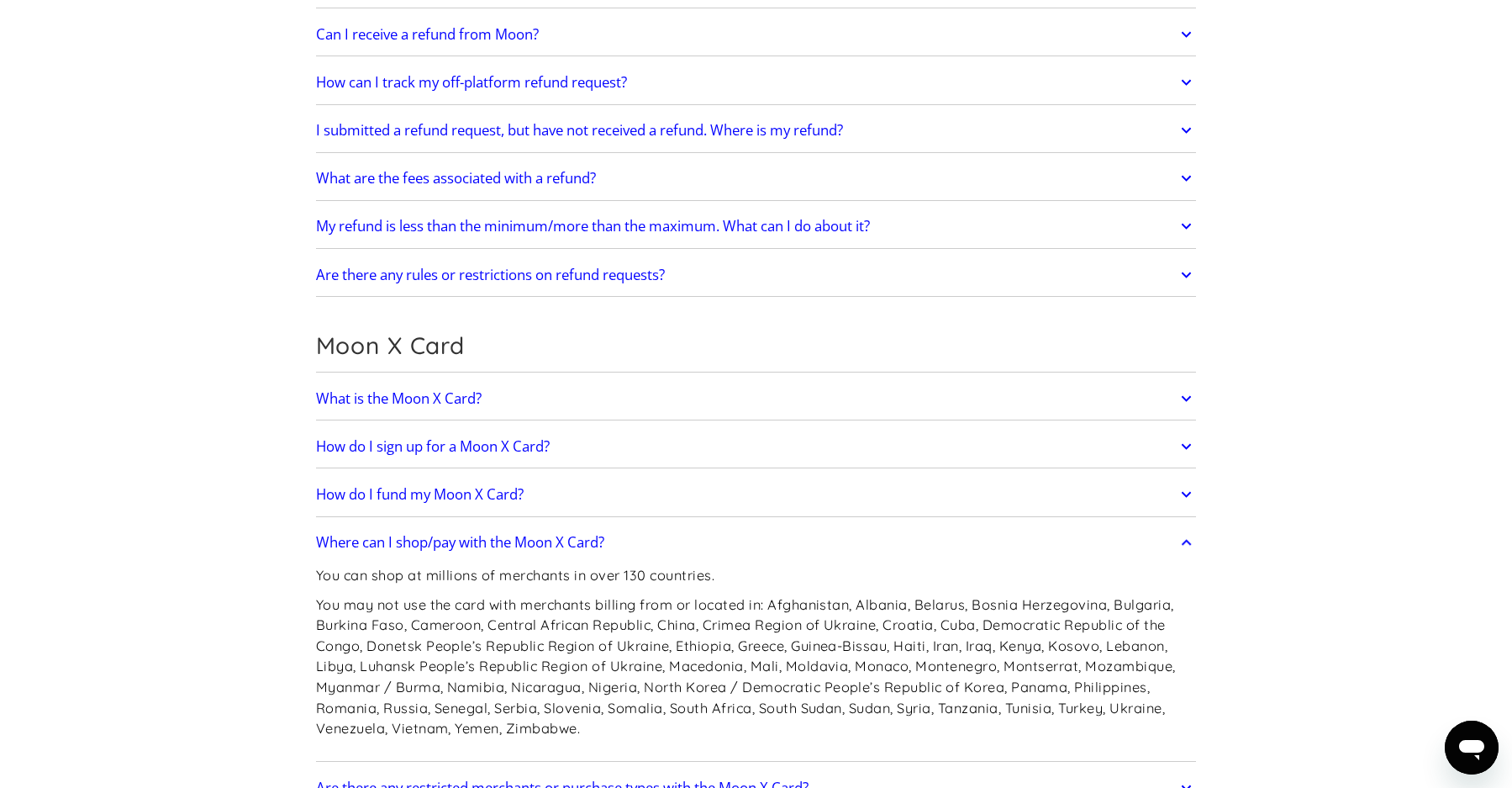 click on "Where can I shop/pay with the Moon X Card?" at bounding box center [460, 542] 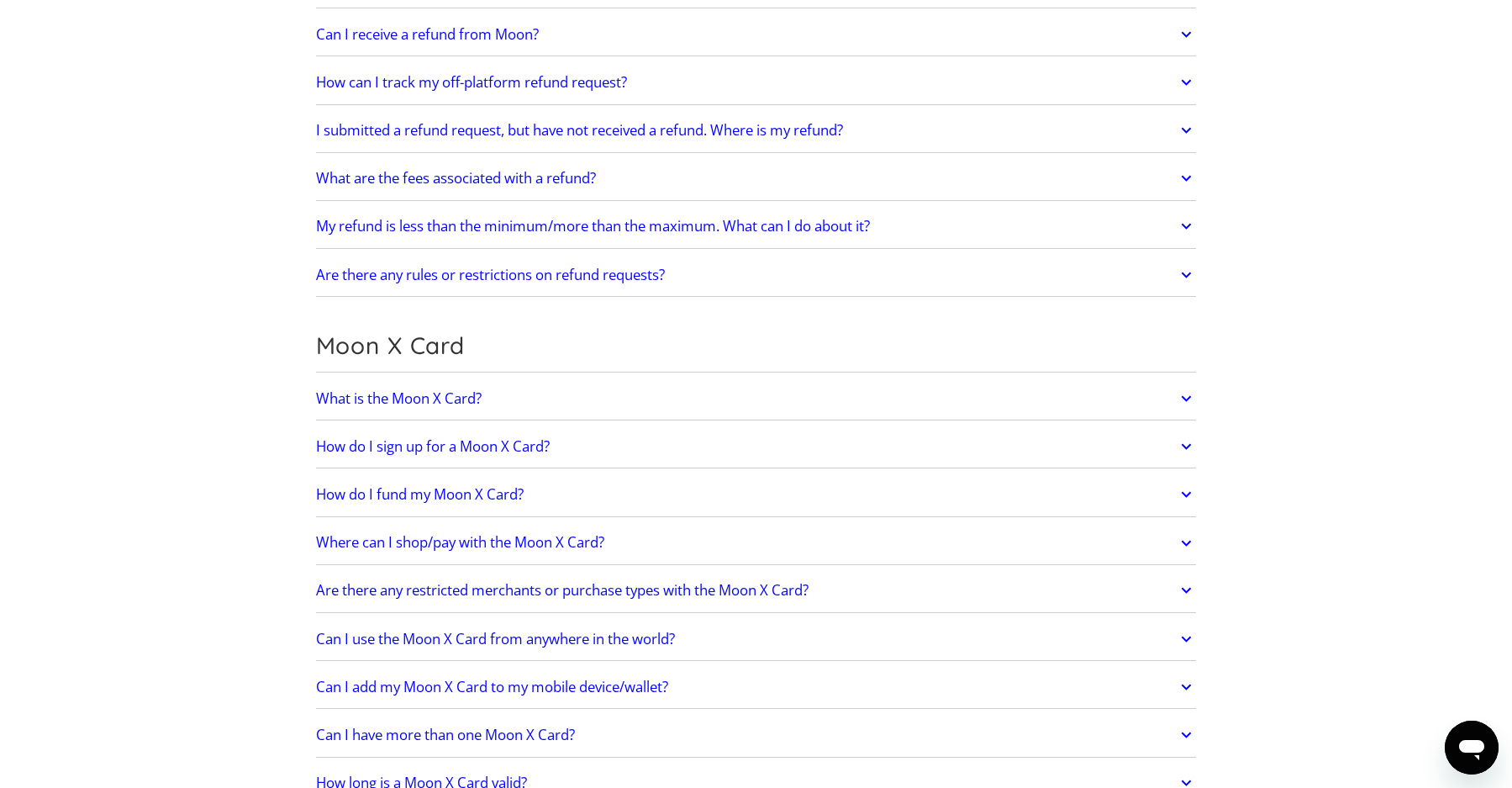 click on "Are there any restricted merchants or purchase types with the Moon X Card?" at bounding box center (562, 590) 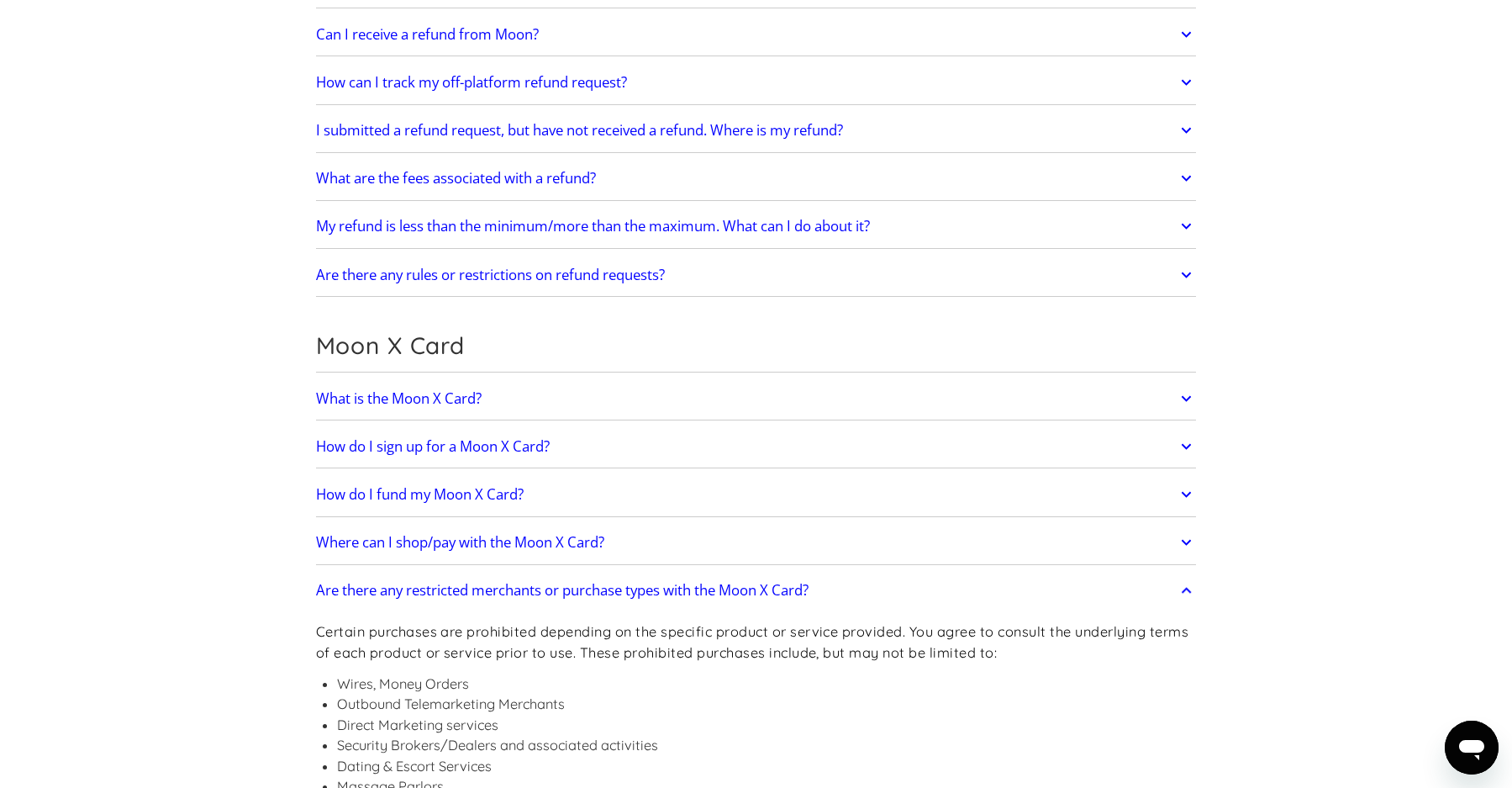 click on "Are there any restricted merchants or purchase types with the Moon X Card?" at bounding box center [562, 590] 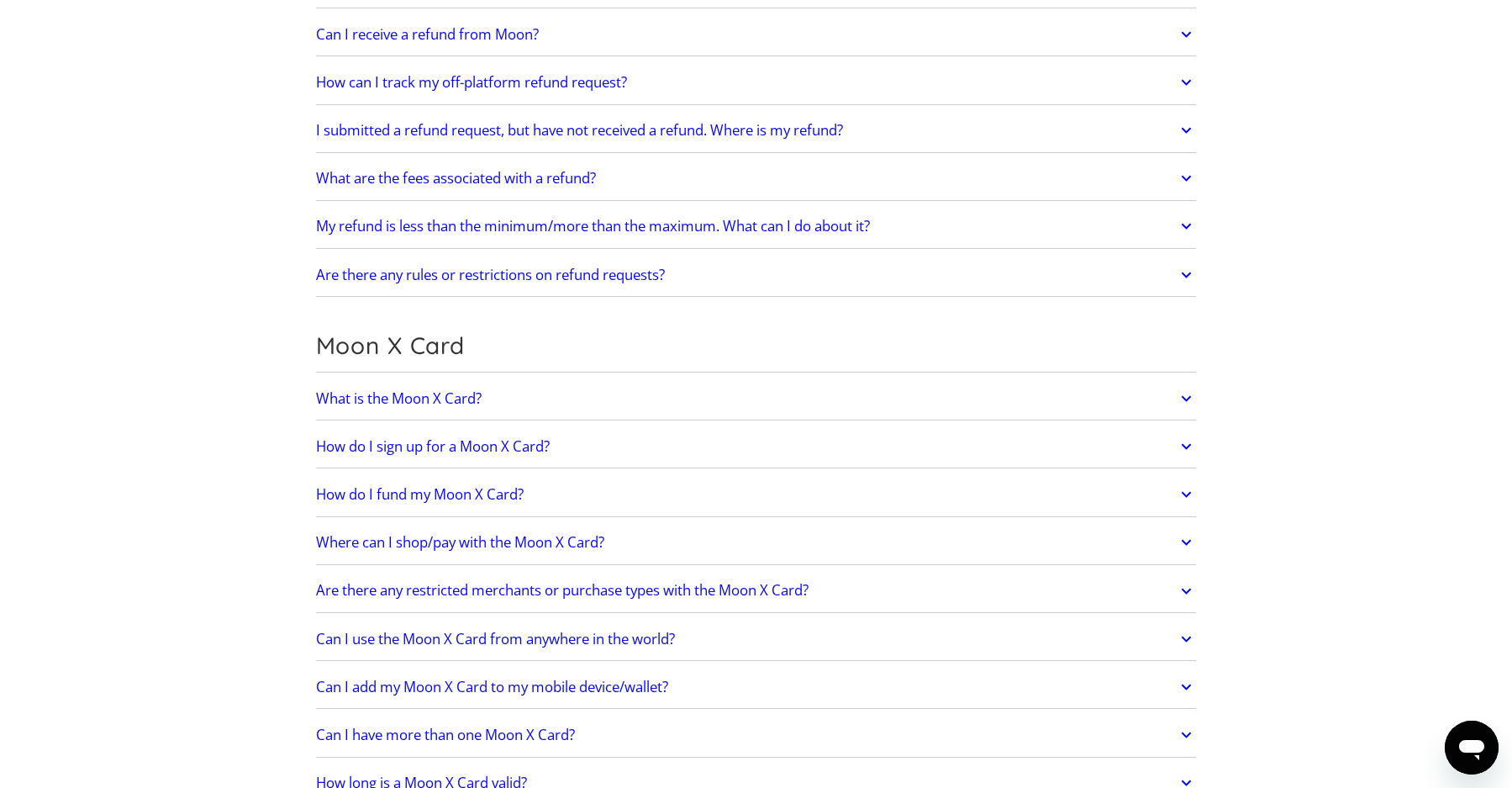 click on "Can I use the Moon X Card from anywhere in the world?" at bounding box center [495, 639] 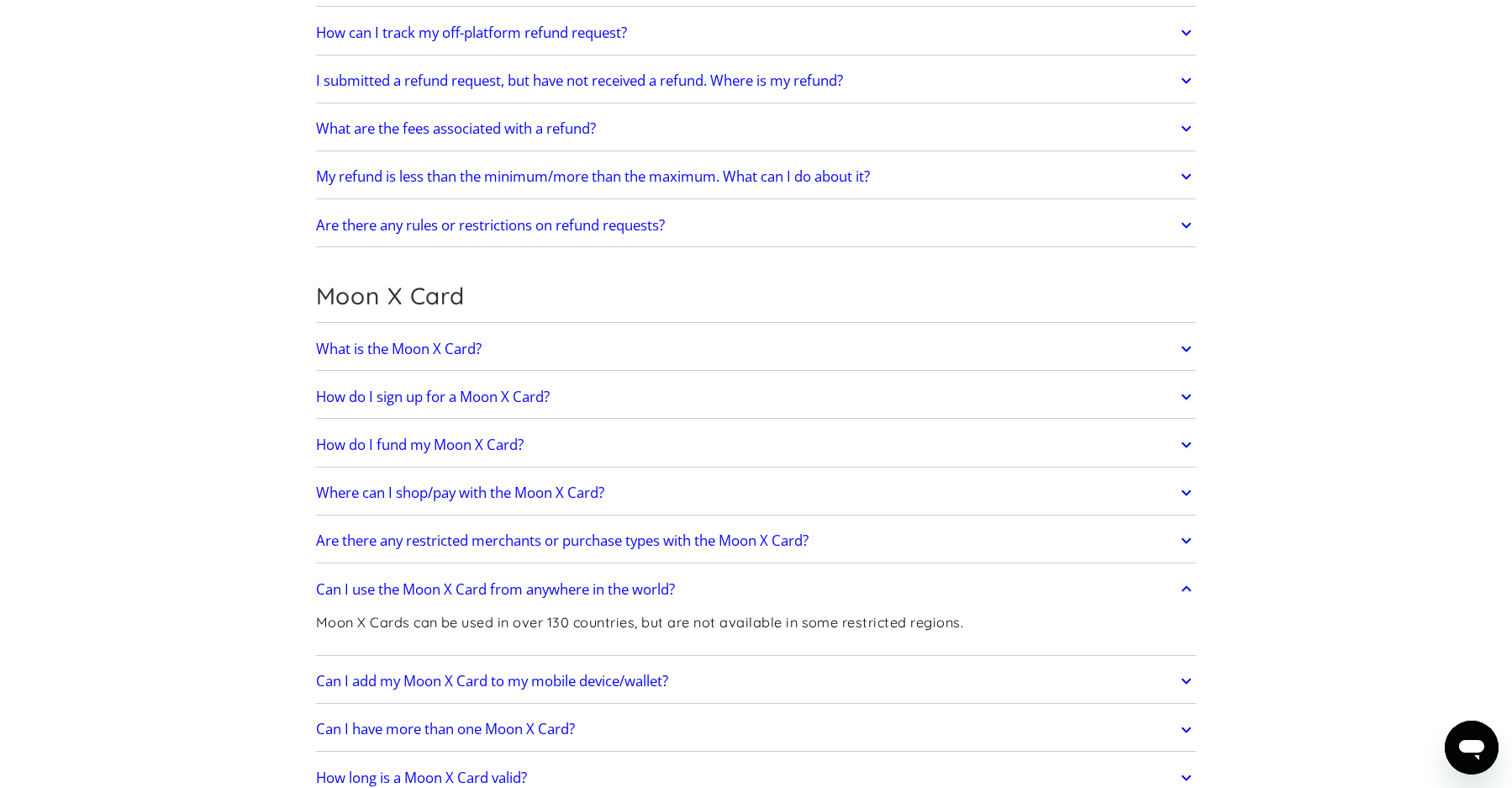 scroll, scrollTop: 1044, scrollLeft: 0, axis: vertical 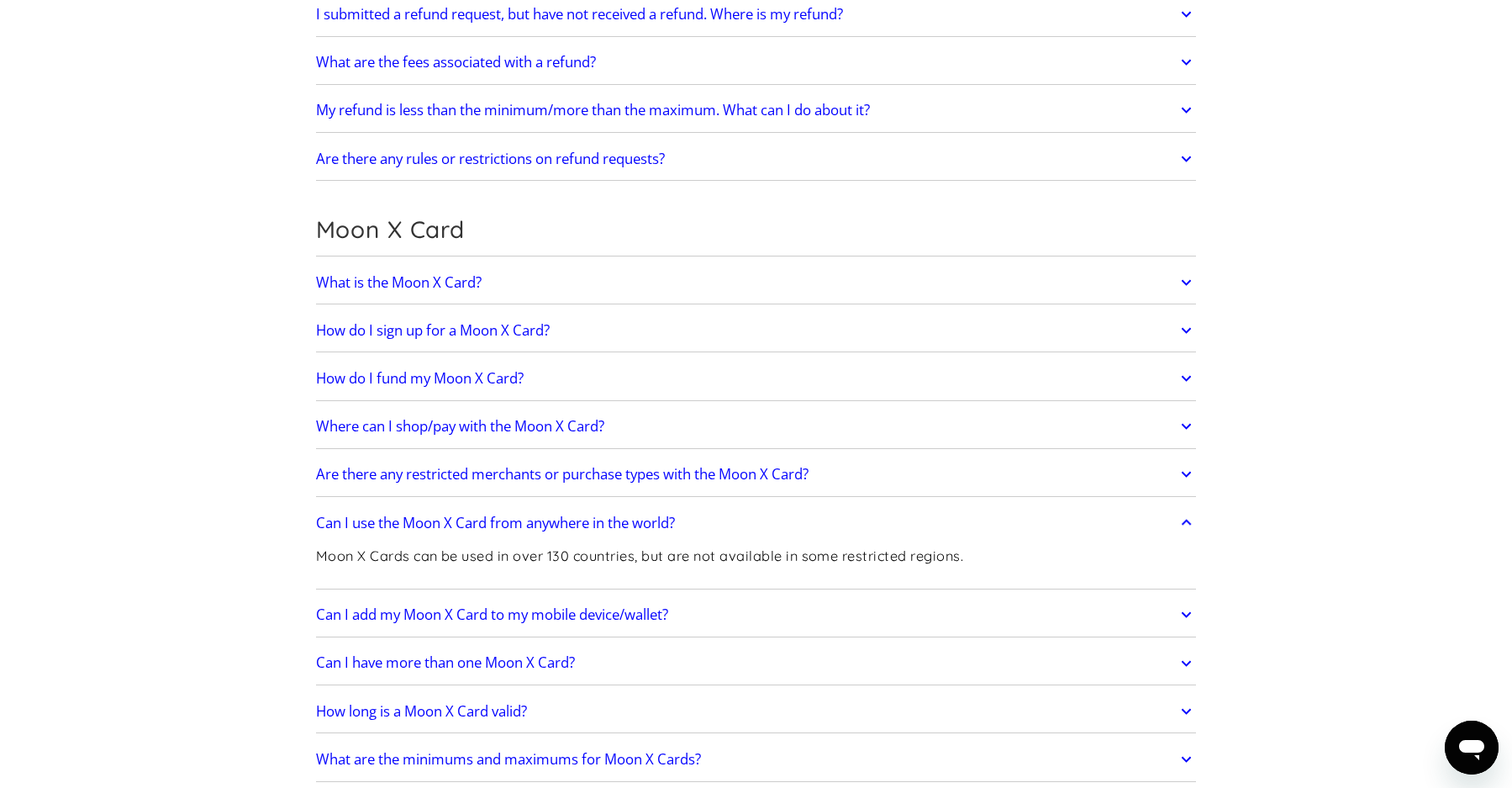 click on "Can I use the Moon X Card from anywhere in the world?" at bounding box center [495, 523] 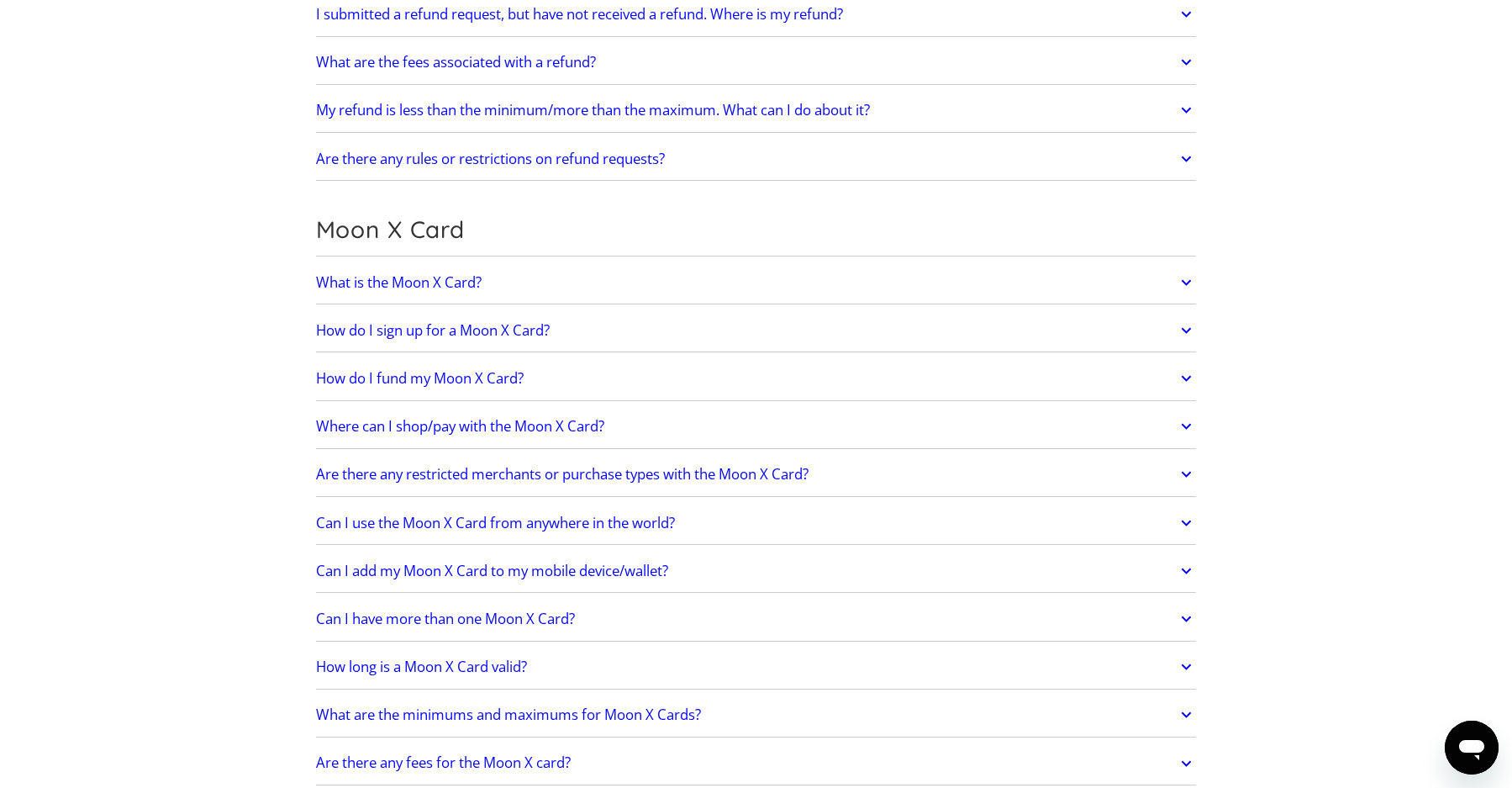 click on "Can I add my Moon X Card to my mobile device/wallet?" at bounding box center (492, 571) 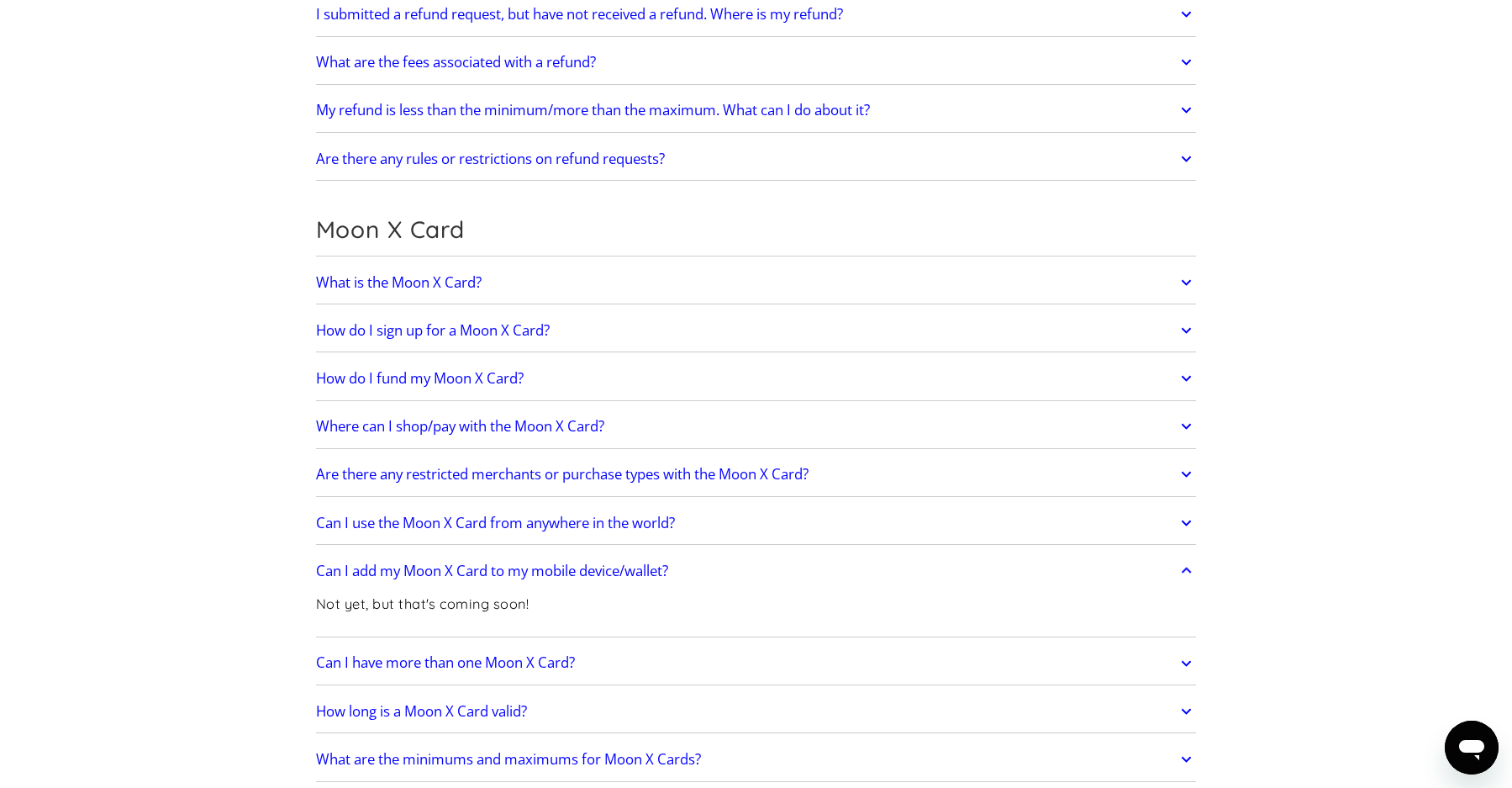 click on "Can I add my Moon X Card to my mobile device/wallet?" at bounding box center (492, 571) 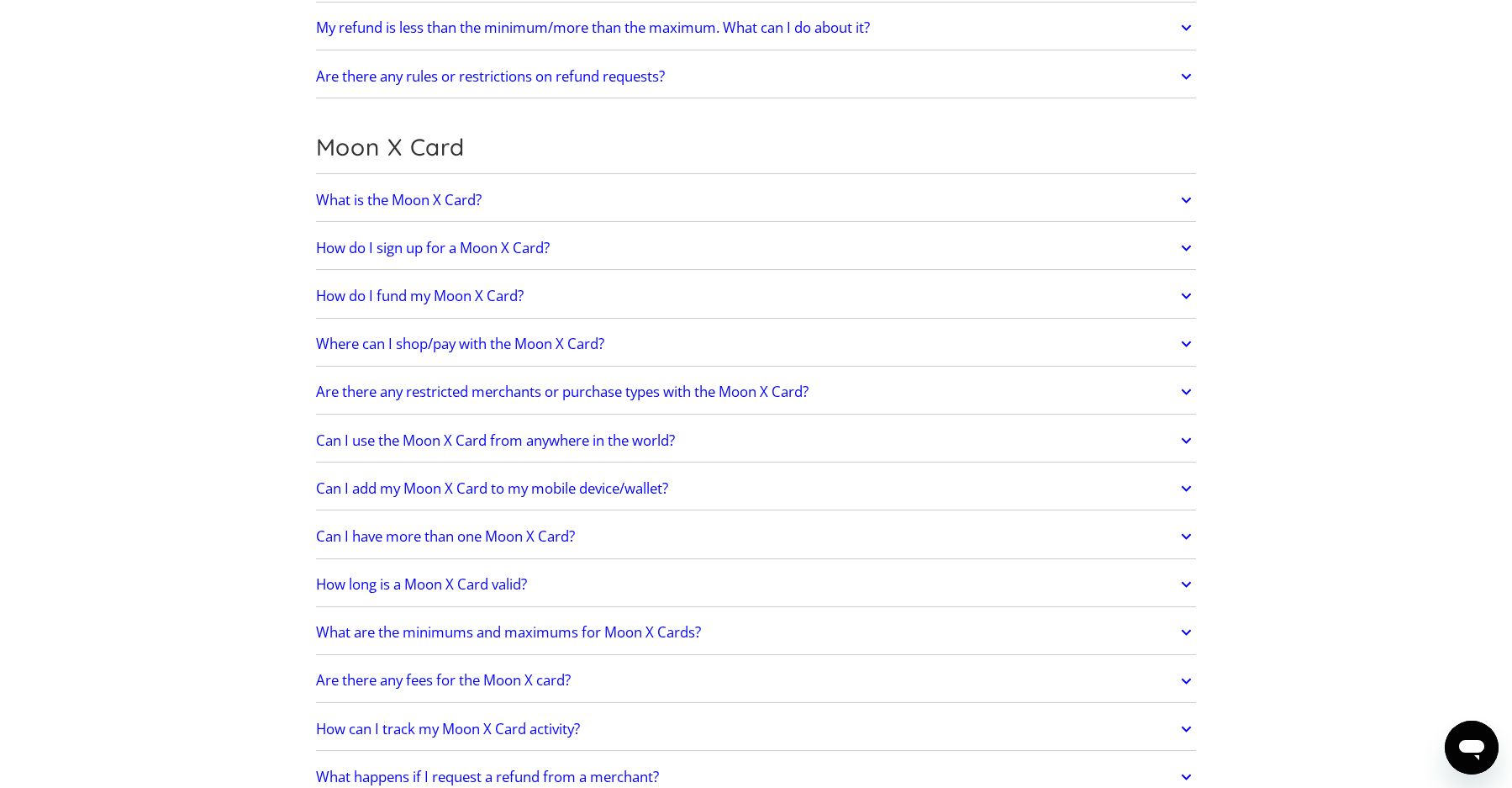 scroll, scrollTop: 1277, scrollLeft: 0, axis: vertical 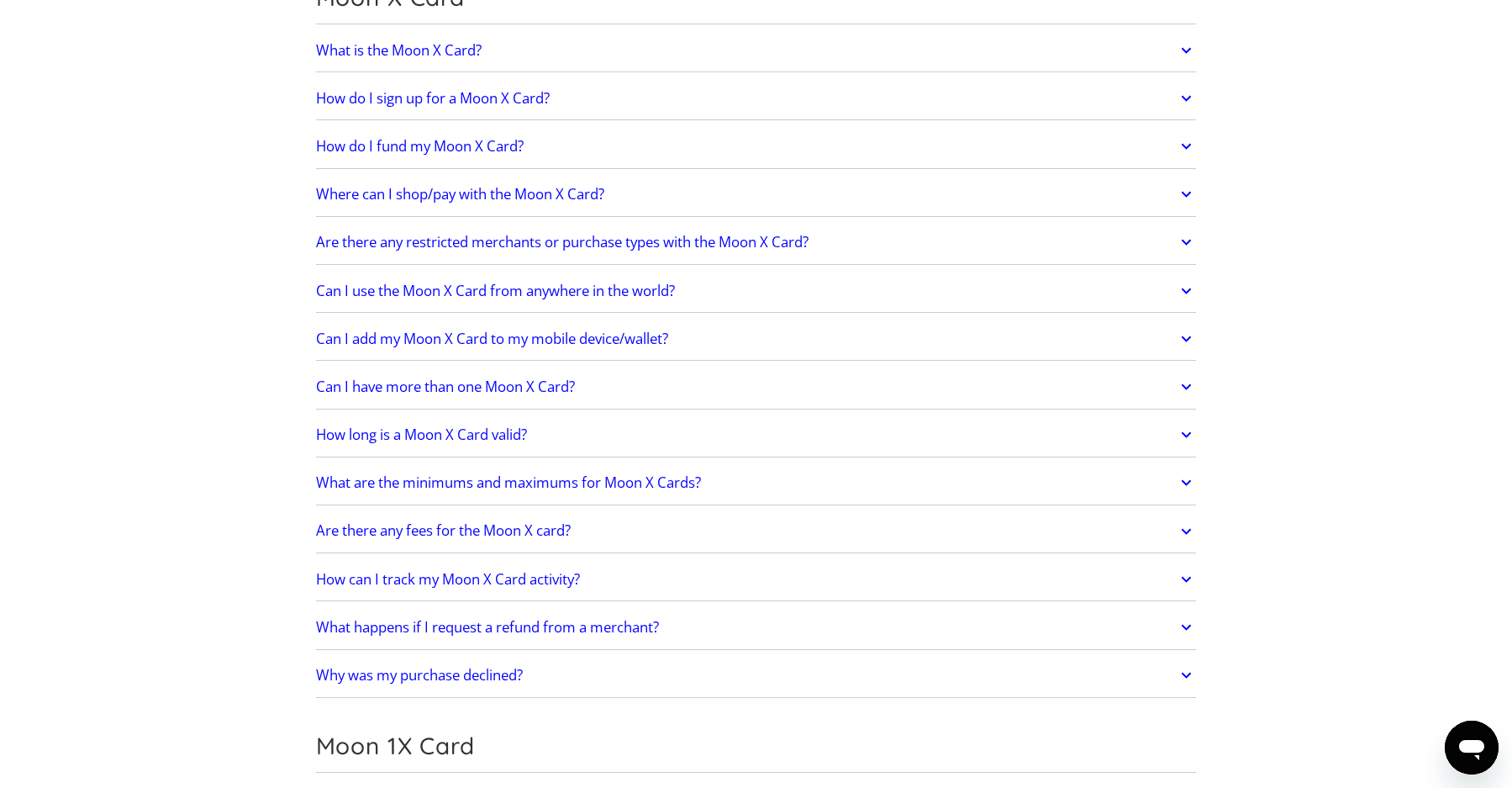 click on "Can I have more than one Moon X Card?" at bounding box center [756, 387] 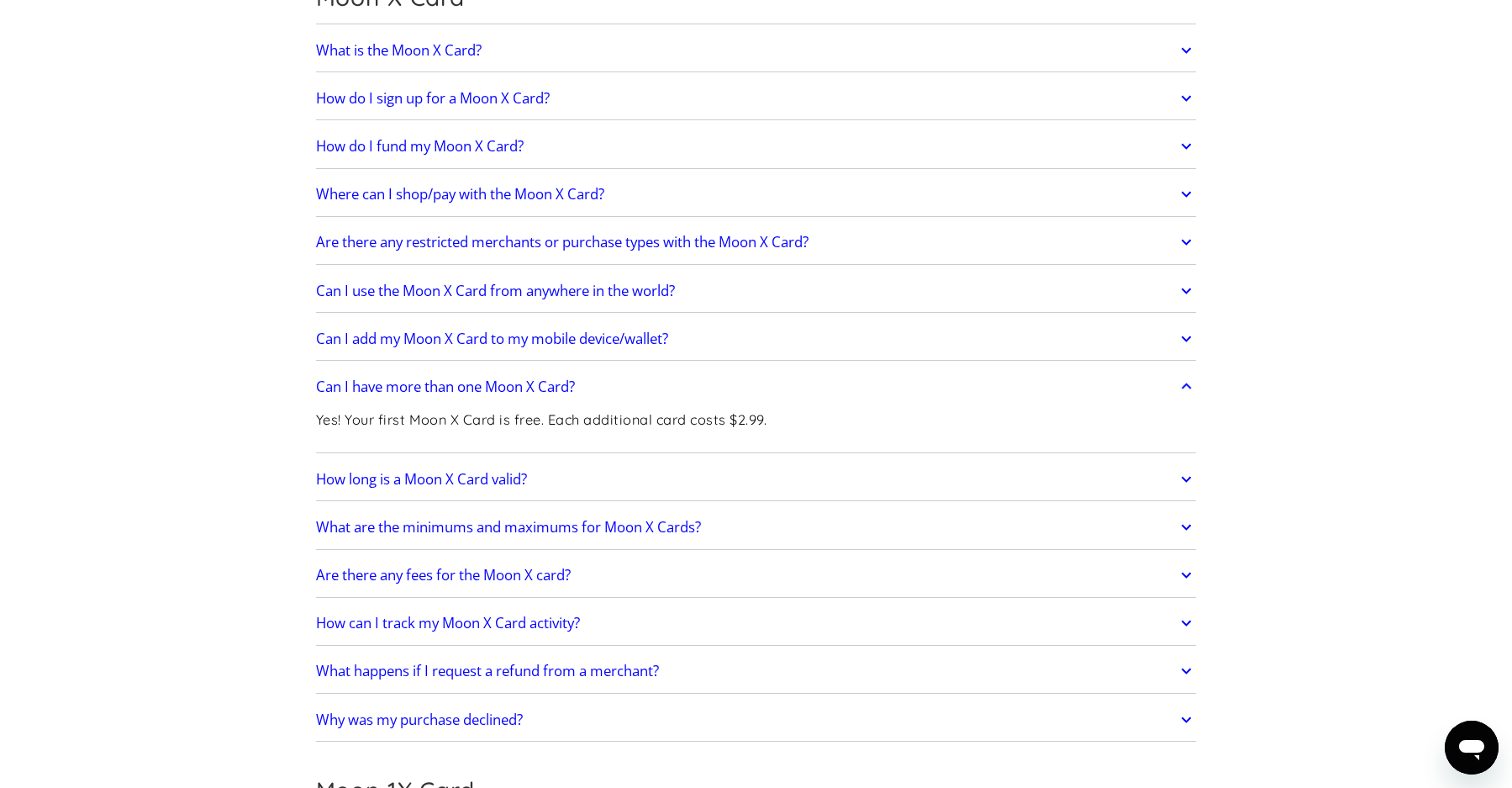 click on "Can I have more than one Moon X Card?" at bounding box center [445, 387] 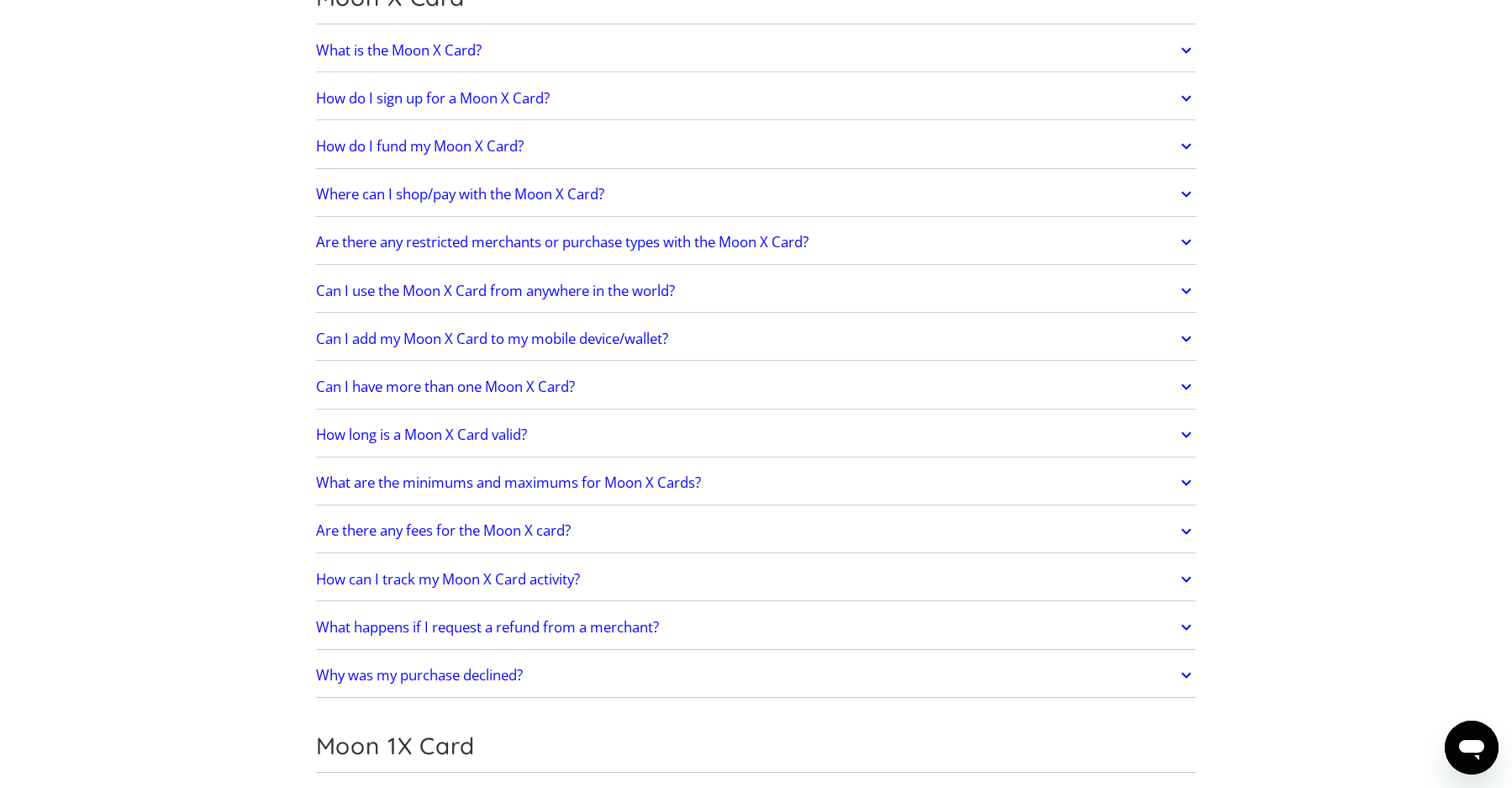 click on "How long is a Moon X Card valid?" at bounding box center (421, 435) 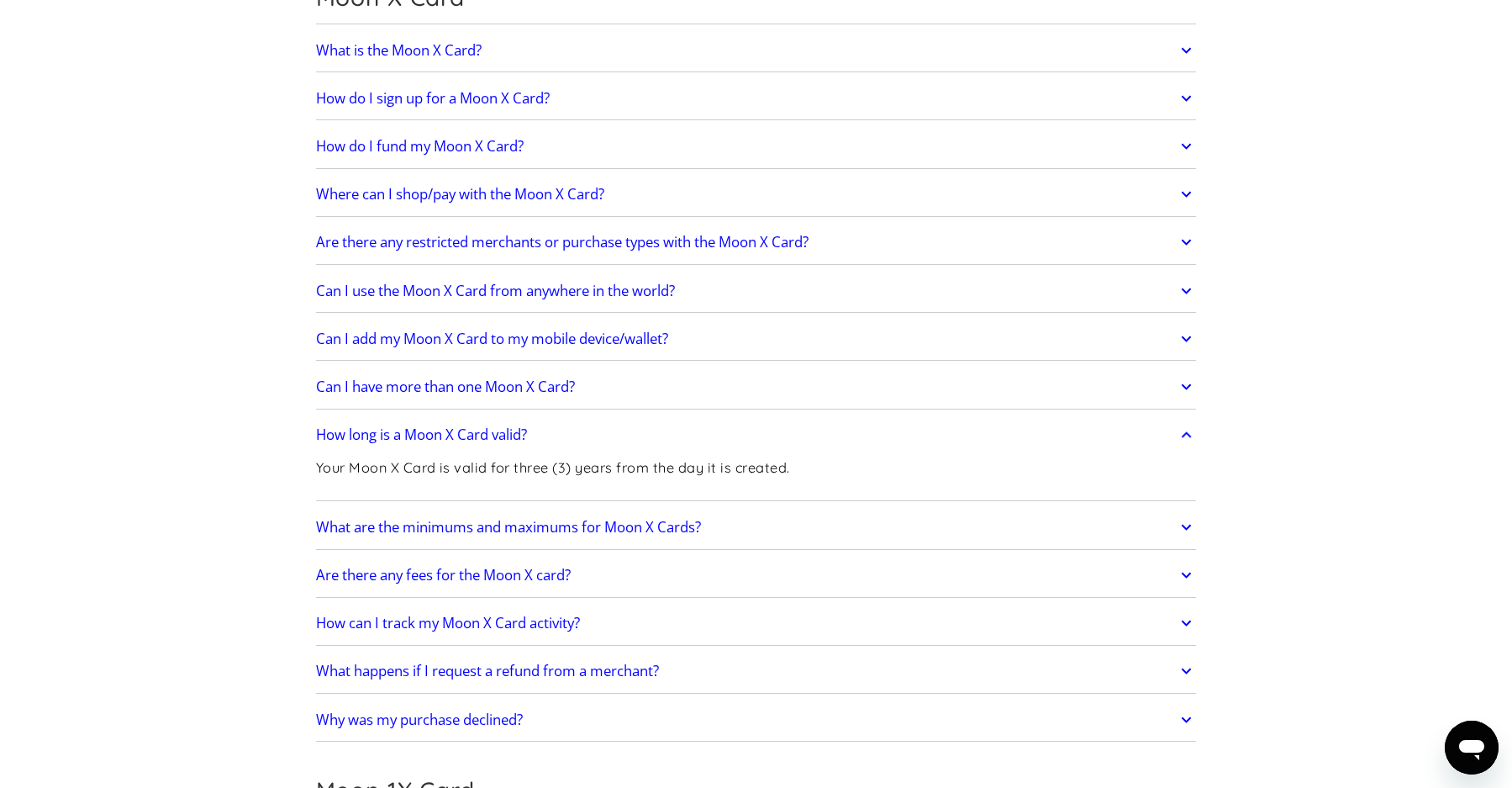 click on "How long is a Moon X Card valid?" at bounding box center (421, 435) 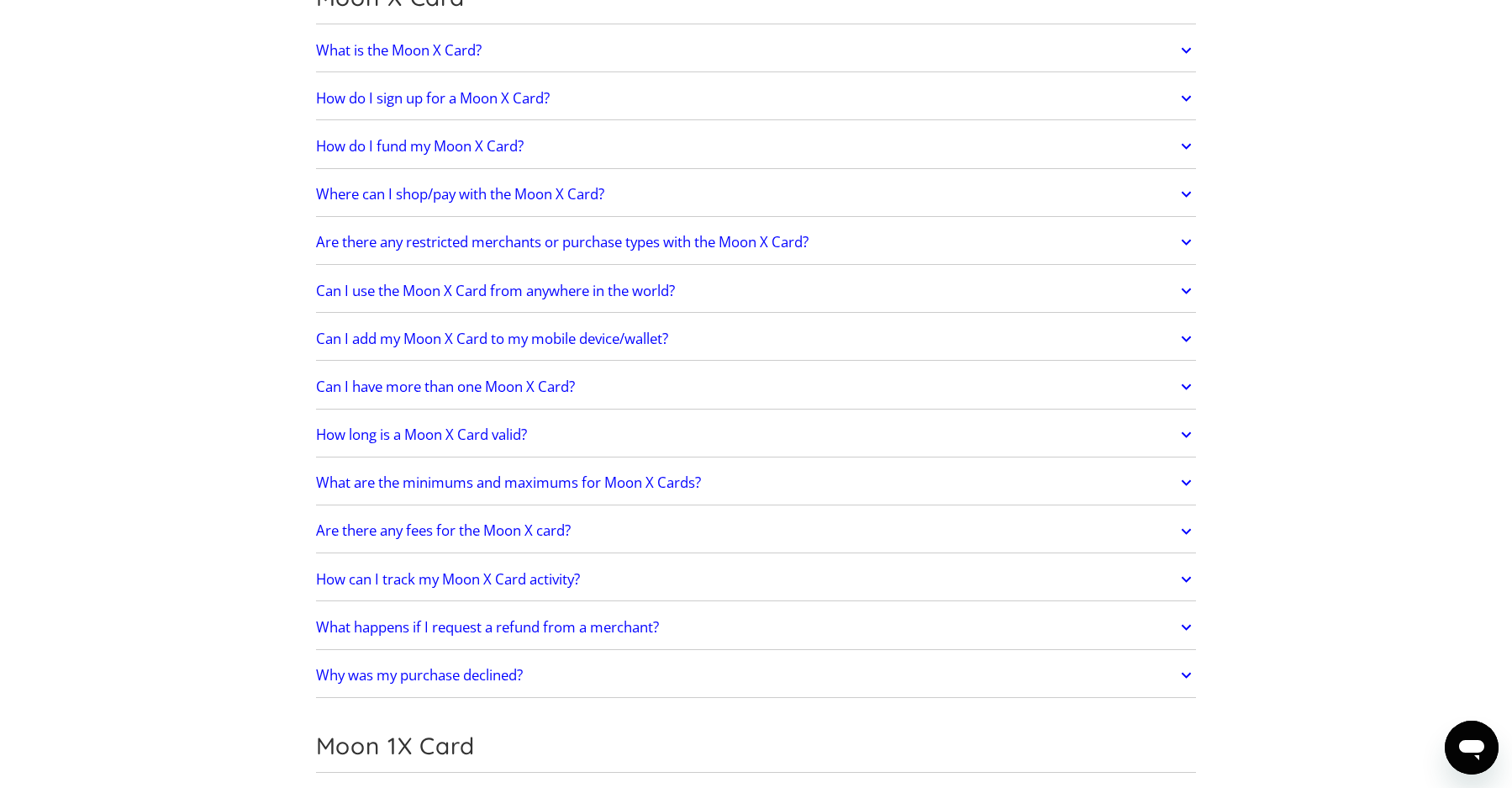 click on "What are the minimums and maximums for Moon X Cards?" at bounding box center [508, 483] 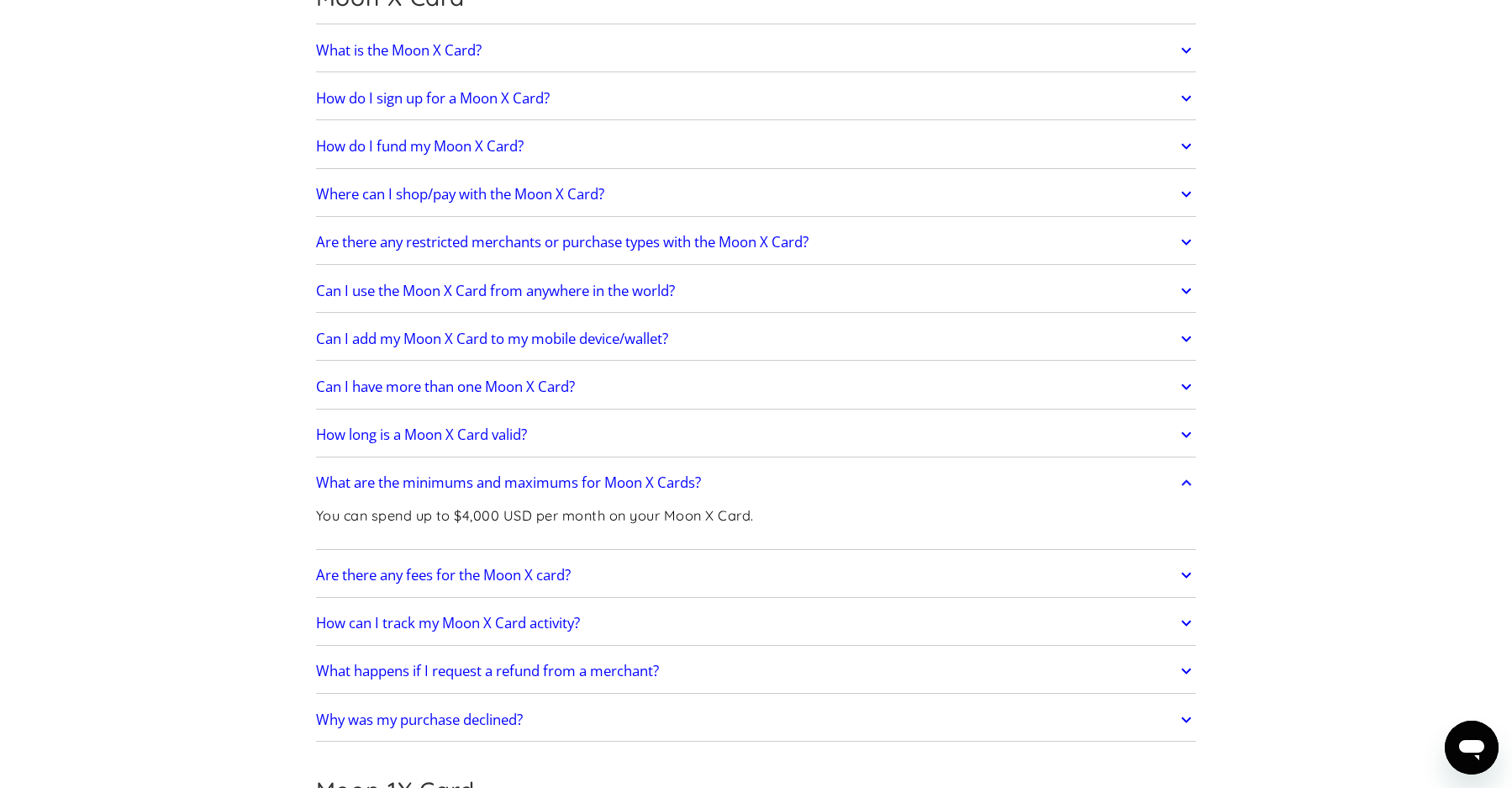 click on "What are the minimums and maximums for Moon X Cards?" at bounding box center [508, 483] 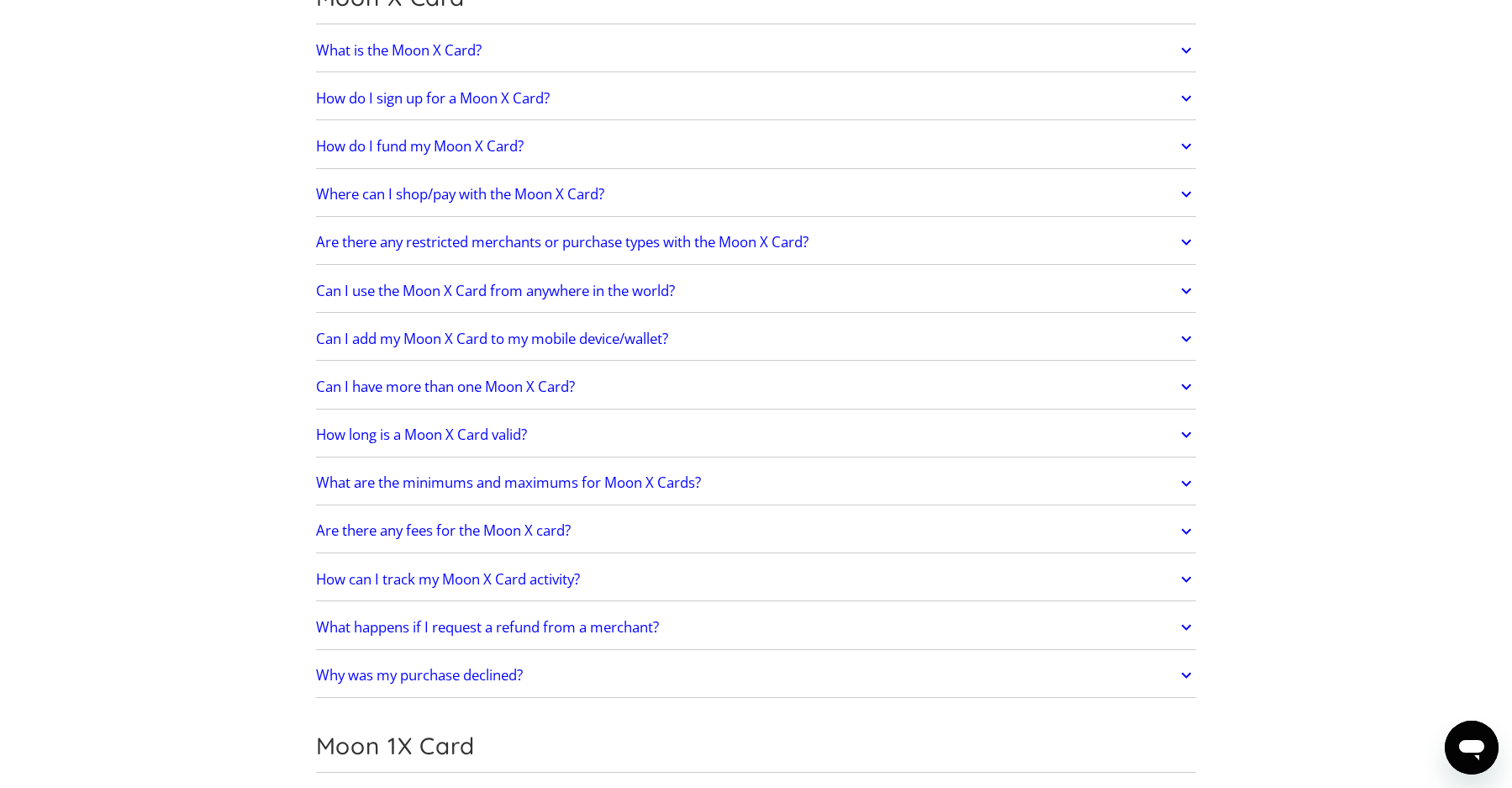 click on "Are there any fees for the Moon X card?" at bounding box center (443, 531) 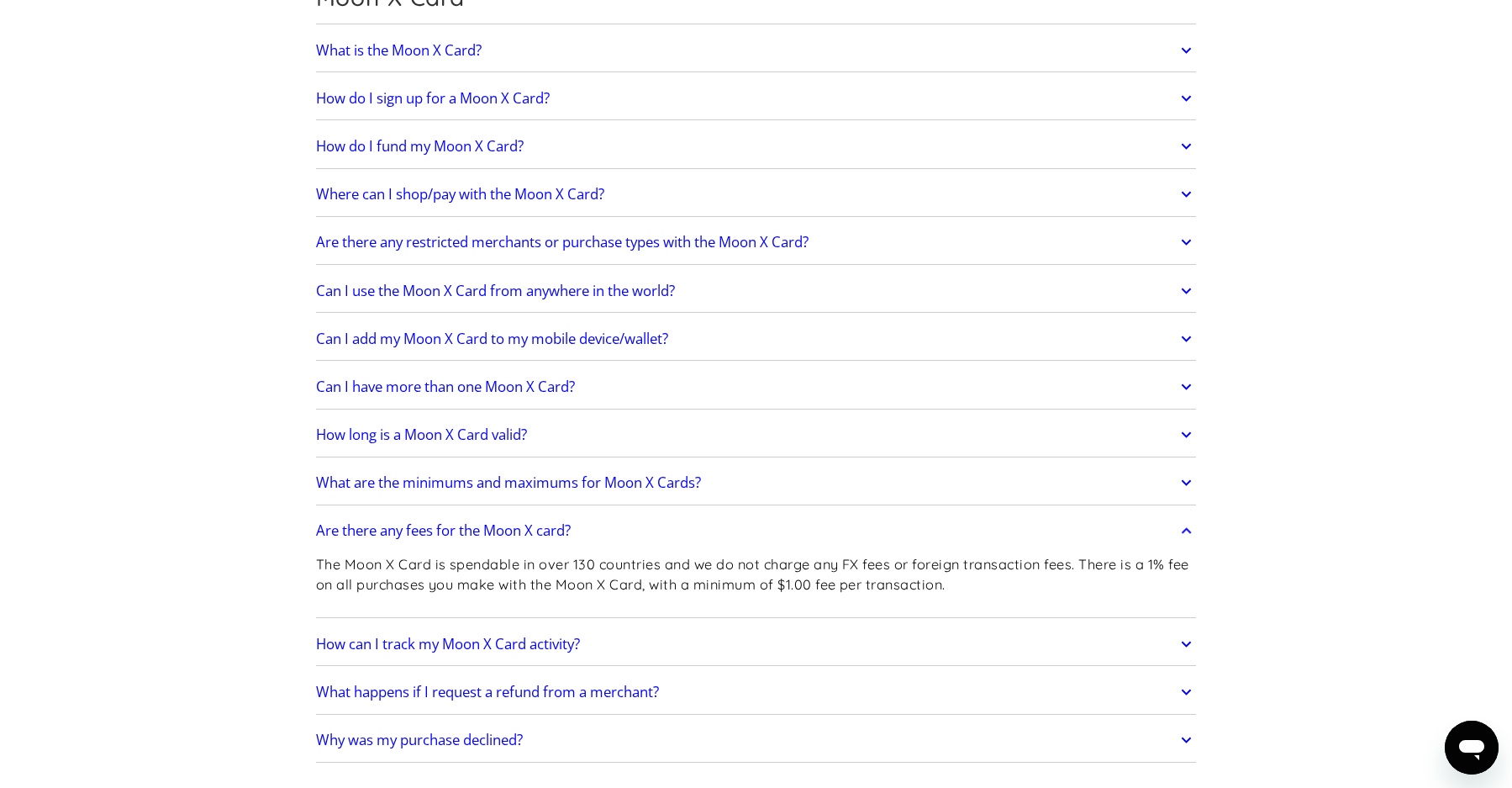click on "Are there any fees for the Moon X card?" at bounding box center (443, 531) 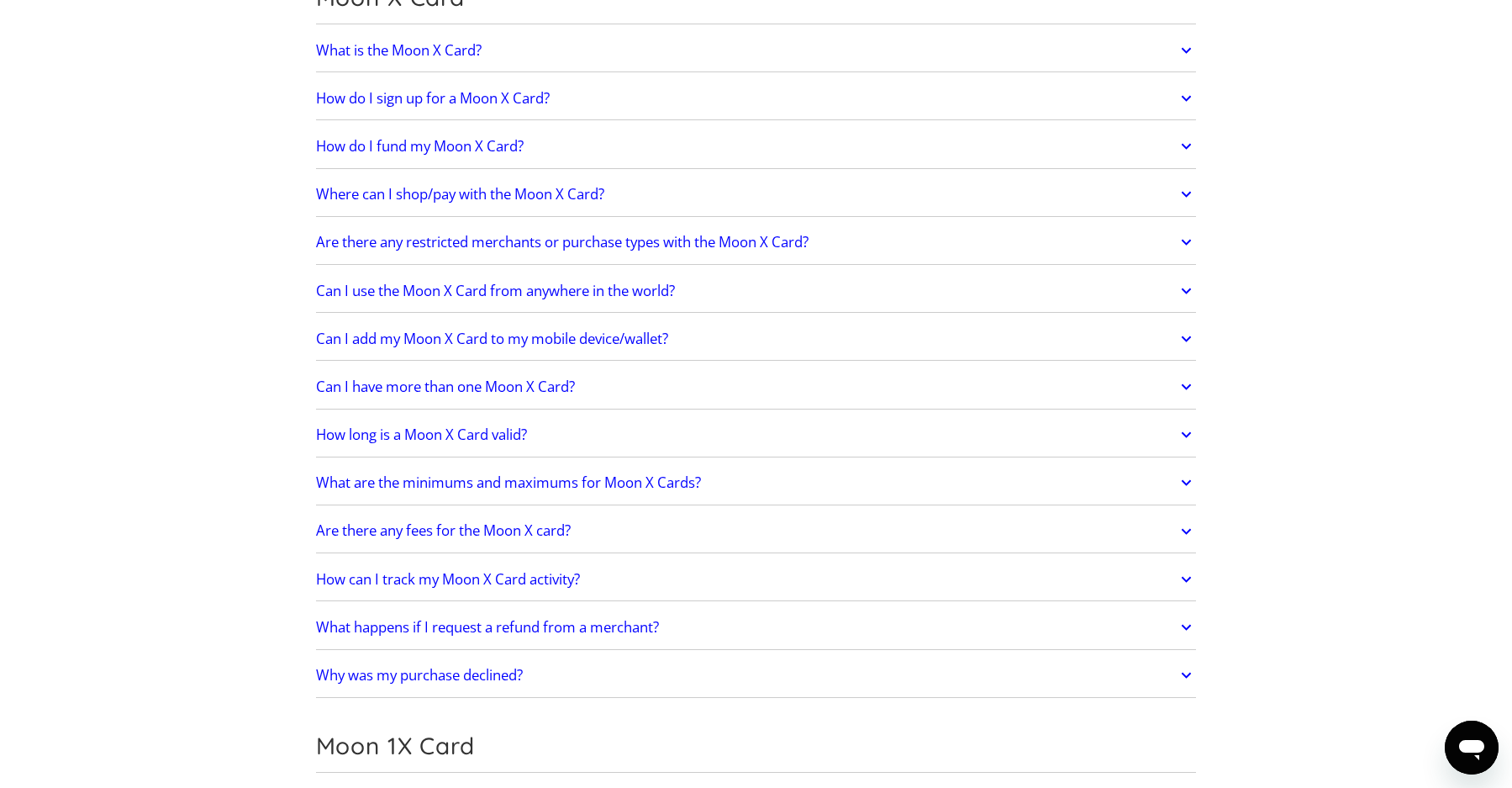 click on "How can I track my Moon X Card activity?" at bounding box center [448, 579] 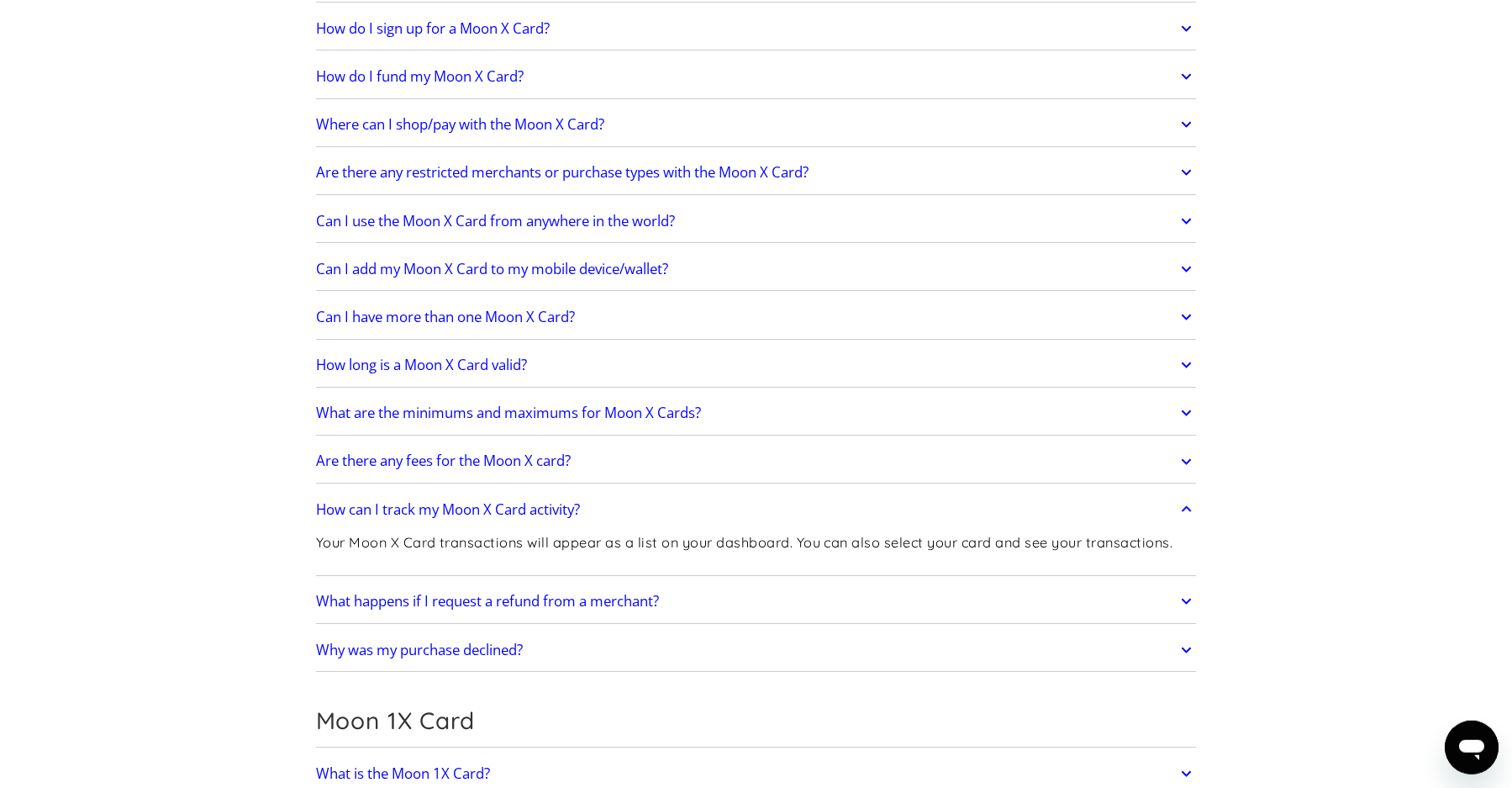 scroll, scrollTop: 1393, scrollLeft: 0, axis: vertical 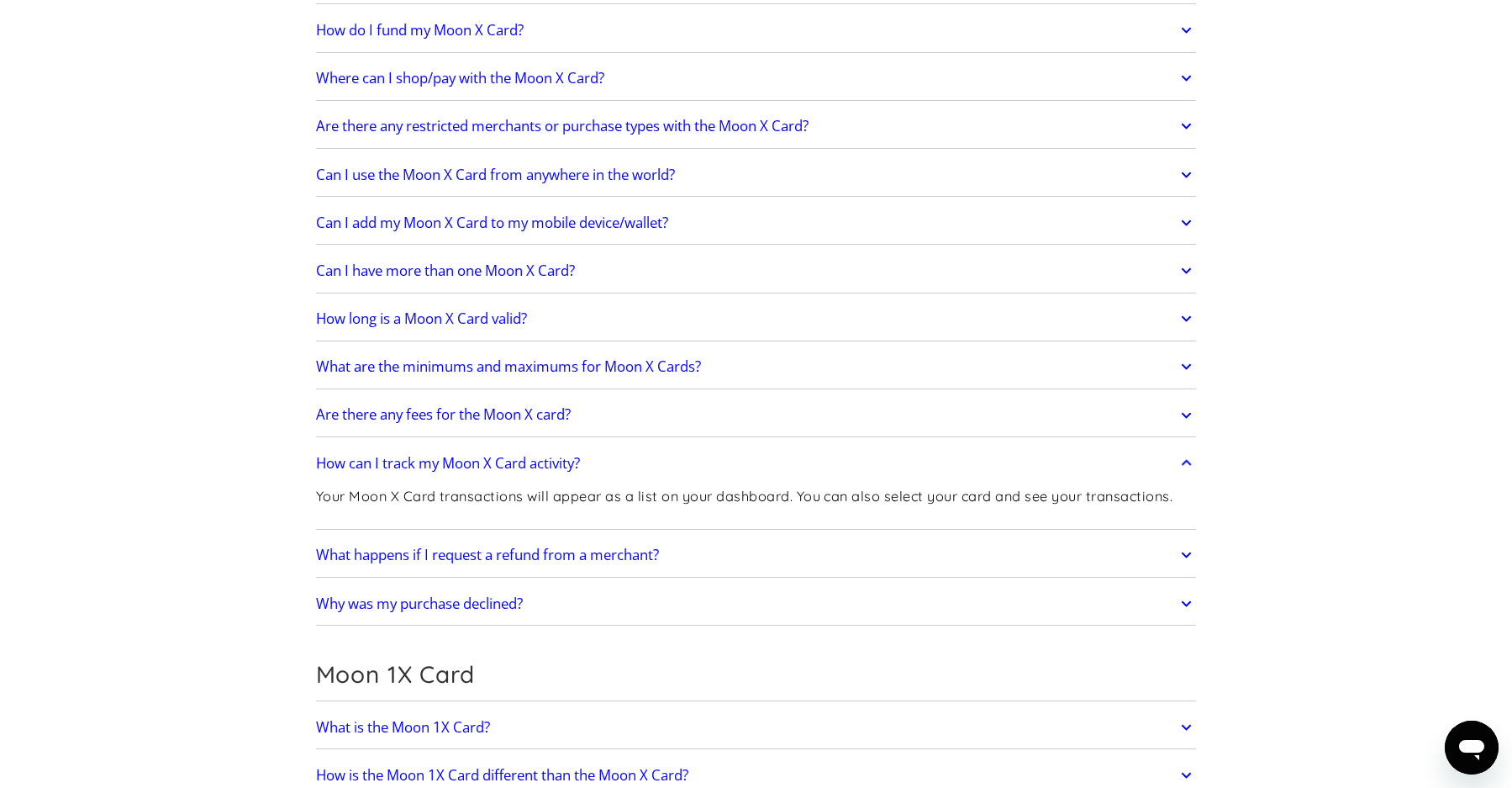 click on "How can I track my Moon X Card activity?" at bounding box center (448, 463) 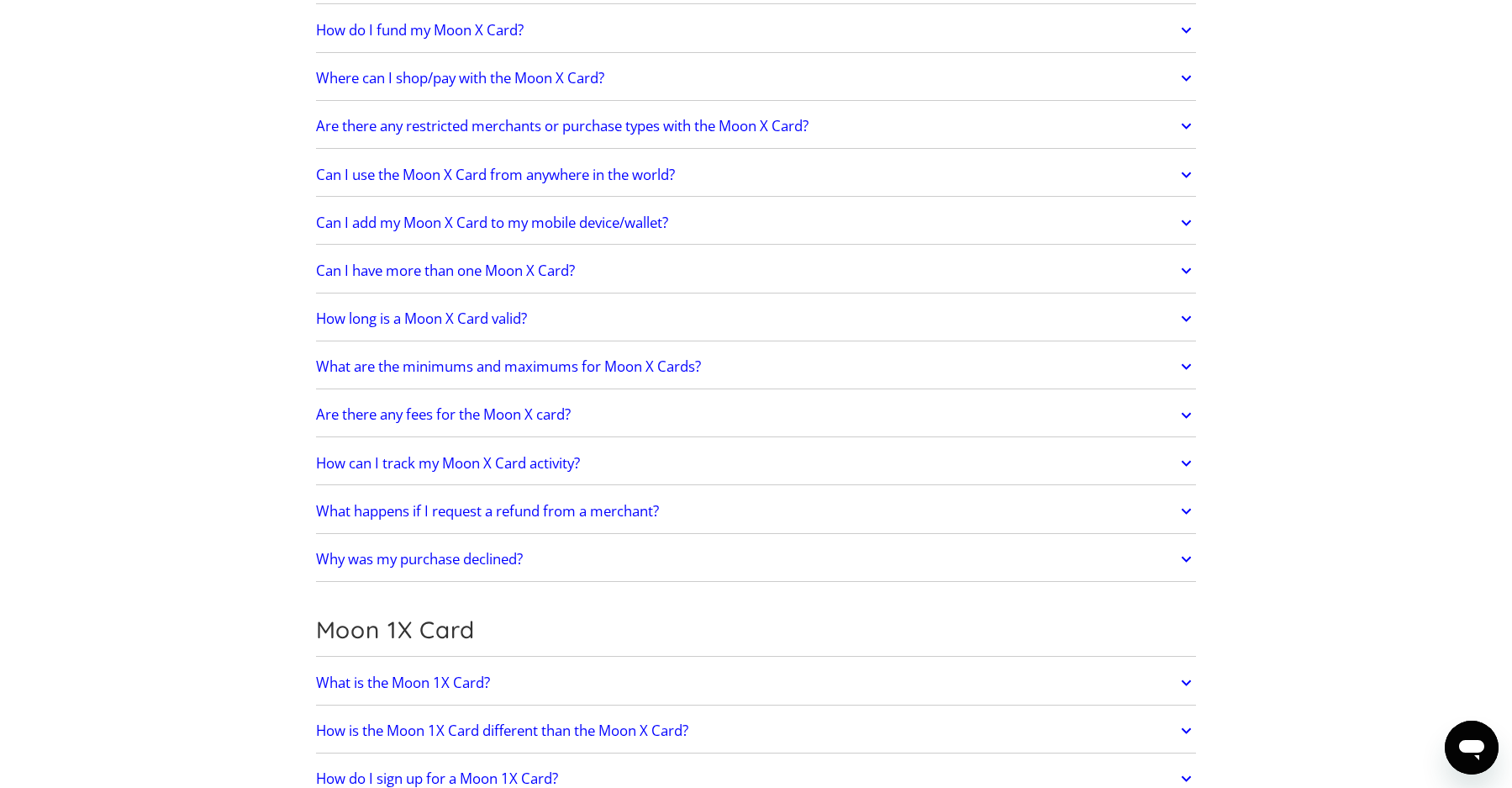 click on "What happens if I request a refund from a merchant?" at bounding box center [487, 511] 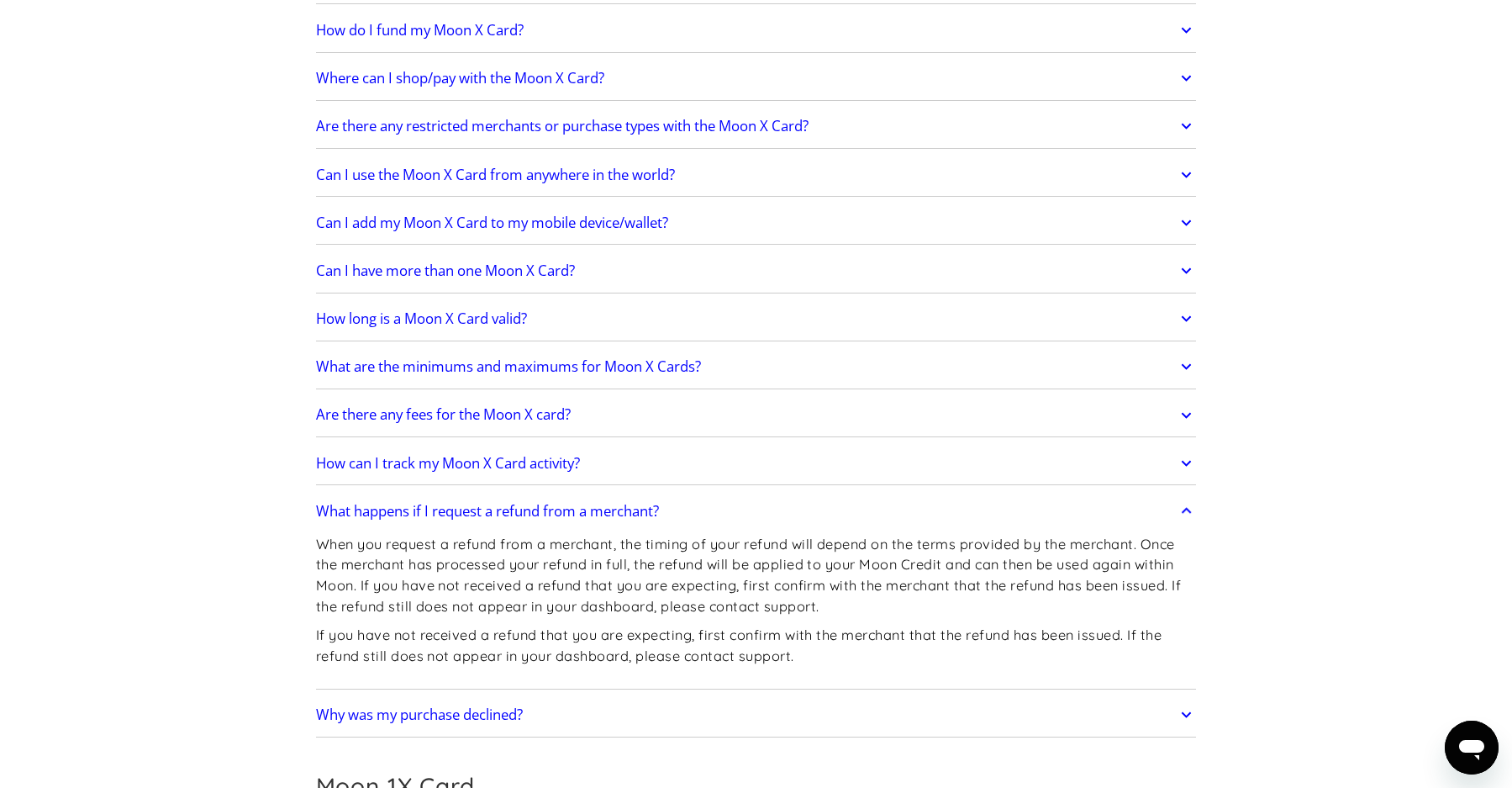 click on "What happens if I request a refund from a merchant?" at bounding box center [487, 511] 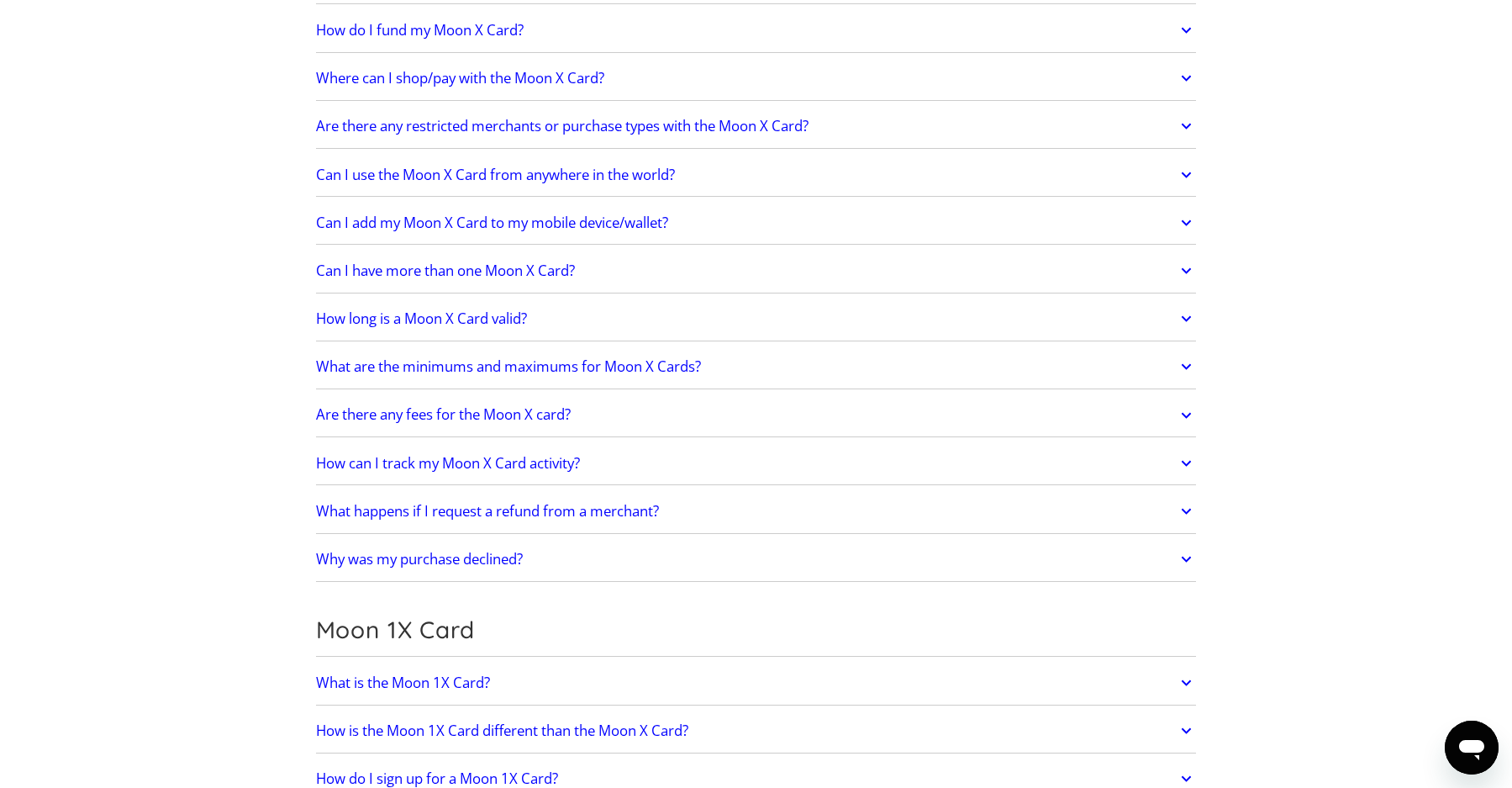 click on "What happens if I request a refund from a merchant?" at bounding box center [487, 511] 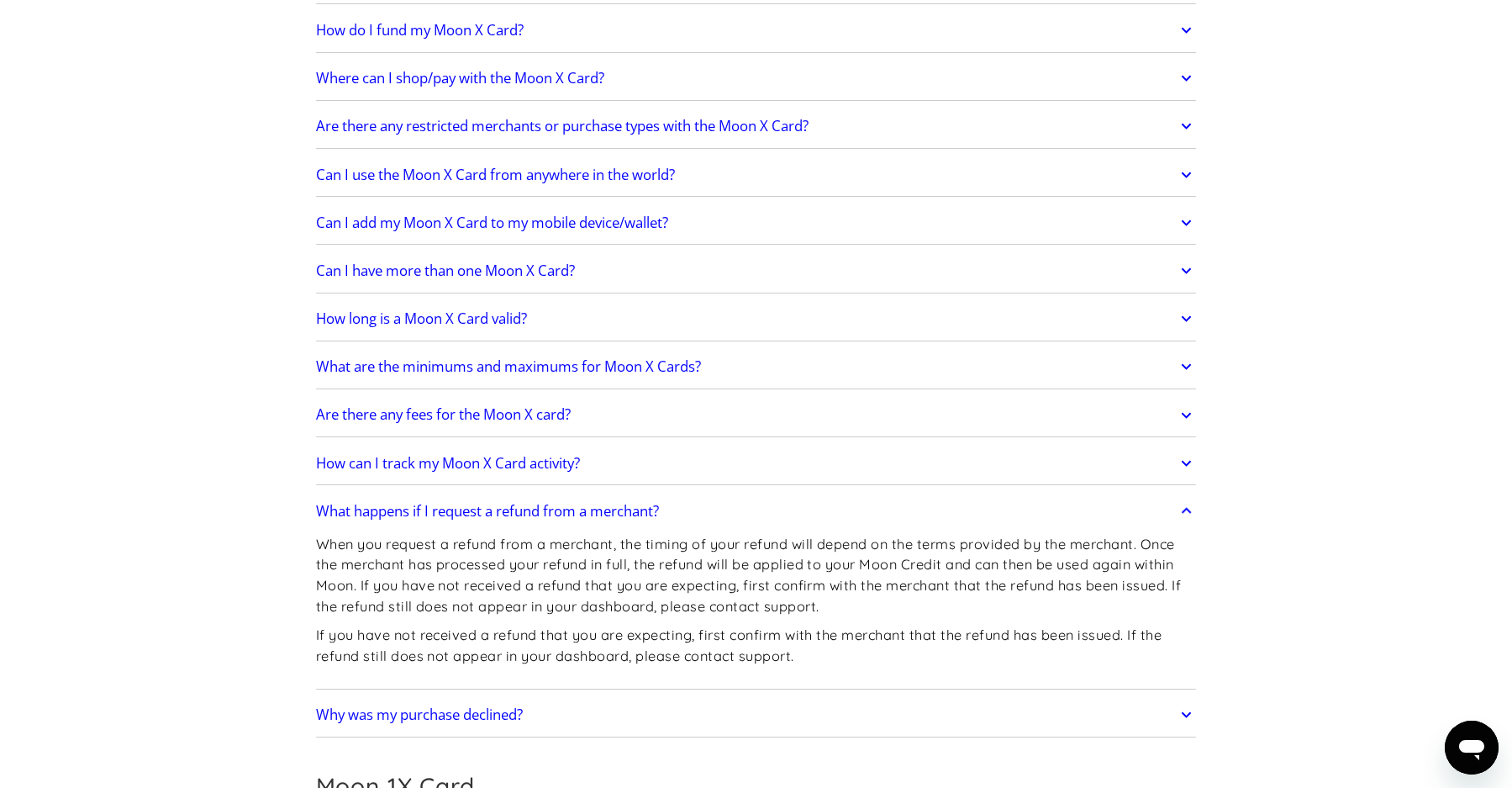 click on "What happens if I request a refund from a merchant?" at bounding box center [487, 511] 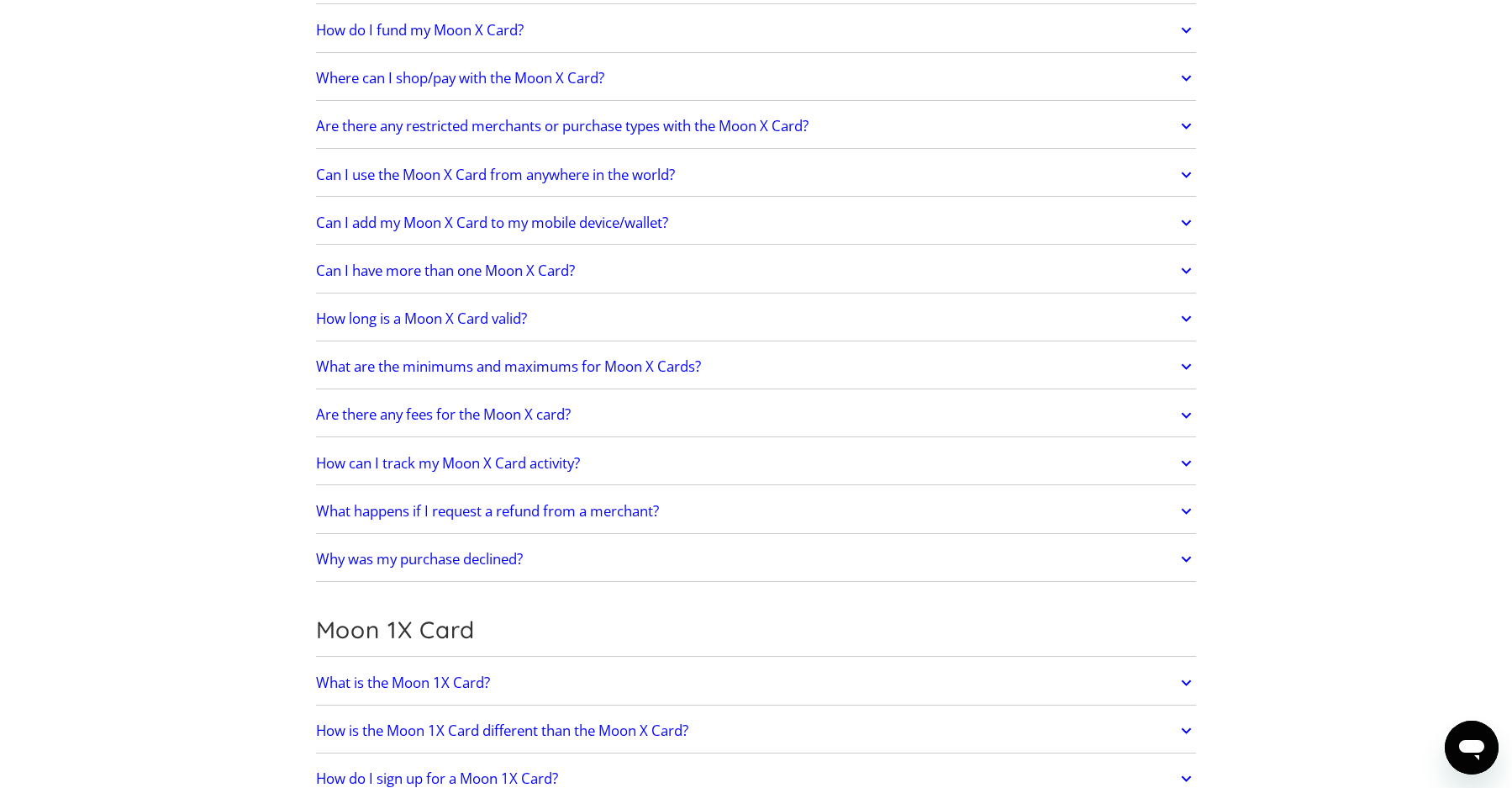 click on "Why was my purchase declined?" at bounding box center [419, 559] 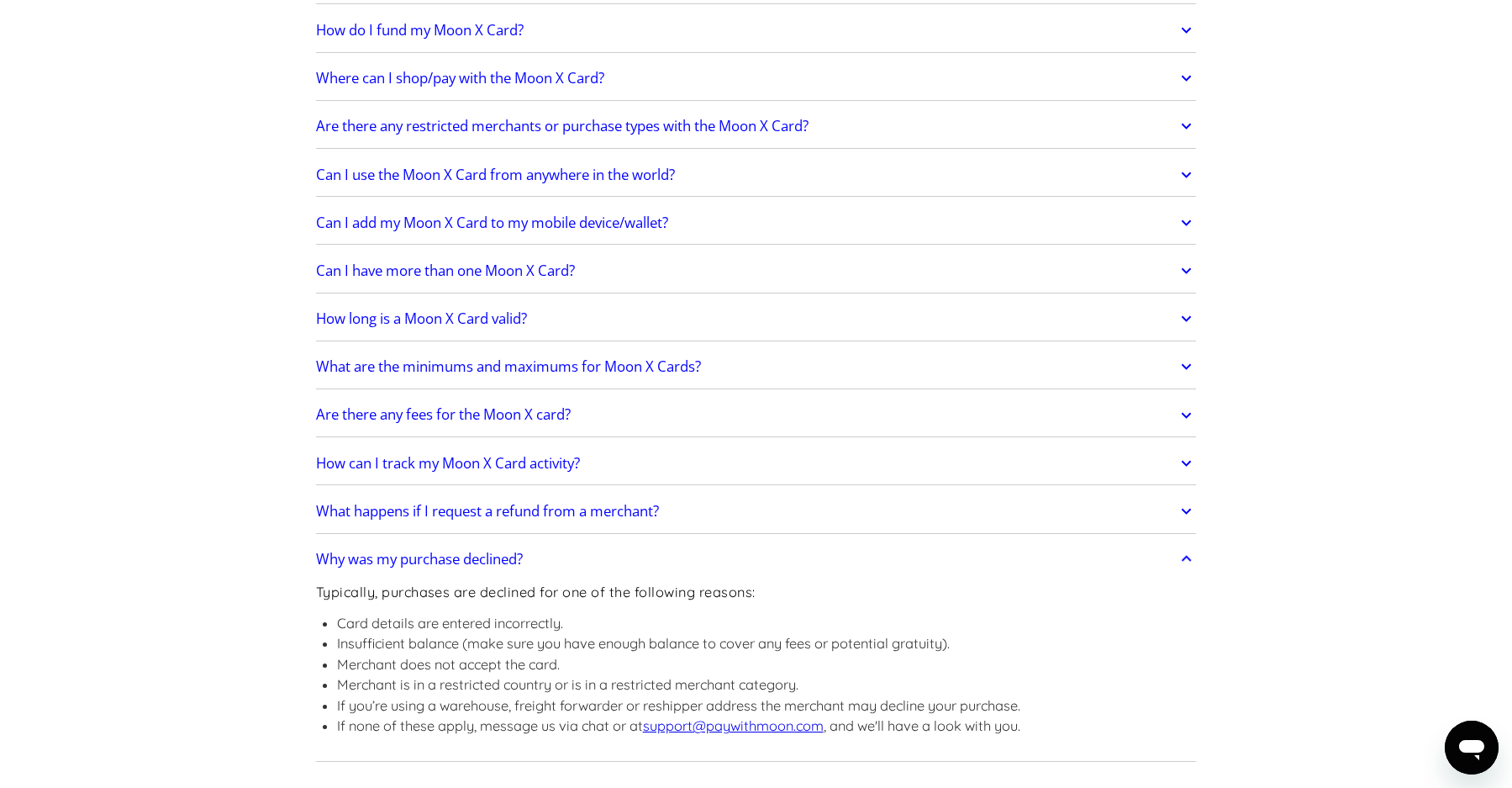 click on "Why was my purchase declined?" at bounding box center [419, 559] 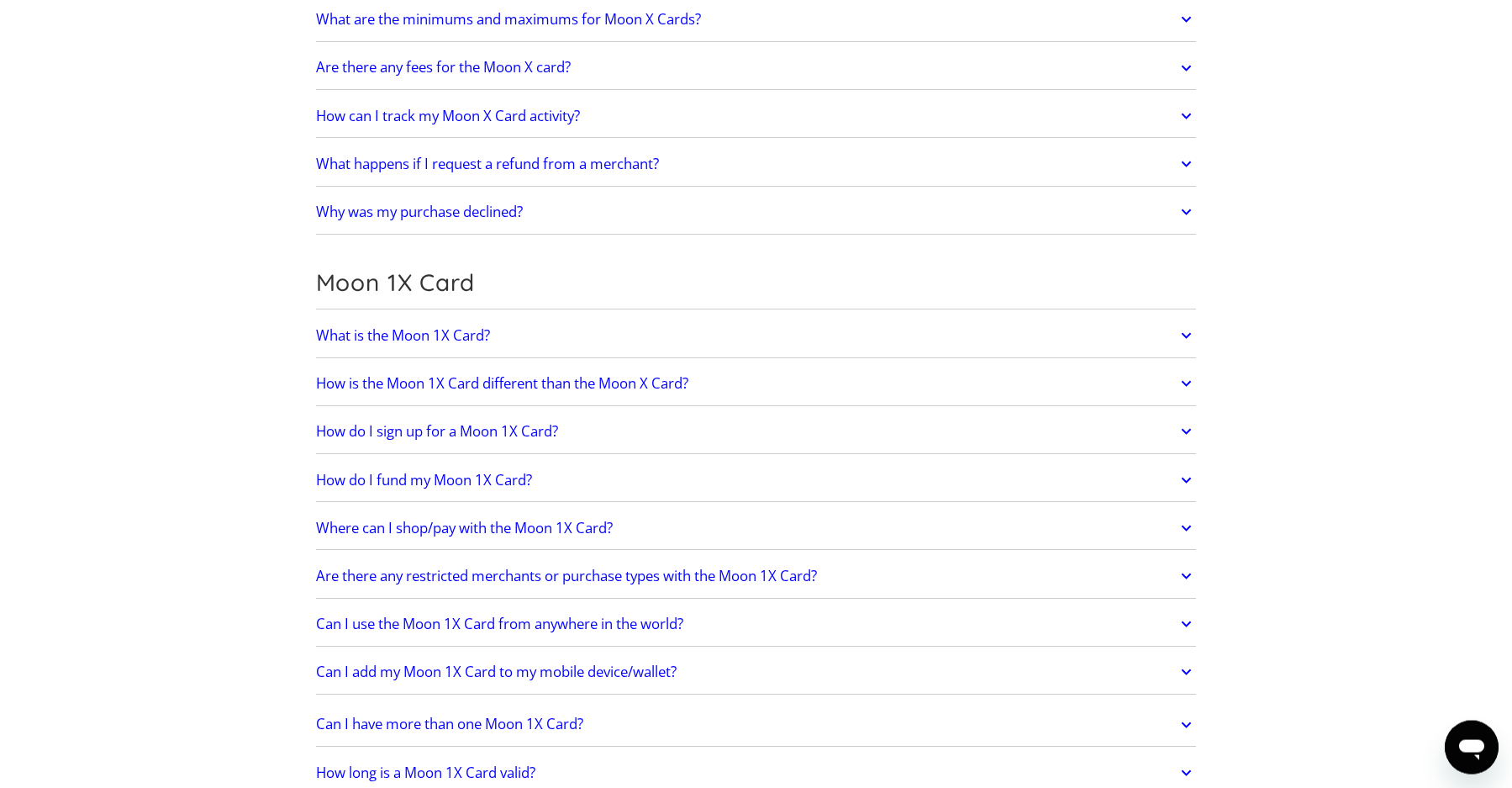 scroll, scrollTop: 1741, scrollLeft: 0, axis: vertical 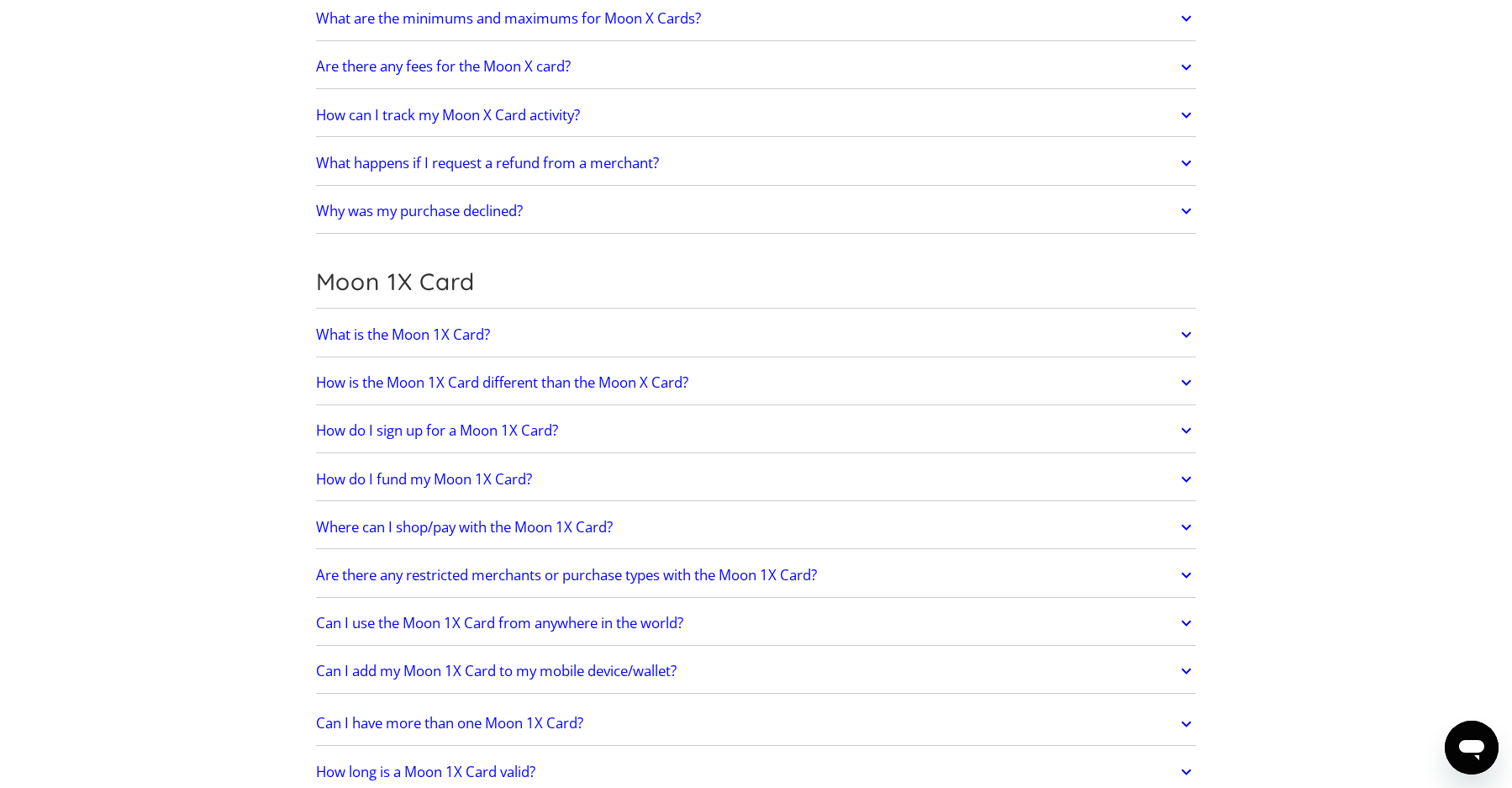 click on "What is the Moon 1X Card?" at bounding box center (756, -414) 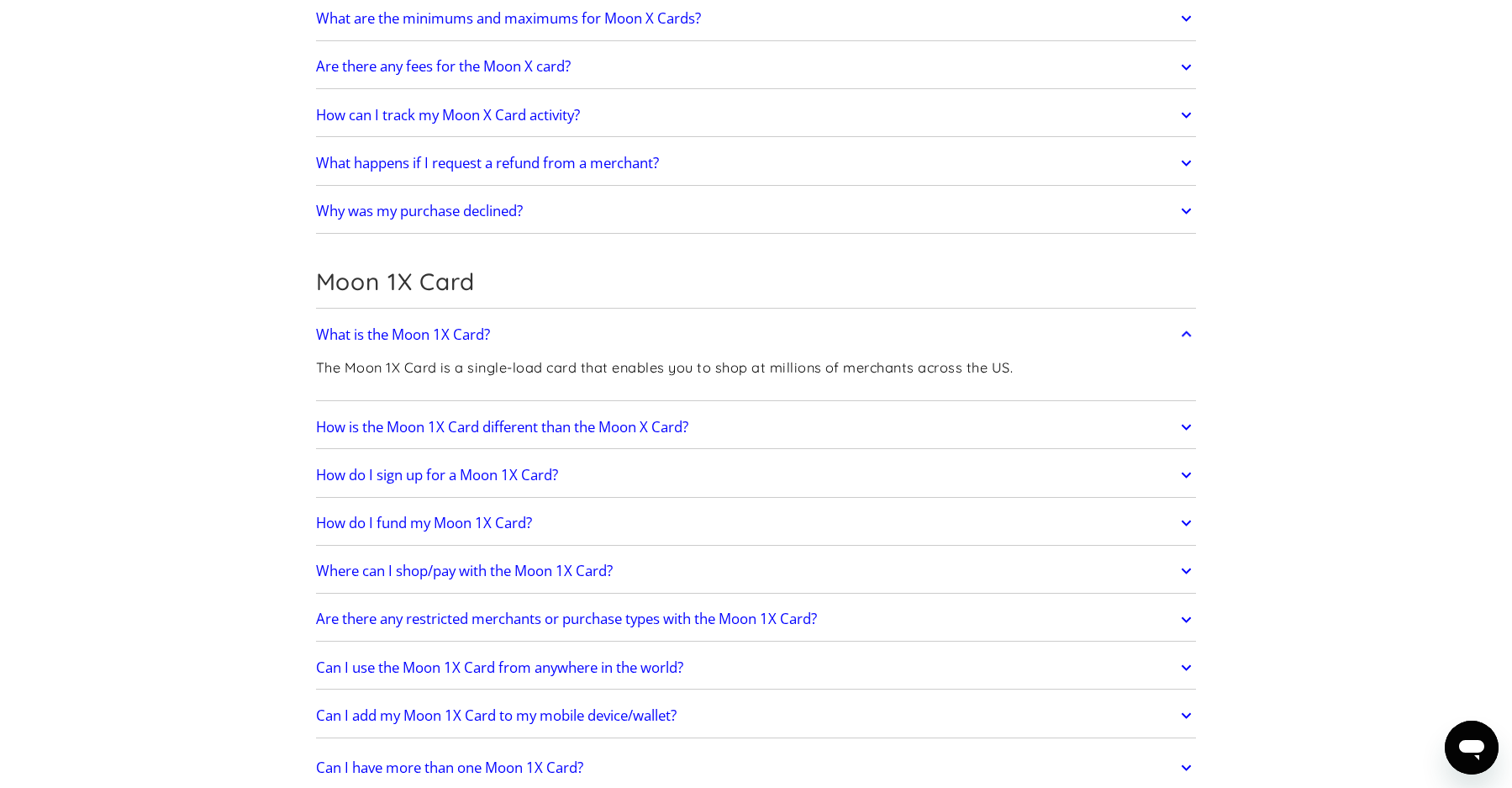 click on "What is the Moon 1X Card?" at bounding box center (398, -414) 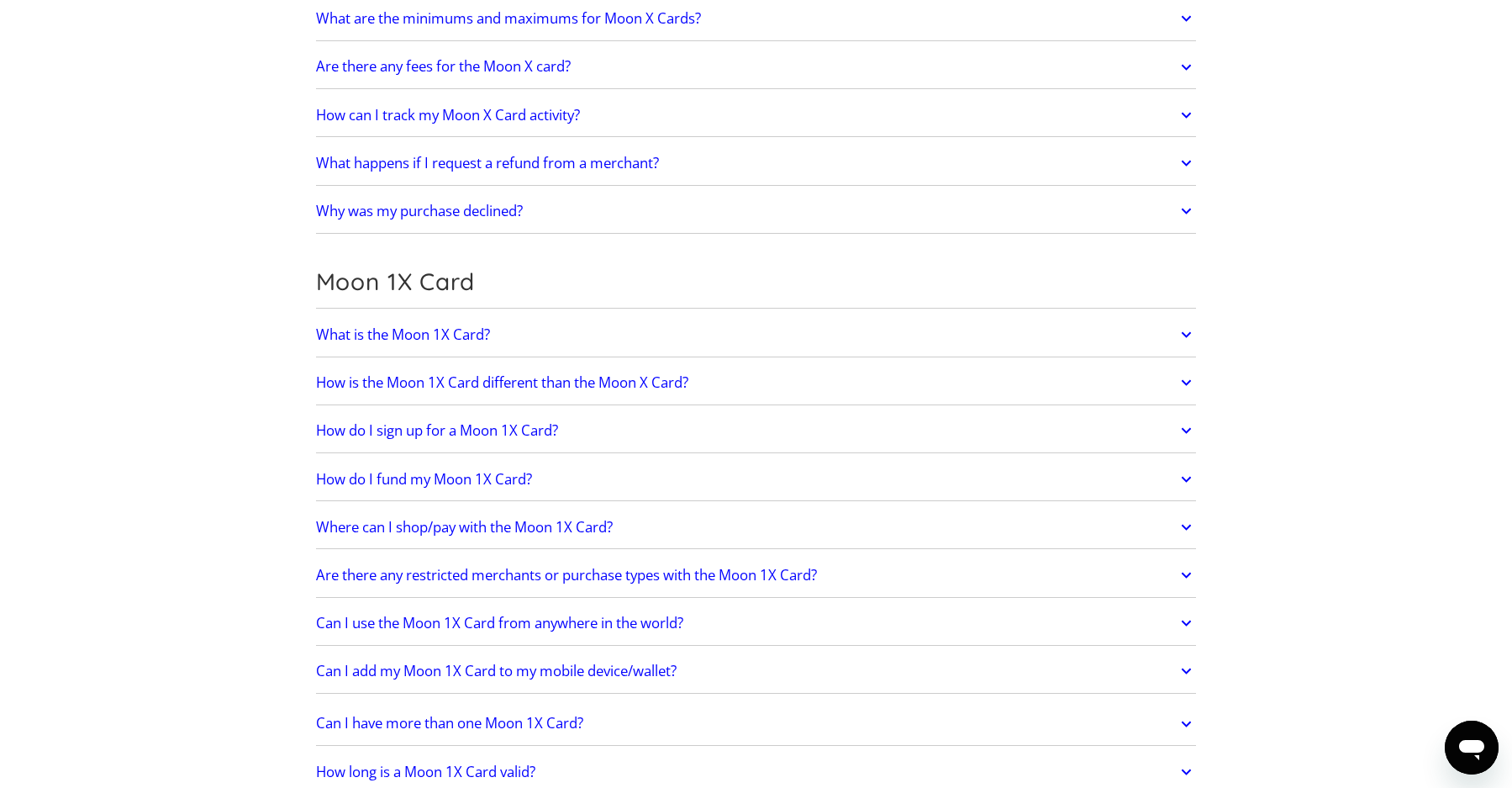 click on "How is the Moon 1X Card different than the Moon X Card?" at bounding box center (502, 383) 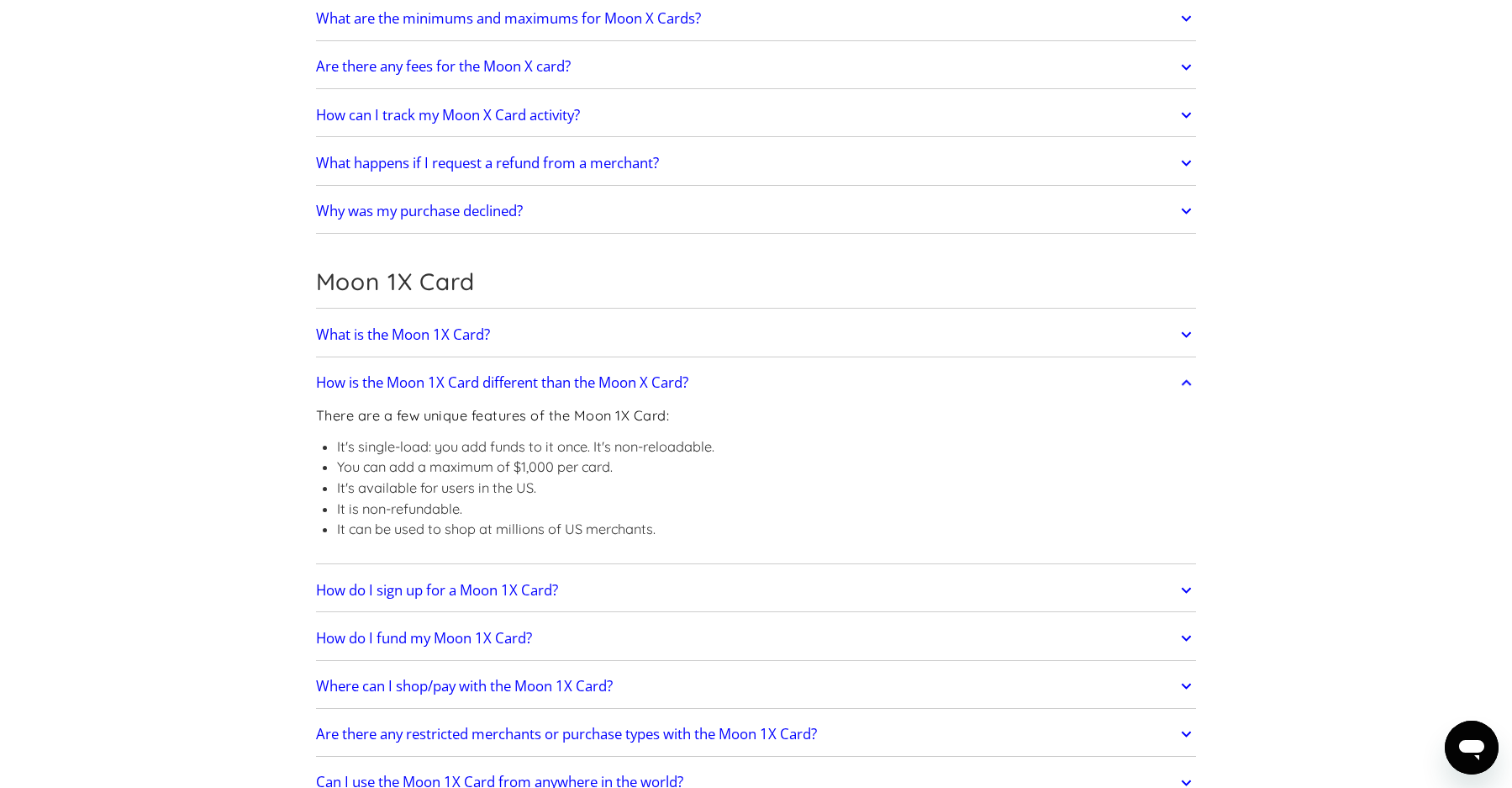 click on "How is the Moon 1X Card different than the Moon X Card?" at bounding box center [502, 383] 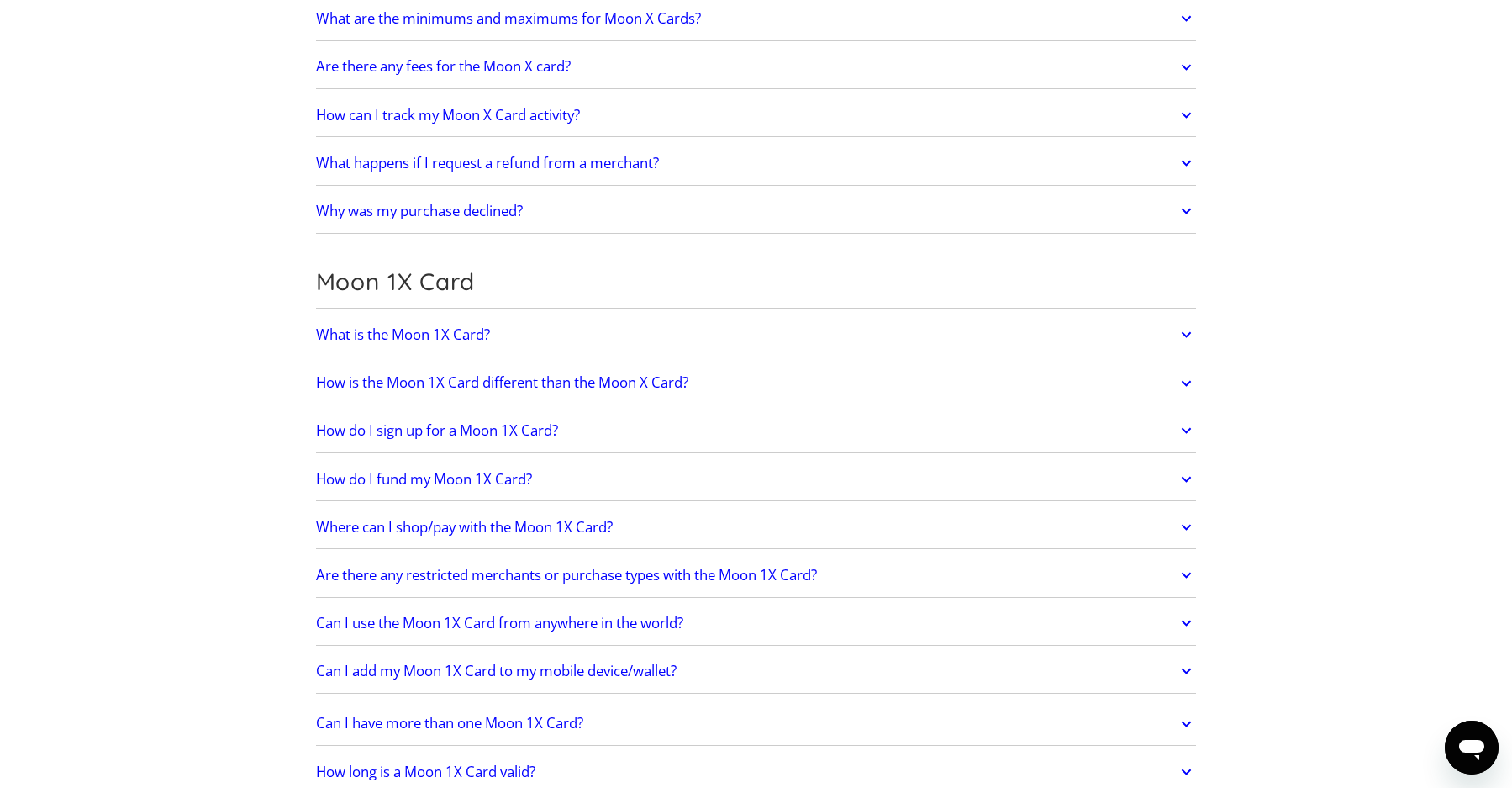 click on "What is the Moon 1X Card?" at bounding box center [398, -414] 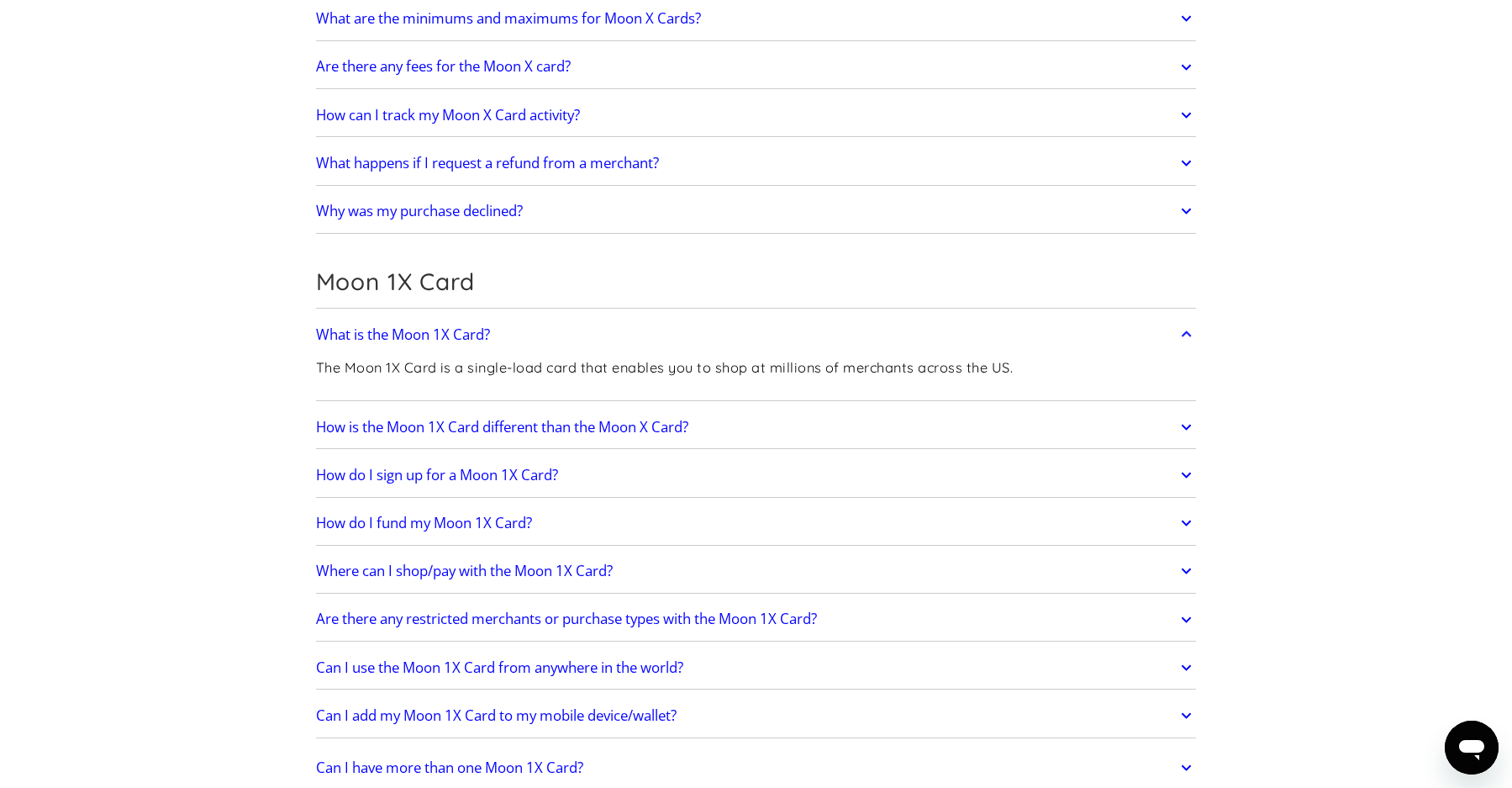 click on "What is the Moon 1X Card?" at bounding box center (398, -414) 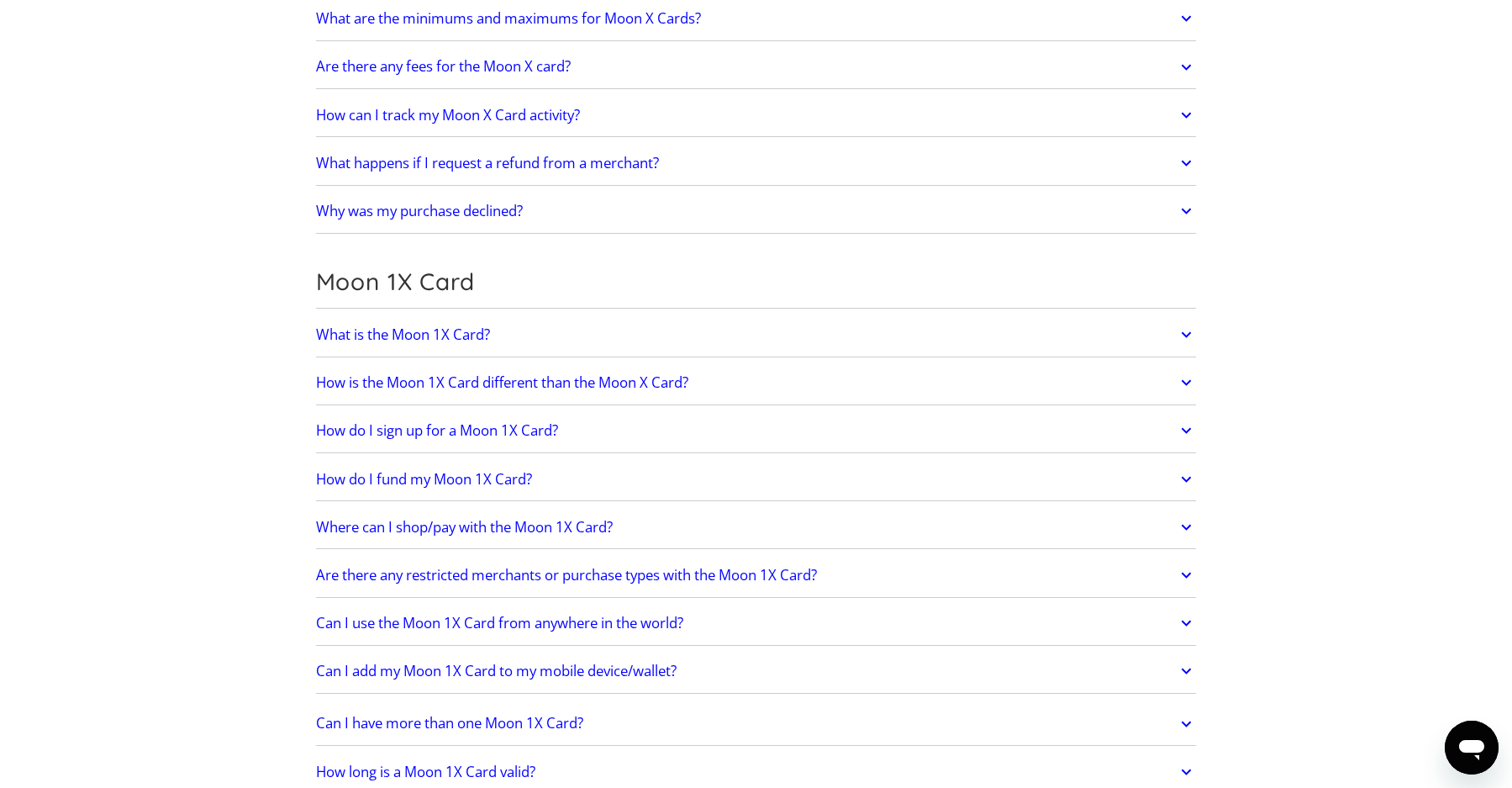 click on "How is the Moon 1X Card different than the Moon X Card?" at bounding box center (502, 383) 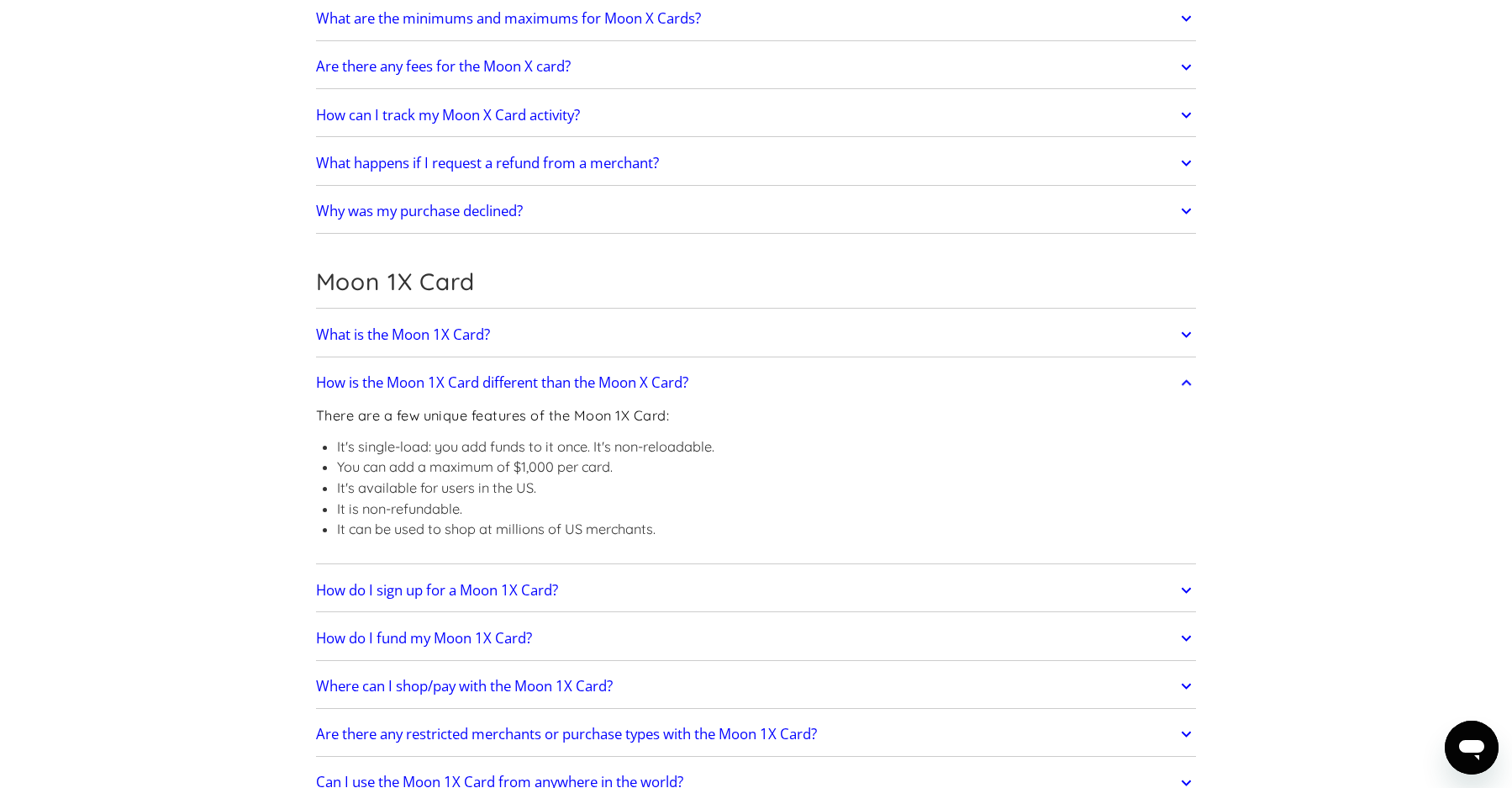 click on "How is the Moon 1X Card different than the Moon X Card?" at bounding box center [502, 383] 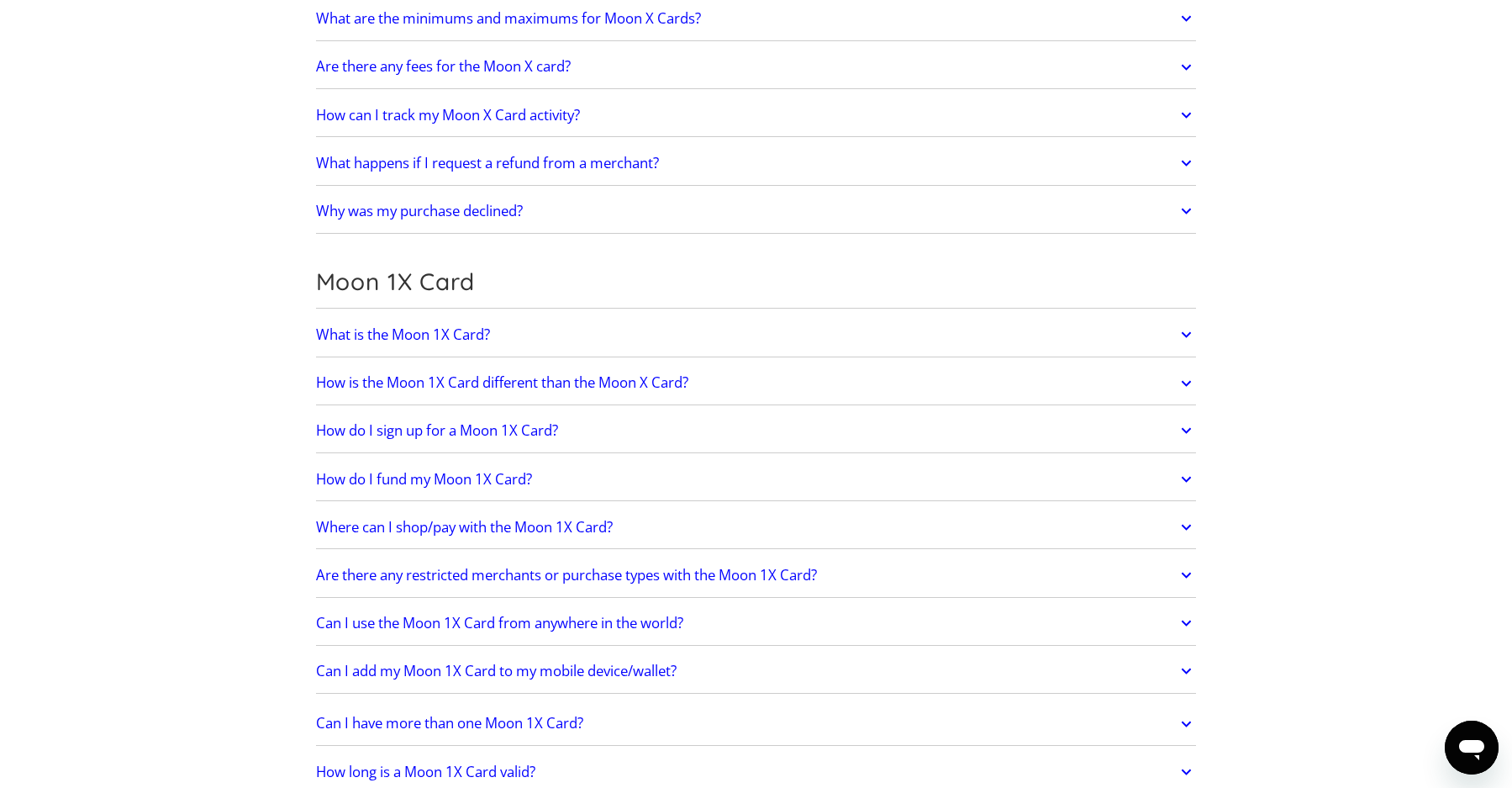 click on "How is the Moon 1X Card different than the Moon X Card?" at bounding box center (502, 383) 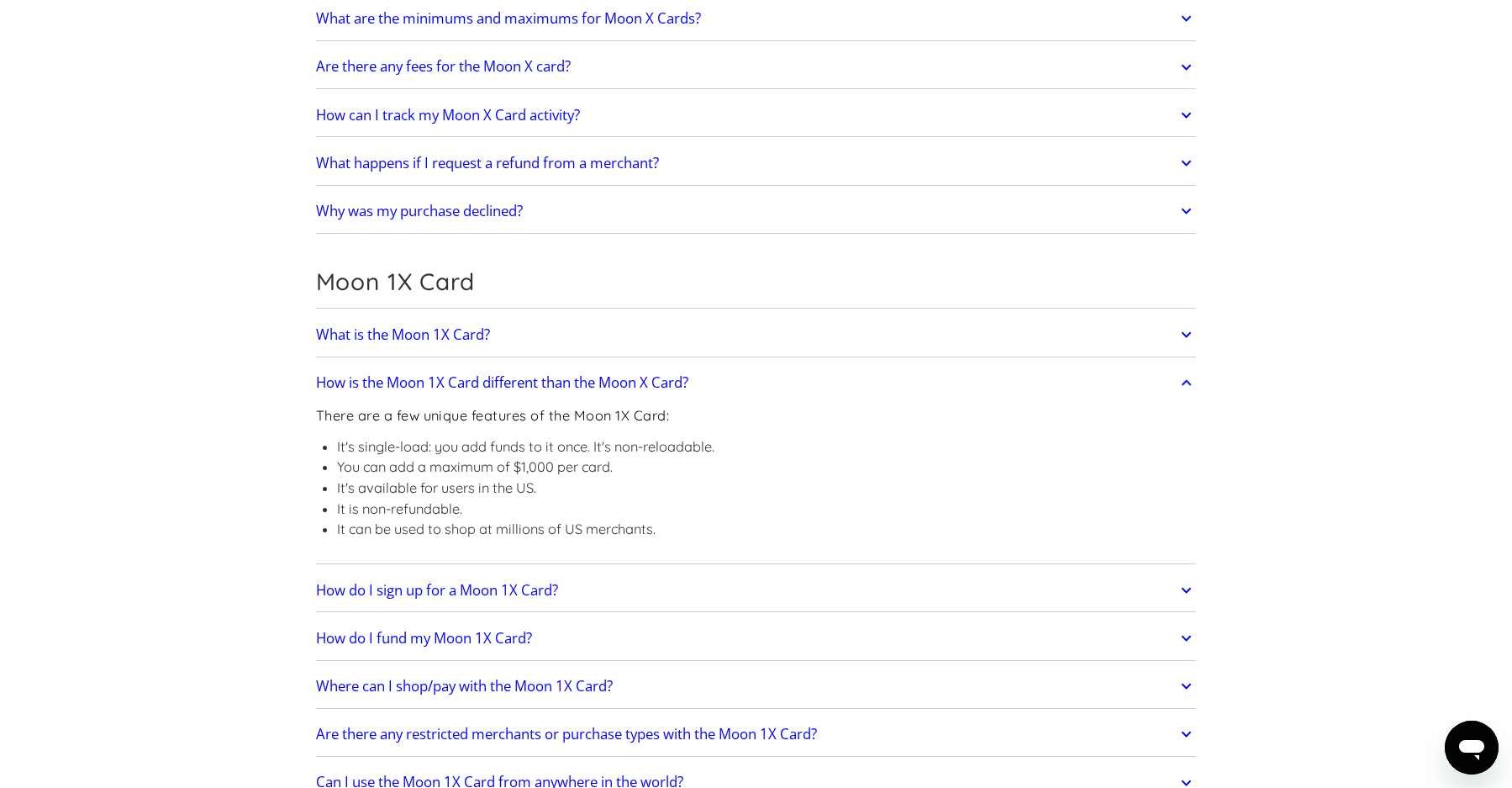 click on "How is the Moon 1X Card different than the Moon X Card?" at bounding box center [502, 383] 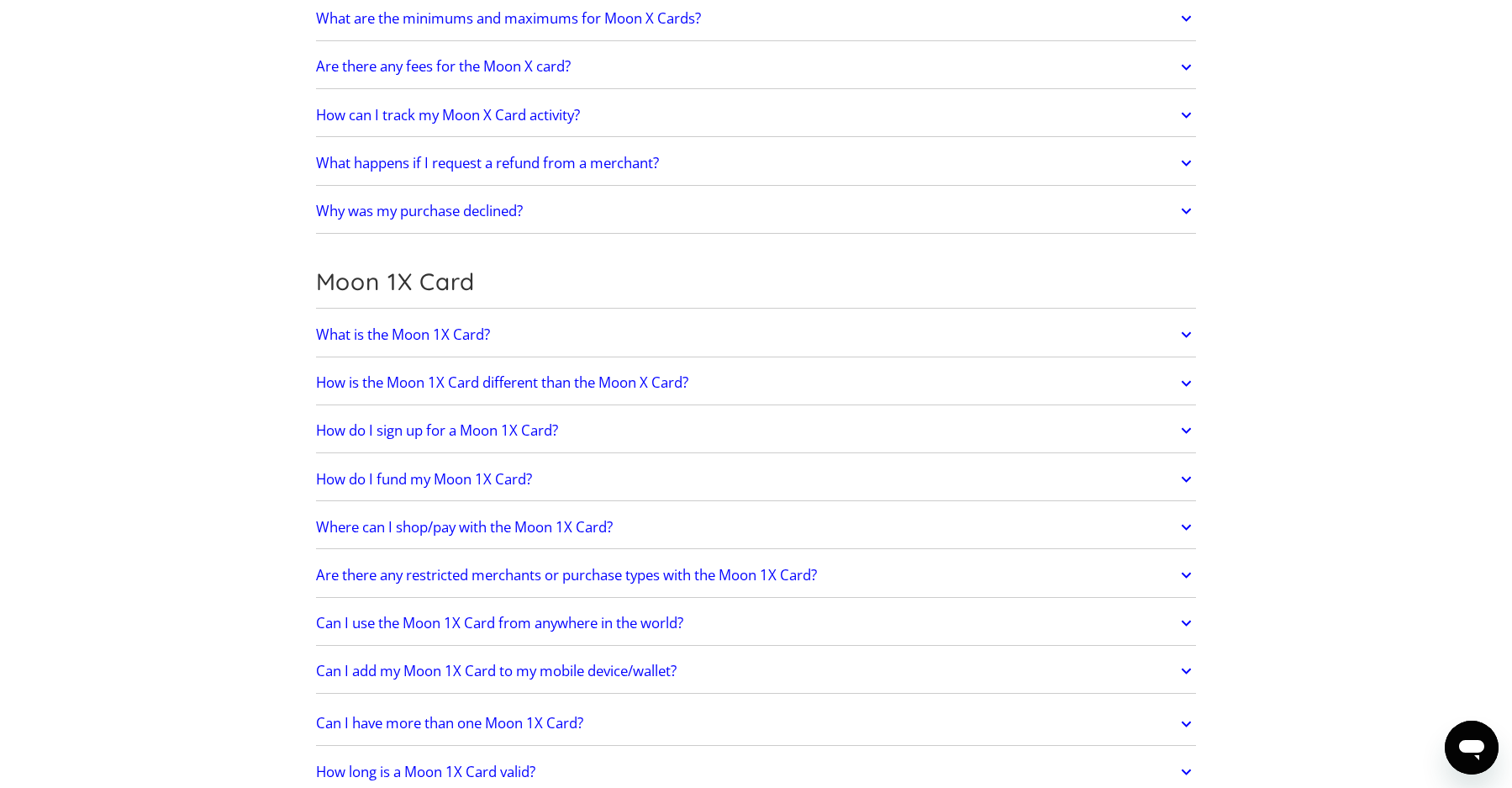 click on "How do I sign up for a Moon 1X Card?" at bounding box center (433, -366) 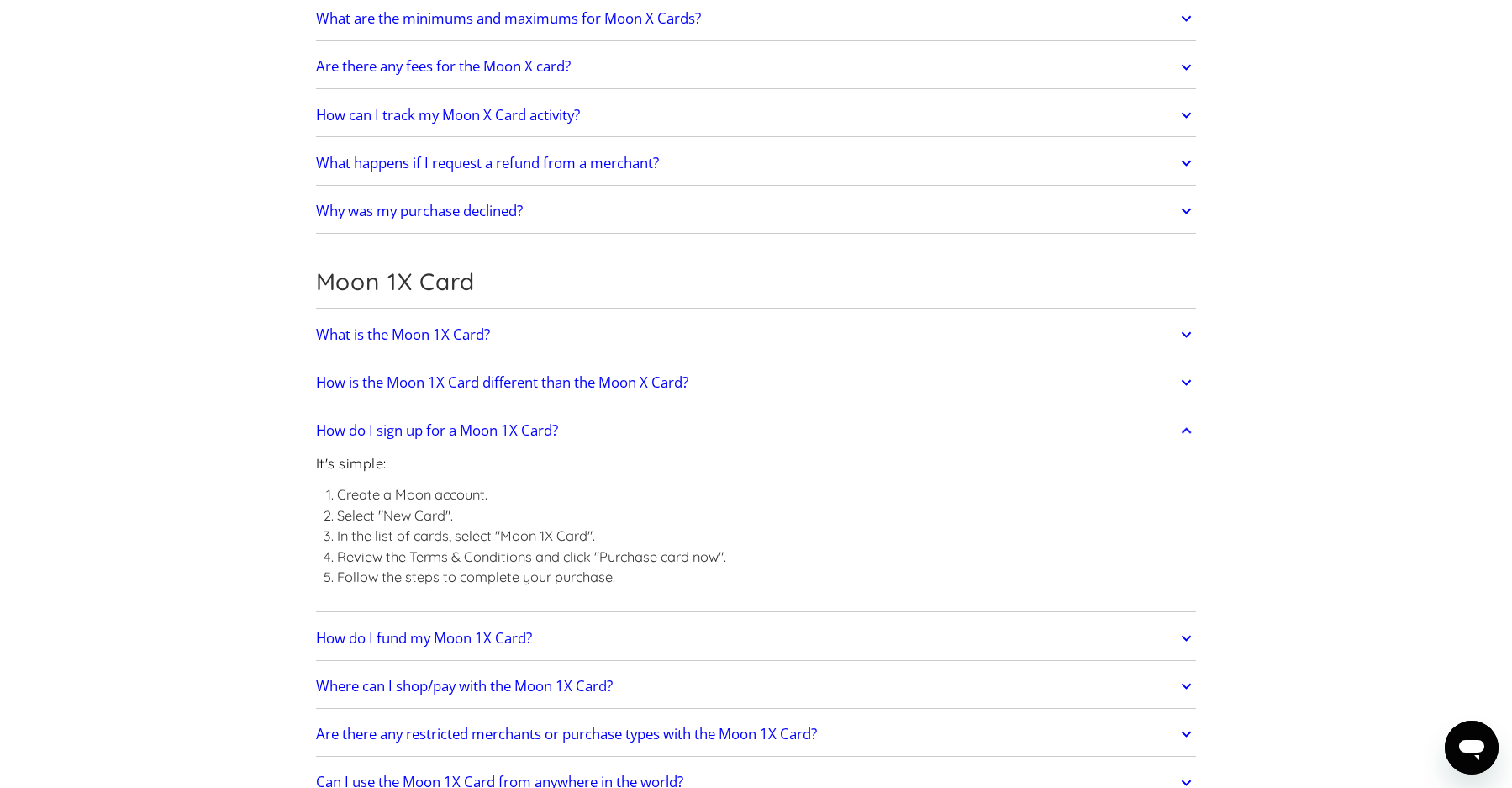 click on "How do I sign up for a Moon 1X Card?" at bounding box center (433, -366) 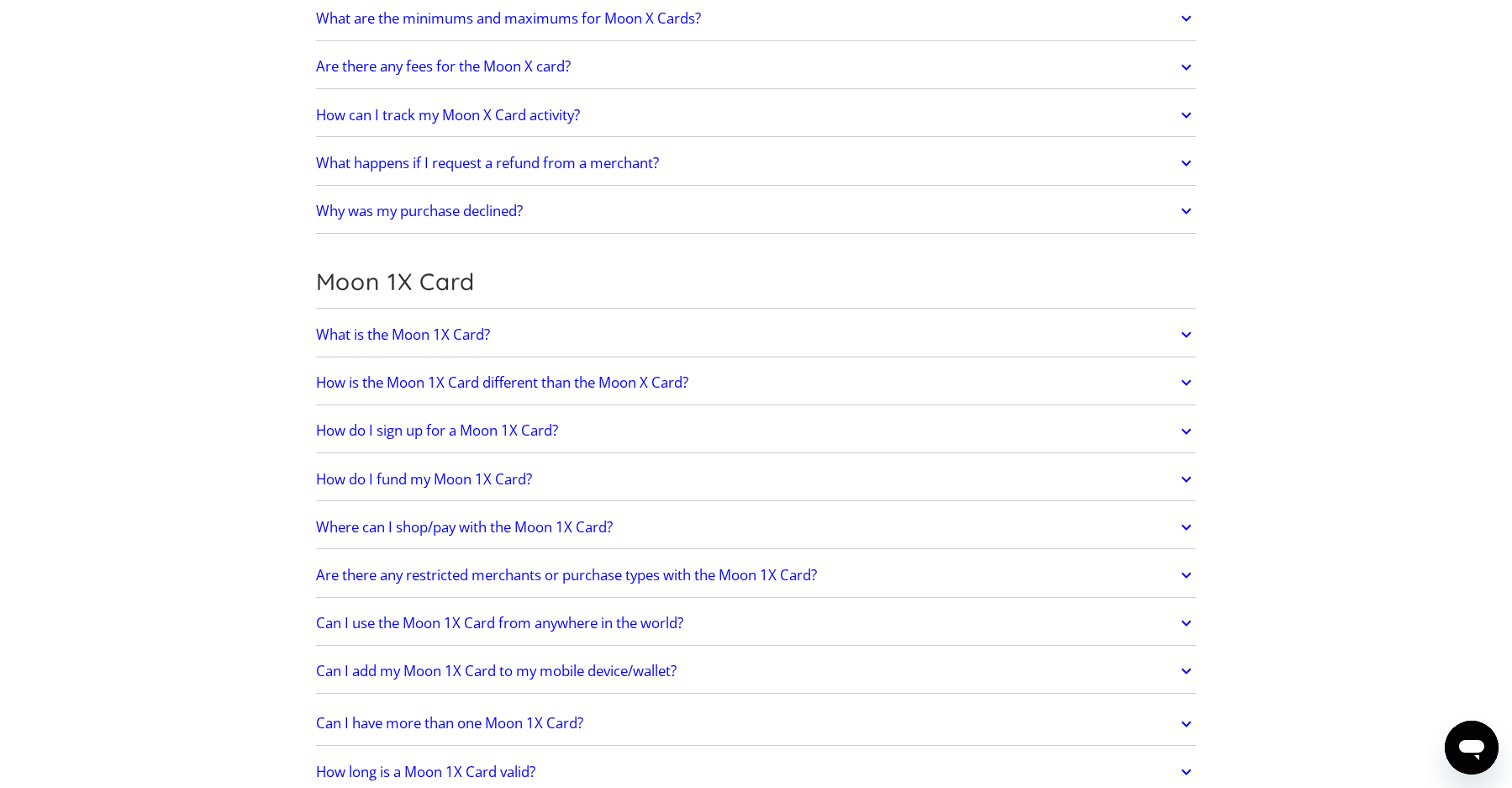 click on "How do I fund my Moon 1X Card?" at bounding box center (419, -318) 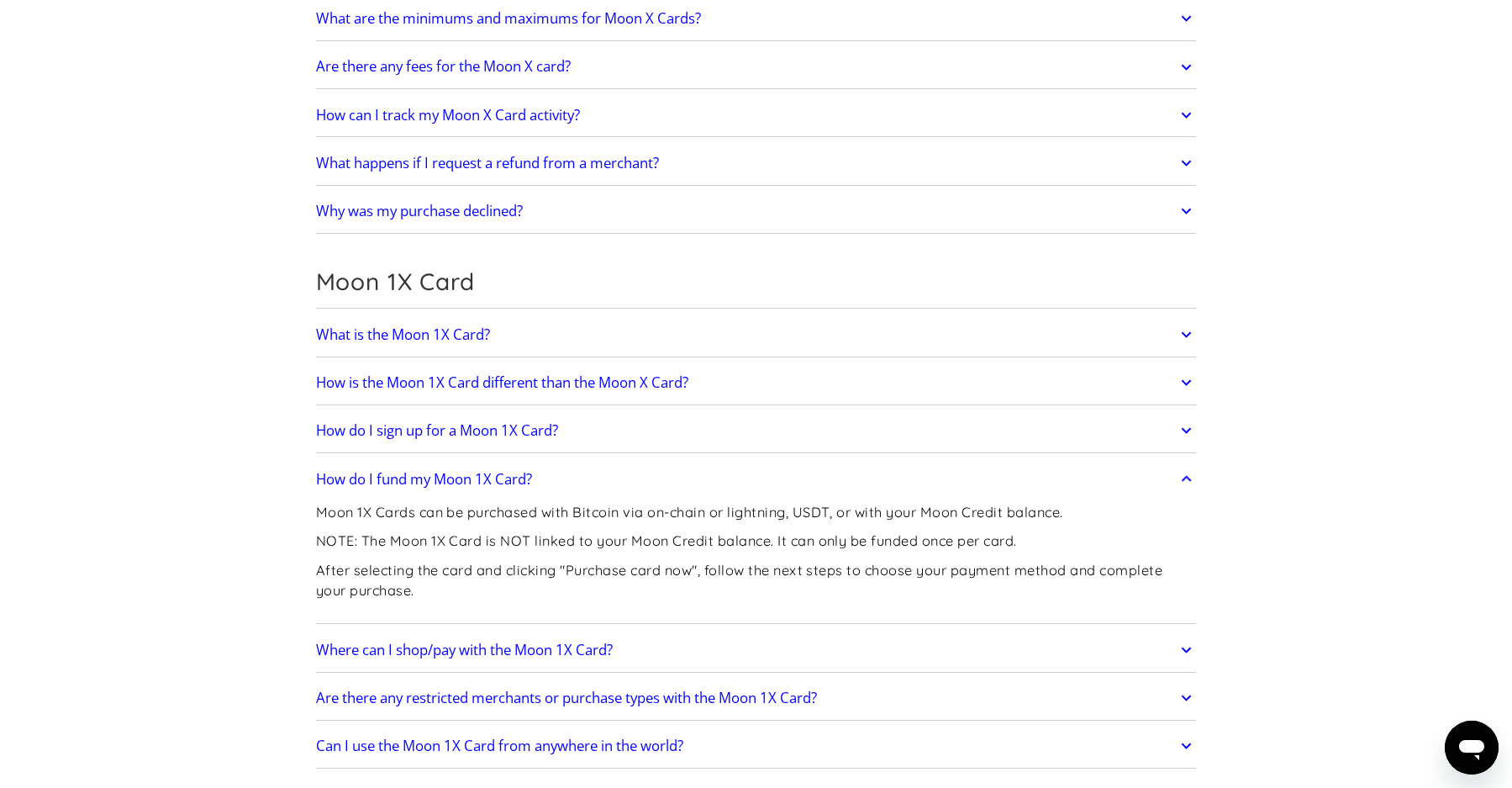 click on "How do I fund my Moon 1X Card?" at bounding box center [419, -318] 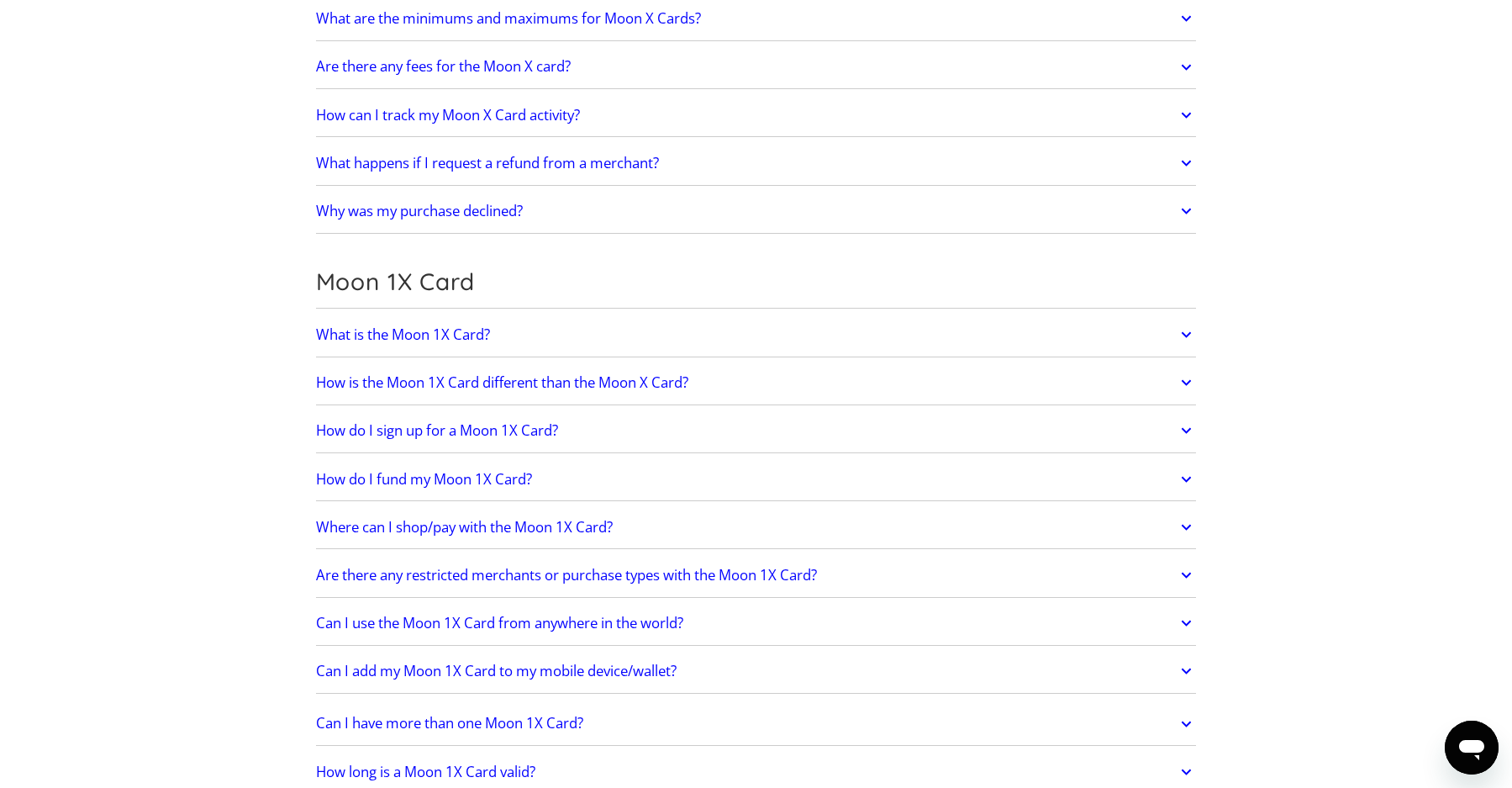 click on "Where can I shop/pay with the Moon 1X Card?" at bounding box center [460, -270] 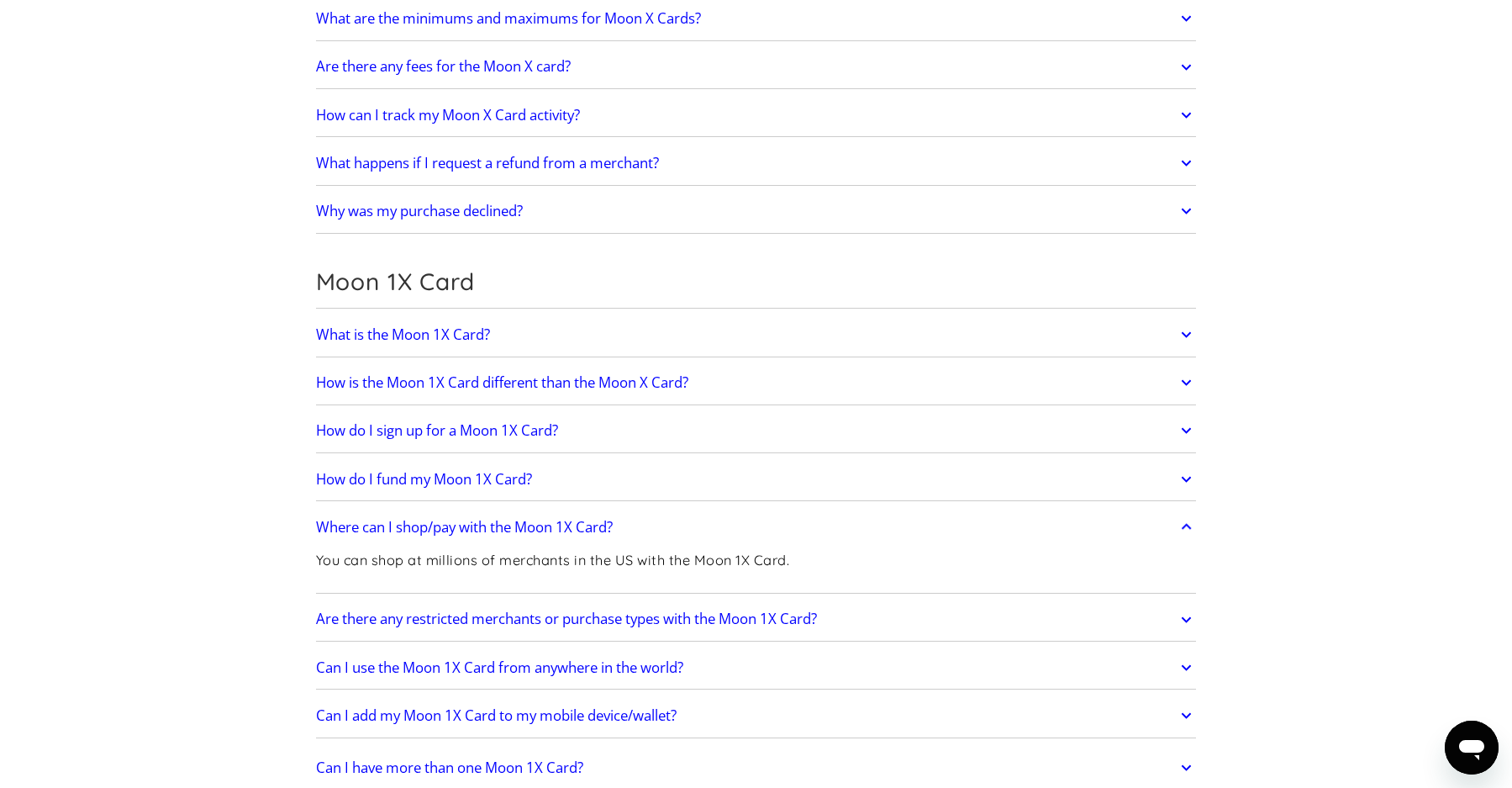 click on "Where can I shop/pay with the Moon 1X Card?" at bounding box center [460, -270] 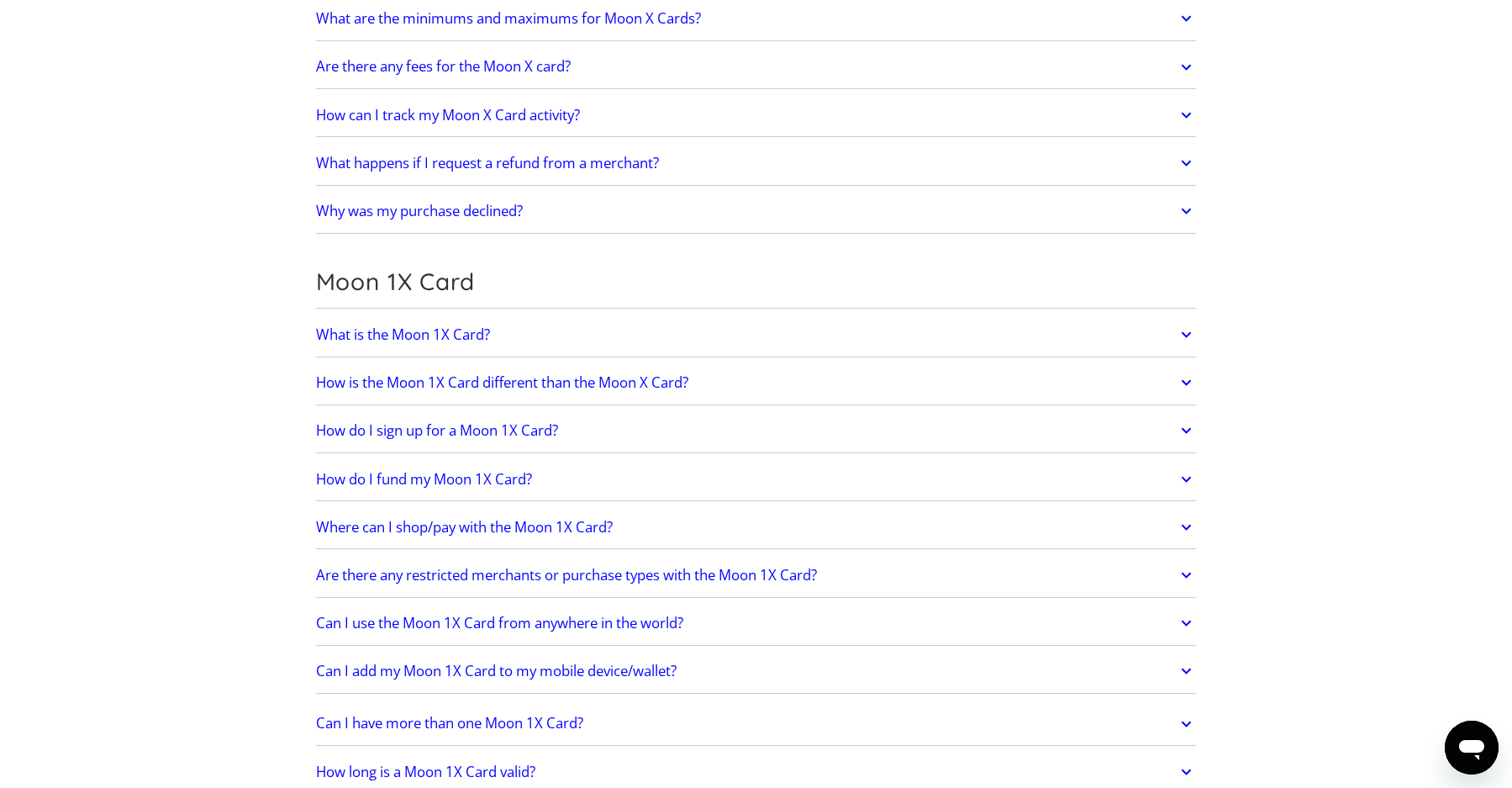 click on "Are there any restricted merchants or purchase types with the Moon 1X Card?" at bounding box center [562, -222] 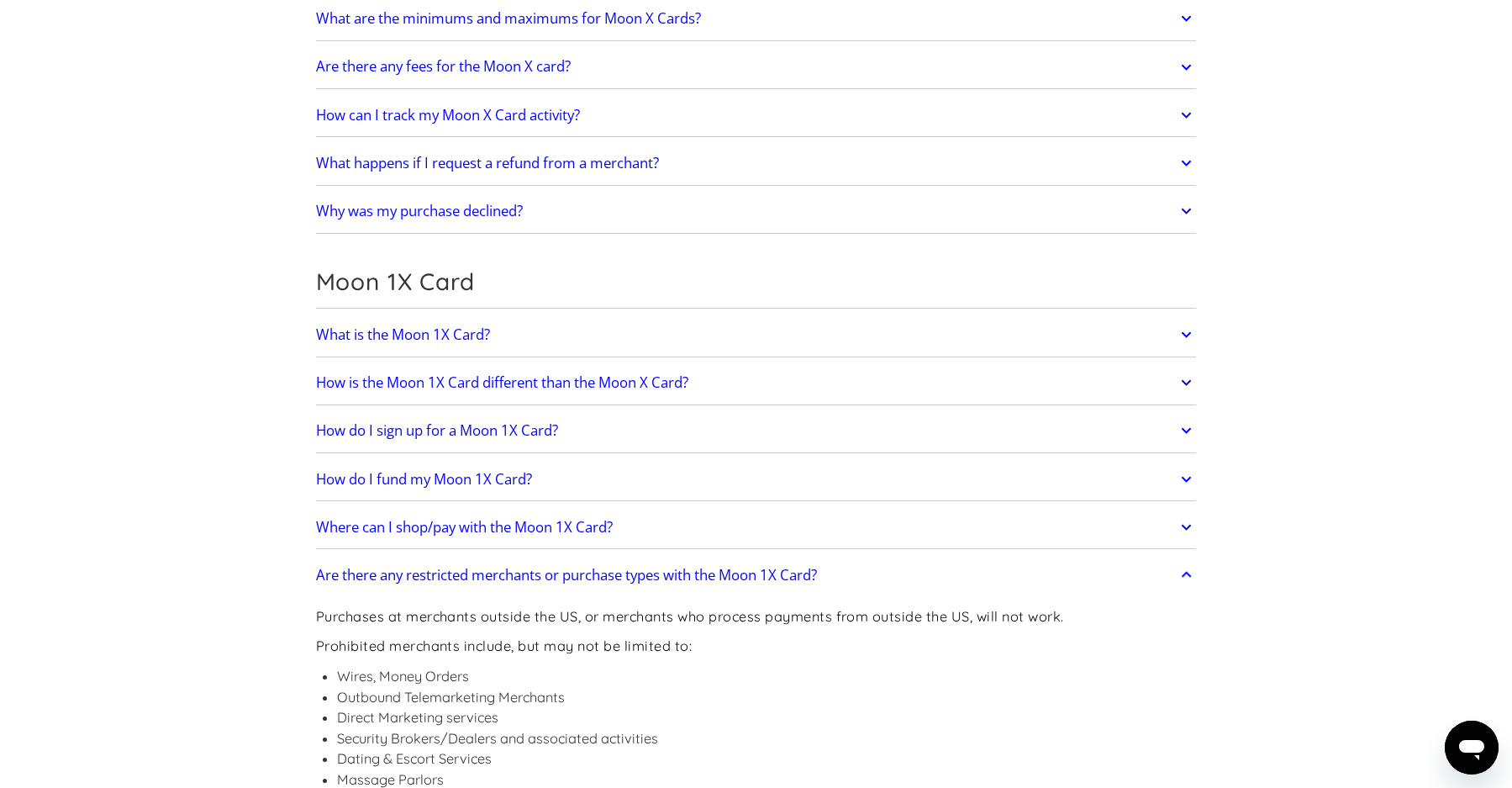 click on "Are there any restricted merchants or purchase types with the Moon 1X Card?" at bounding box center [562, -222] 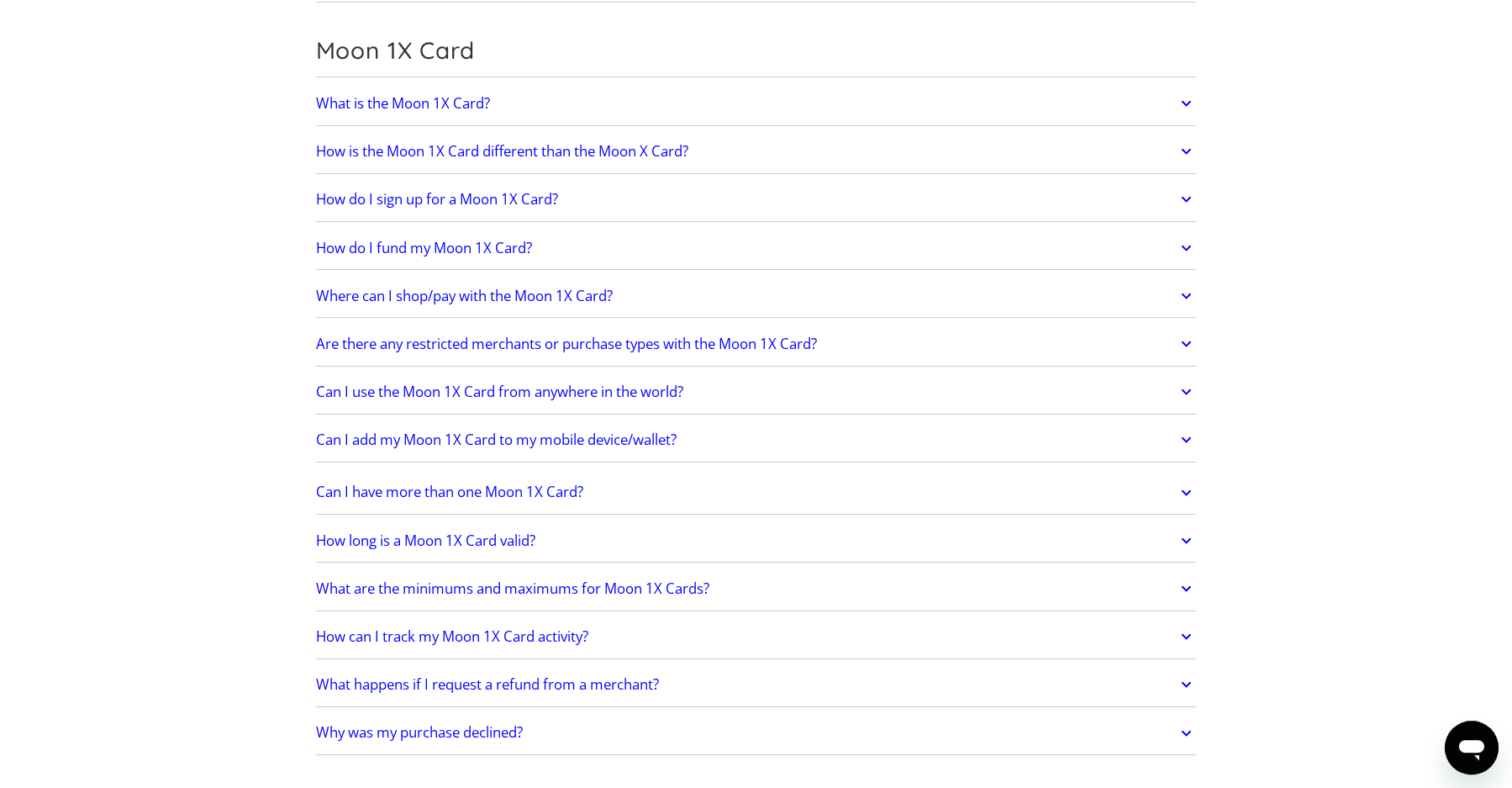 scroll, scrollTop: 1973, scrollLeft: 0, axis: vertical 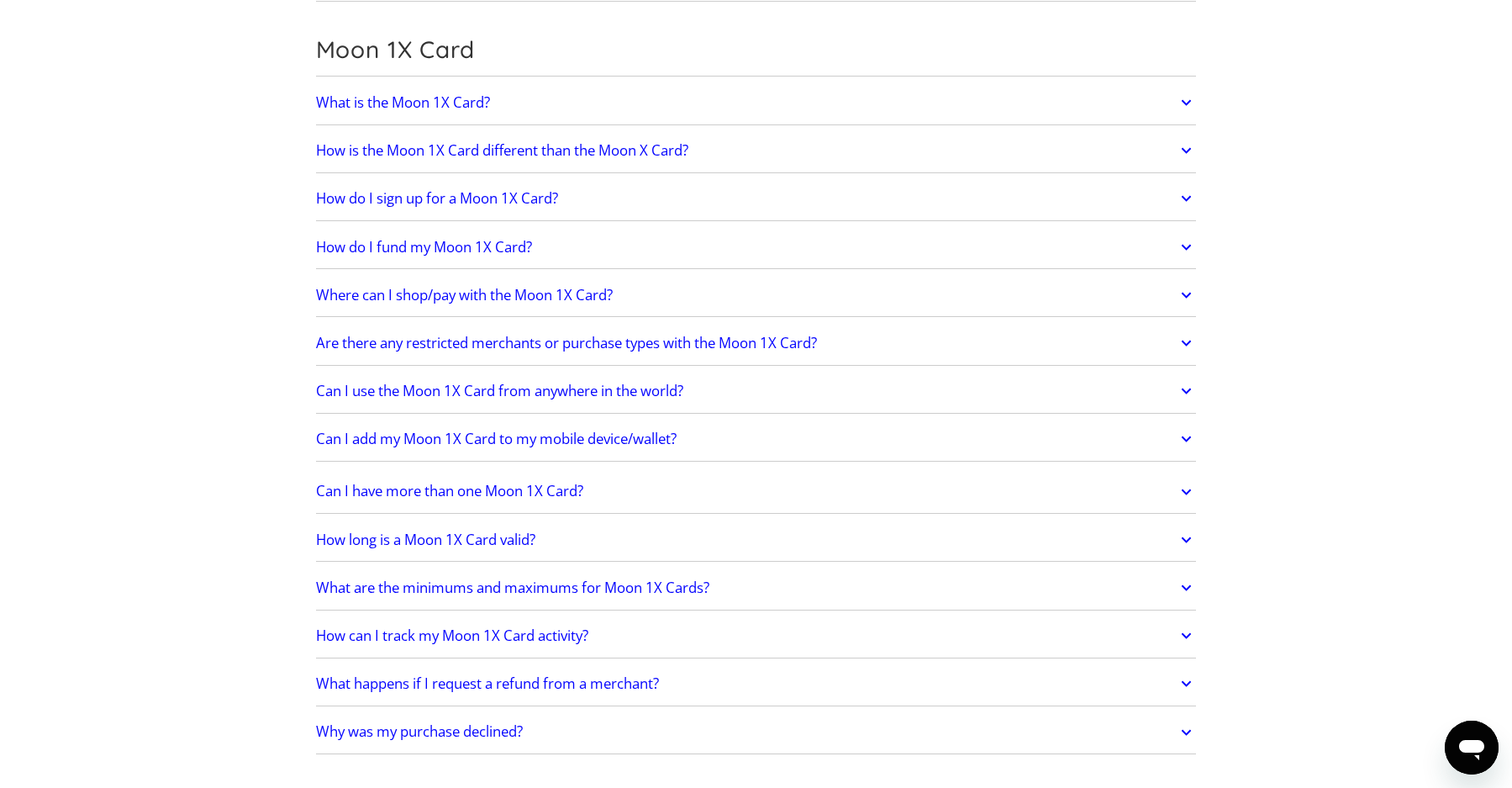 click on "Can I use the Moon 1X Card from anywhere in the world?" at bounding box center (495, -405) 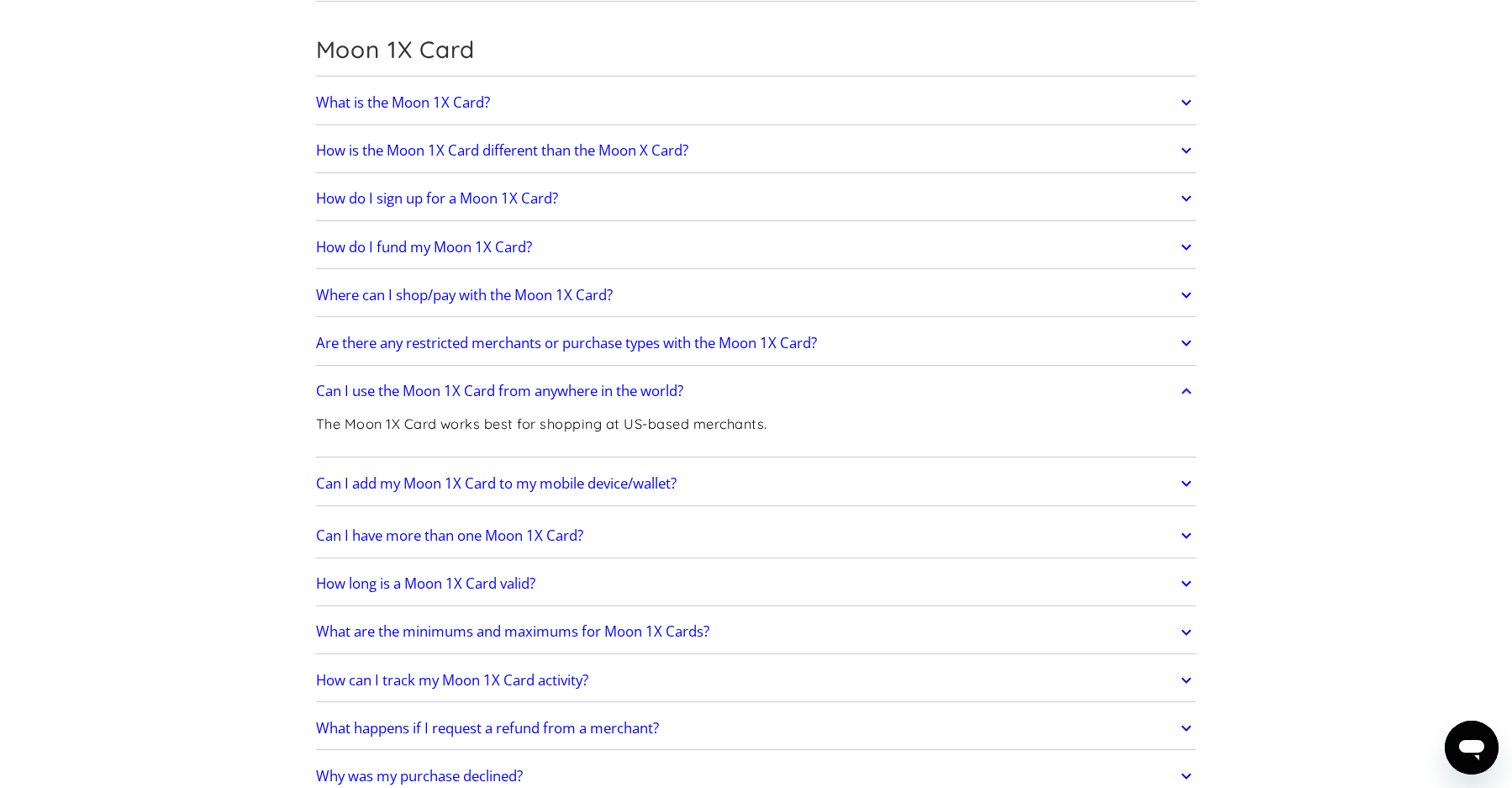 click on "Can I use the Moon 1X Card from anywhere in the world?" at bounding box center (495, -405) 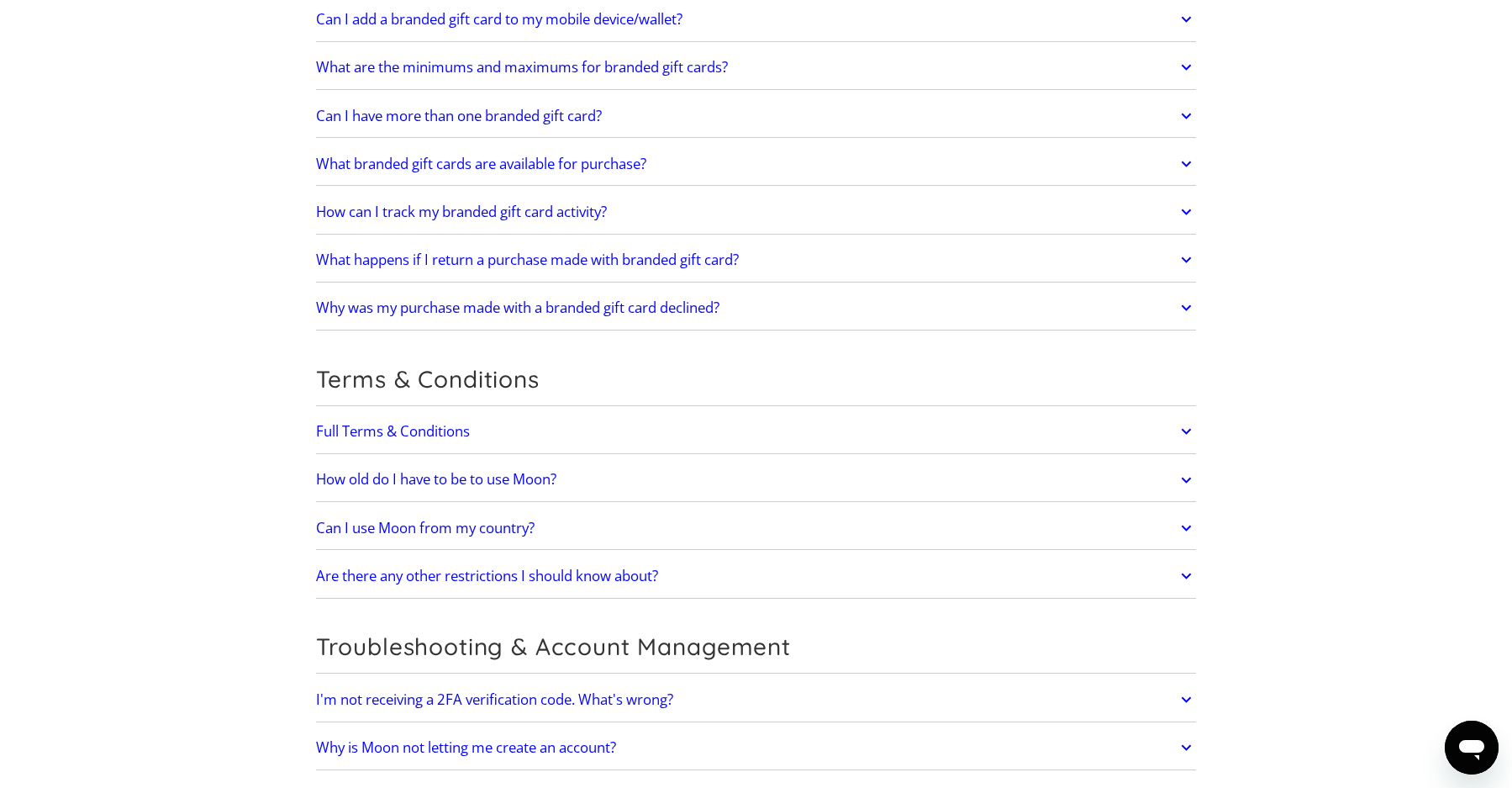 scroll, scrollTop: 3127, scrollLeft: 0, axis: vertical 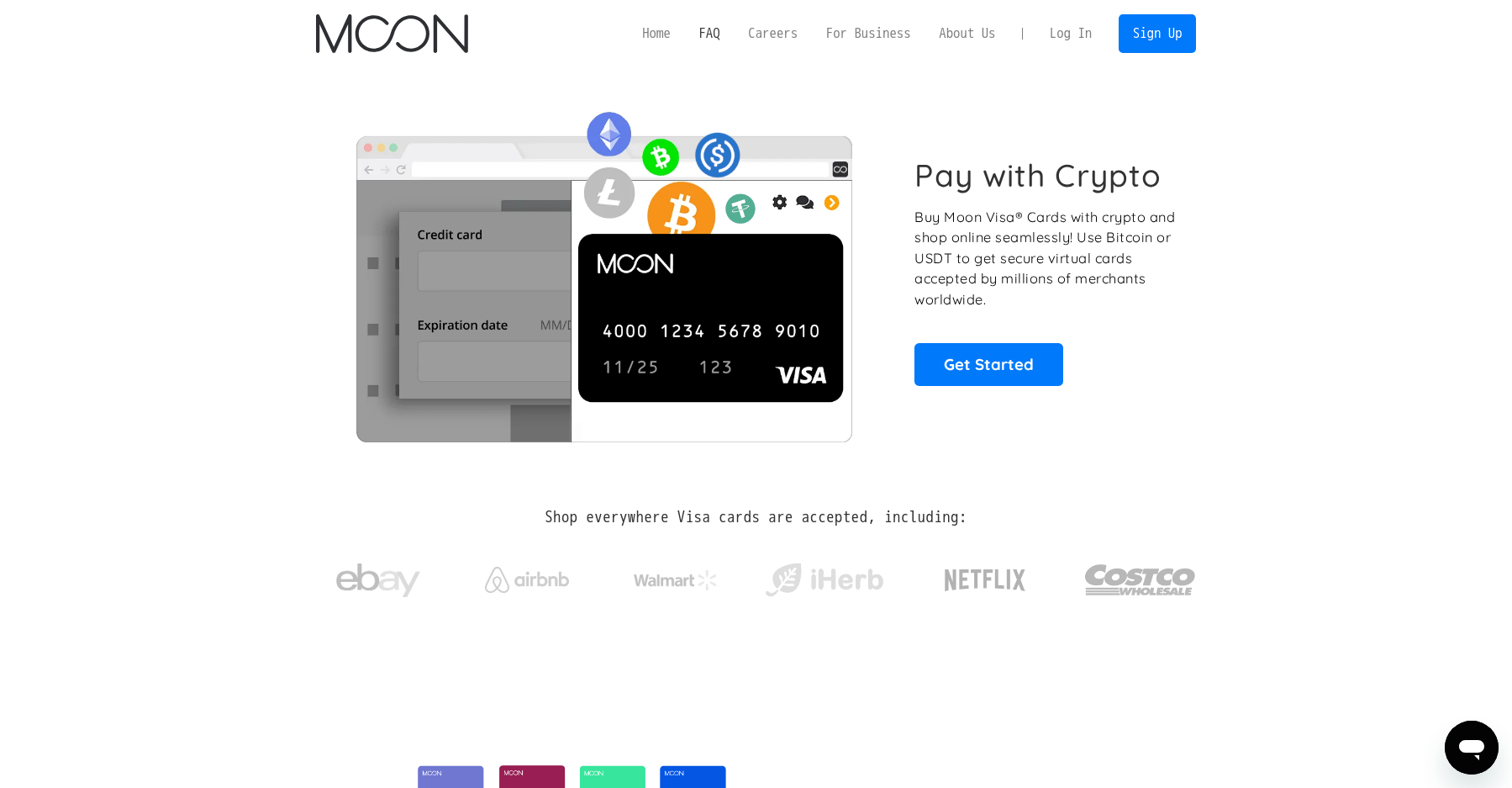 click on "FAQ" at bounding box center [709, 33] 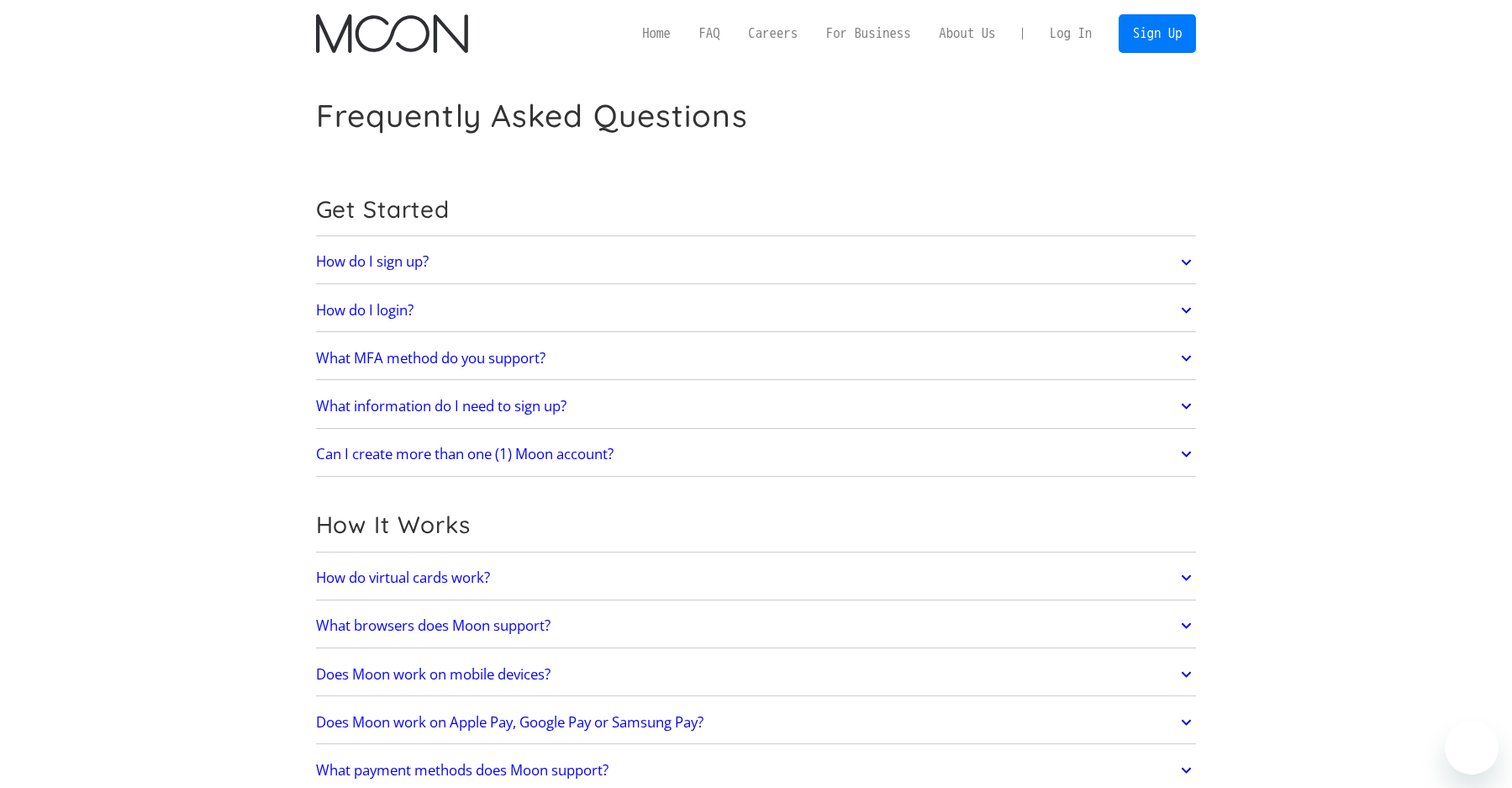 scroll, scrollTop: 0, scrollLeft: 0, axis: both 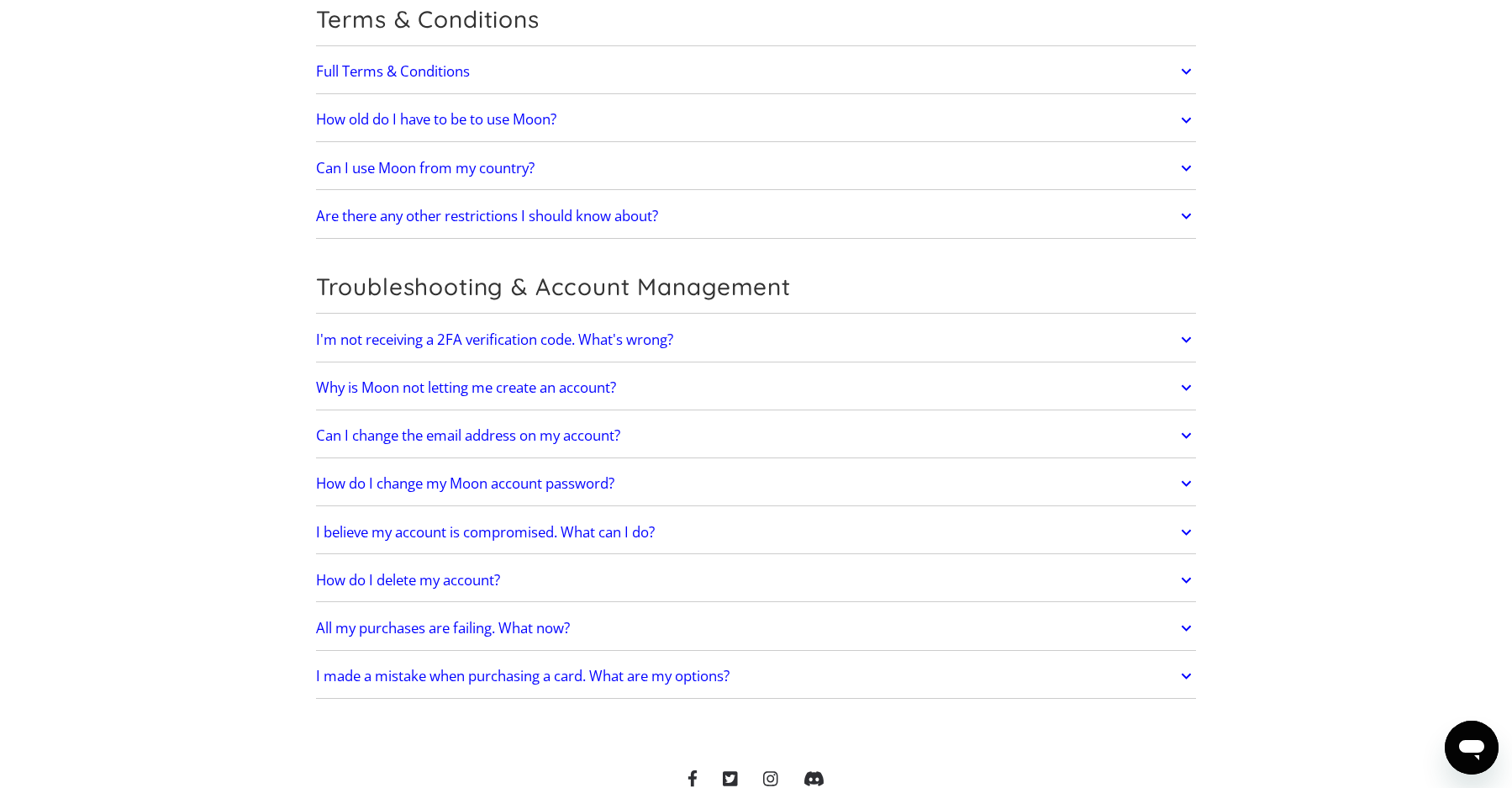 click on "How do I delete my account?" at bounding box center [408, 580] 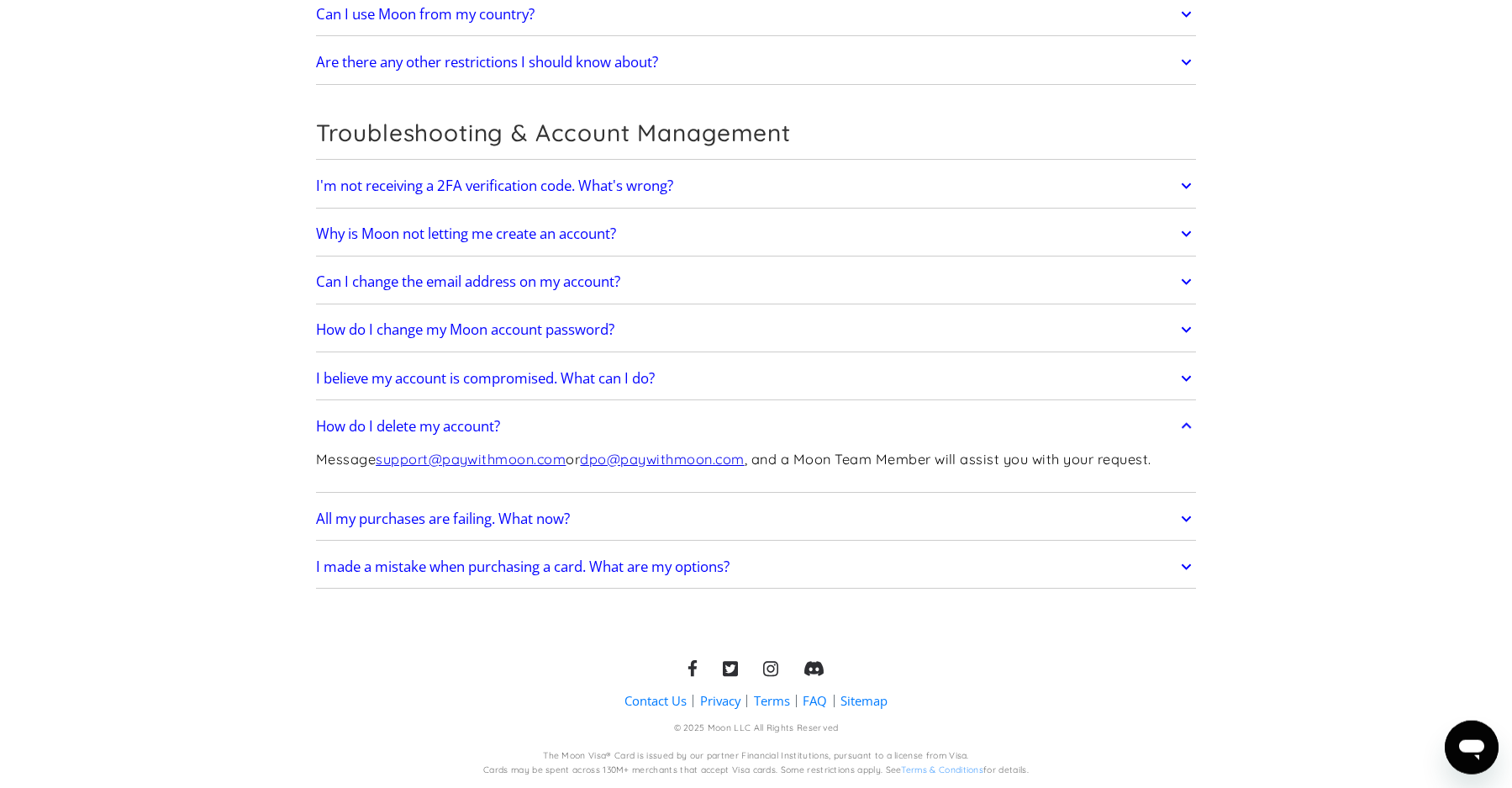 scroll, scrollTop: 3521, scrollLeft: 0, axis: vertical 